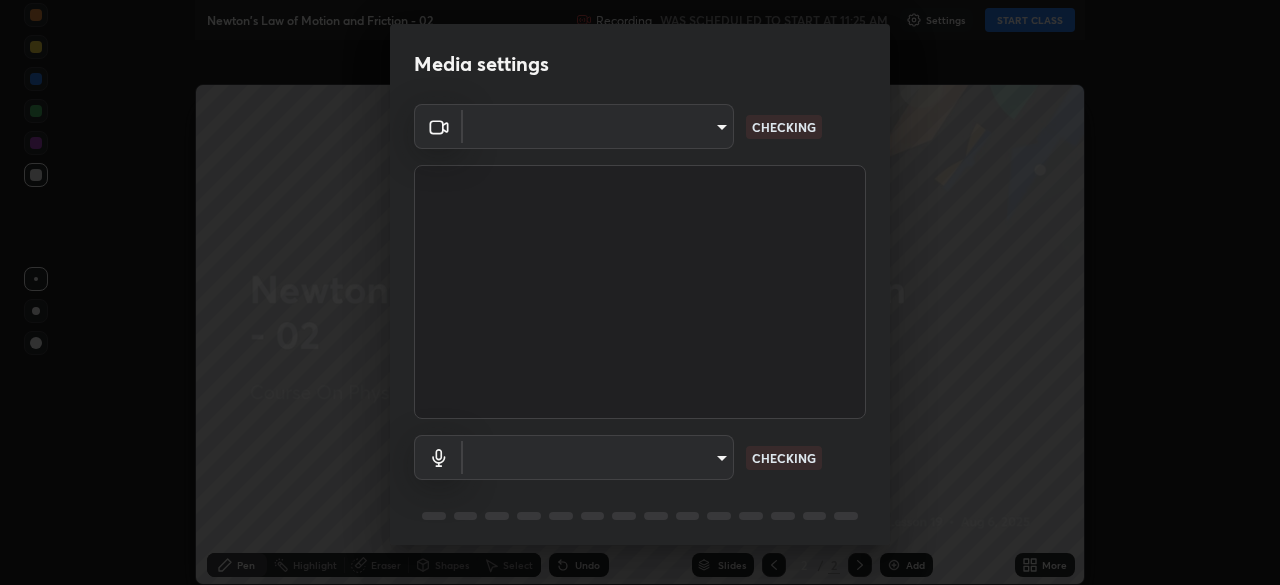 scroll, scrollTop: 0, scrollLeft: 0, axis: both 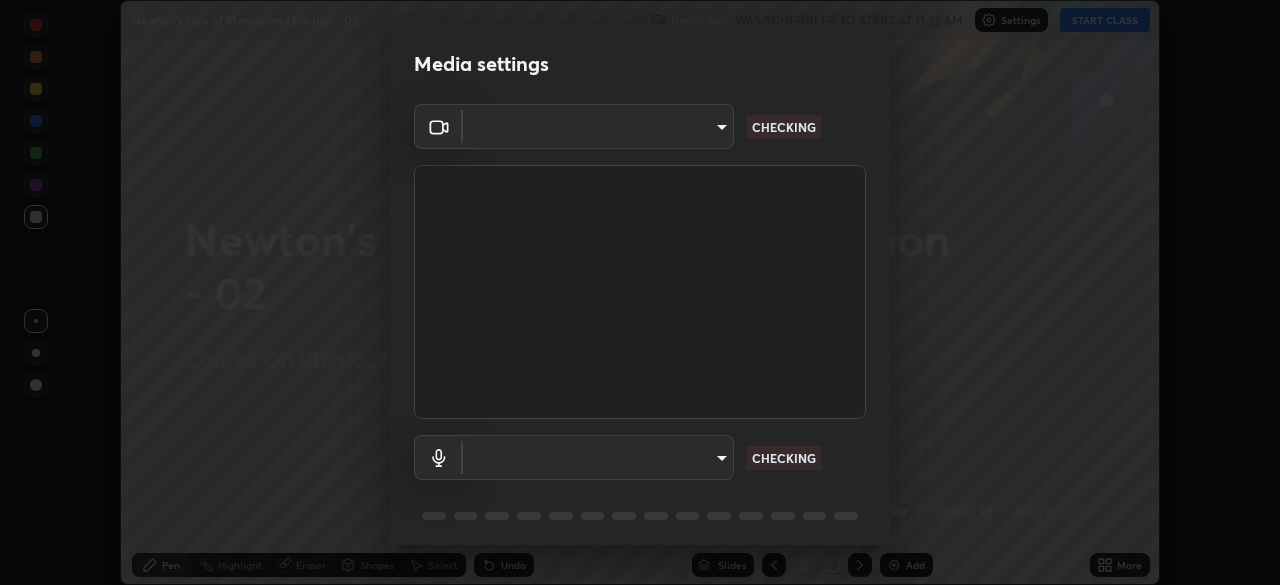 type on "c08bce05bf8d5aea718a1be68f52da0599af41aa0cc24399225b9d00f0db6711" 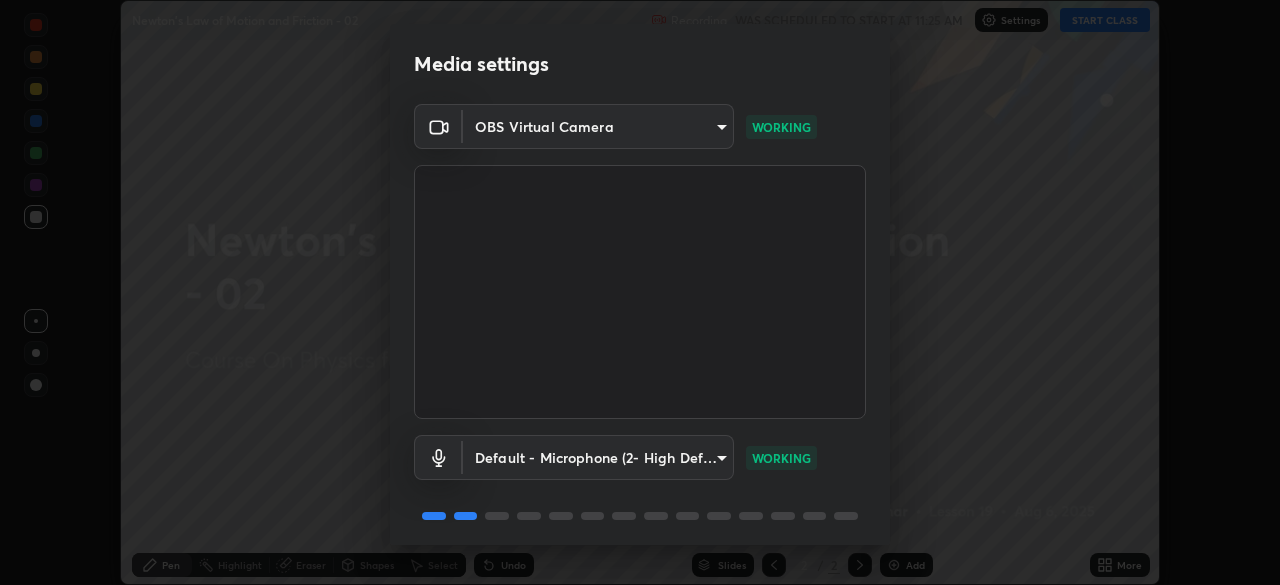 scroll, scrollTop: 71, scrollLeft: 0, axis: vertical 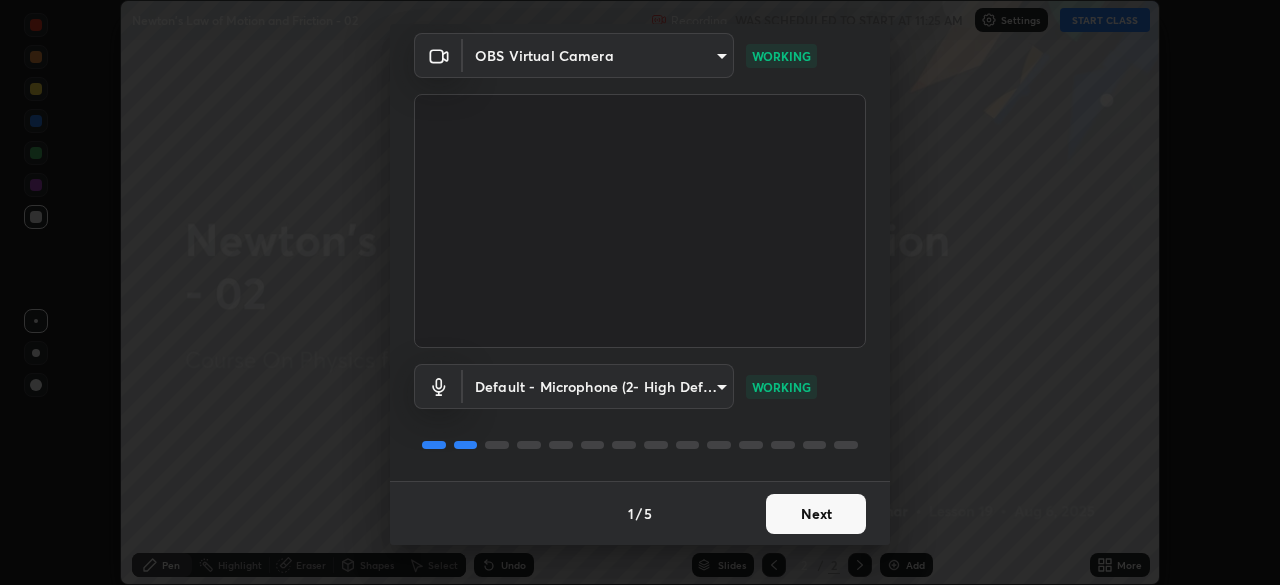 click on "Next" at bounding box center [816, 514] 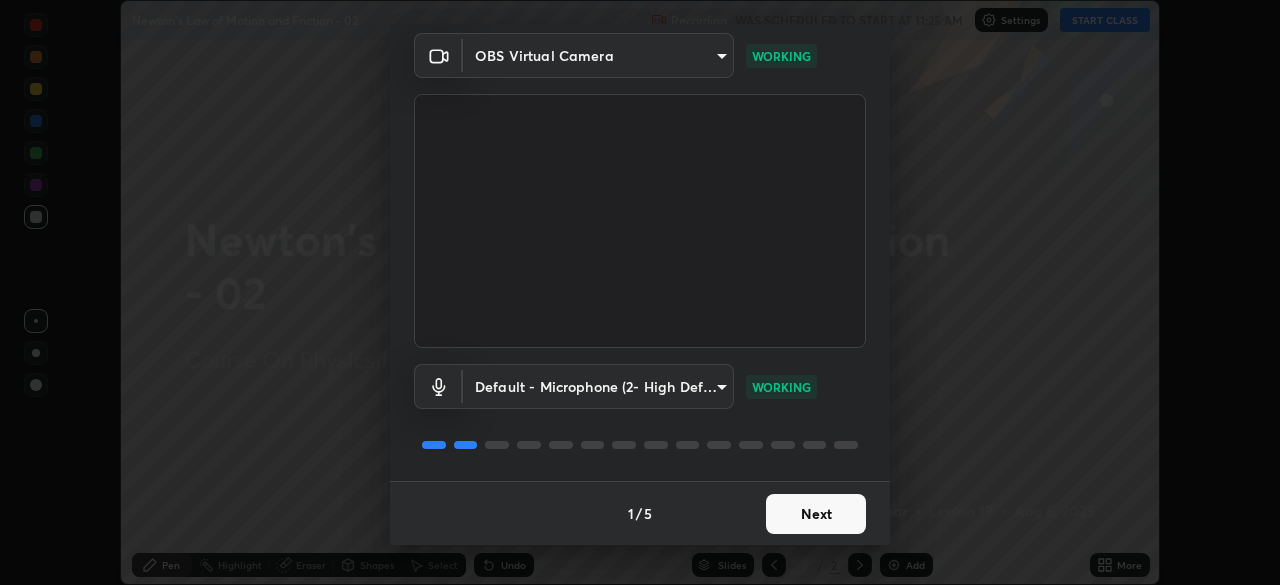 scroll, scrollTop: 0, scrollLeft: 0, axis: both 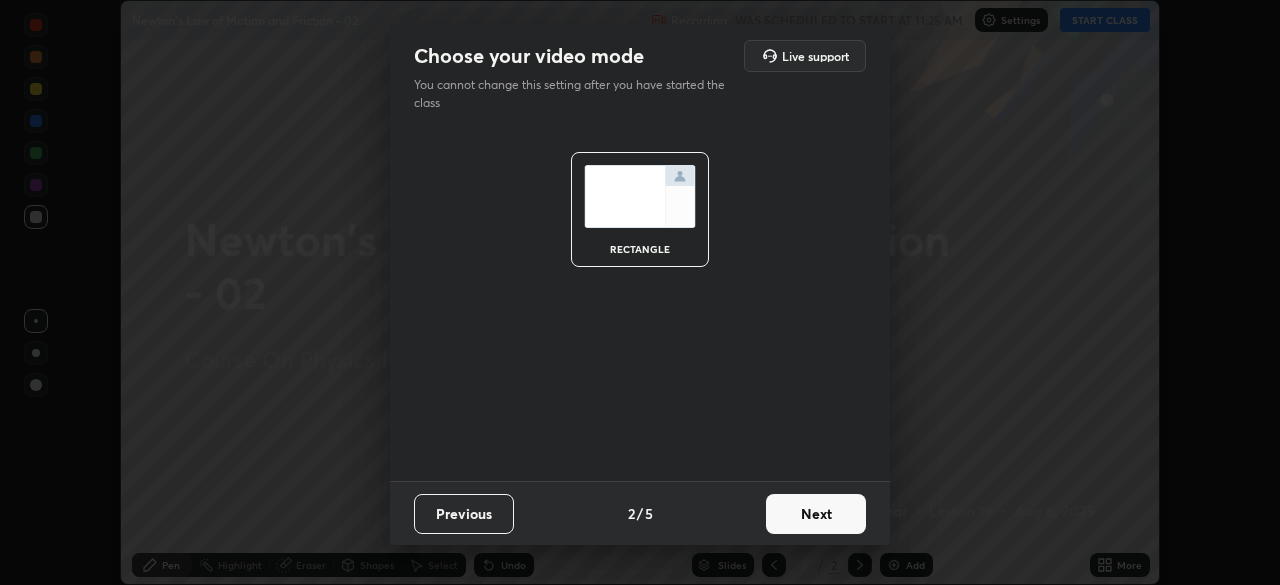 click on "Next" at bounding box center [816, 514] 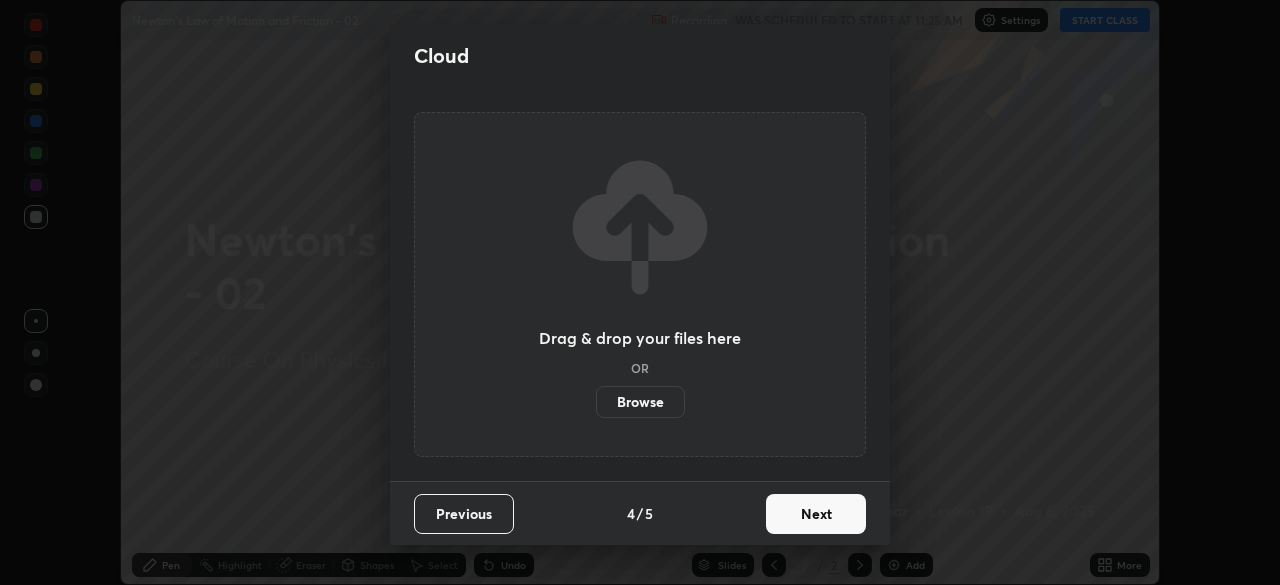 click on "Next" at bounding box center (816, 514) 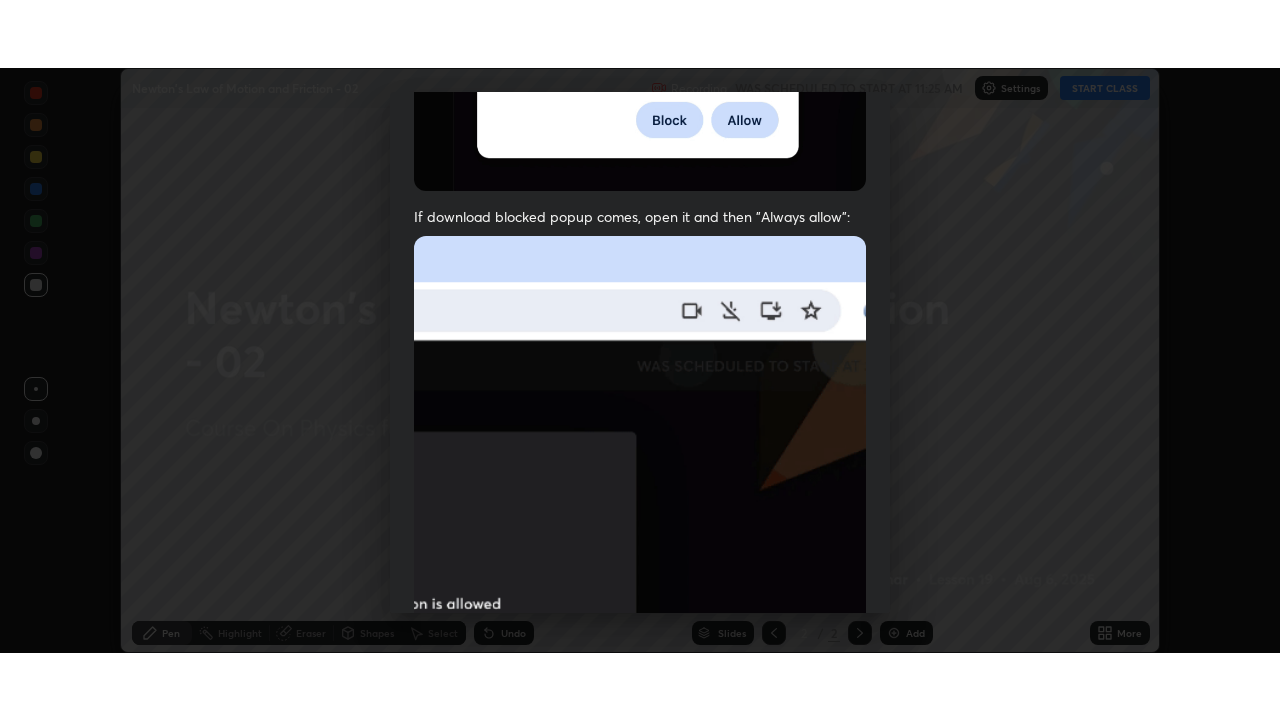 scroll, scrollTop: 479, scrollLeft: 0, axis: vertical 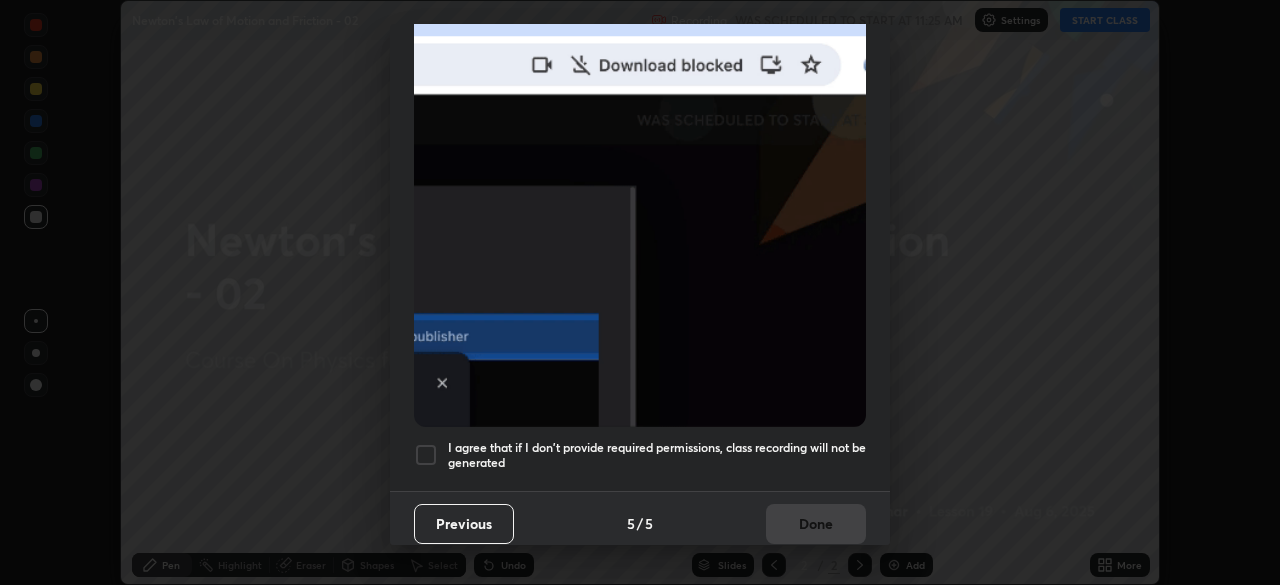 click on "I agree that if I don't provide required permissions, class recording will not be generated" at bounding box center [657, 455] 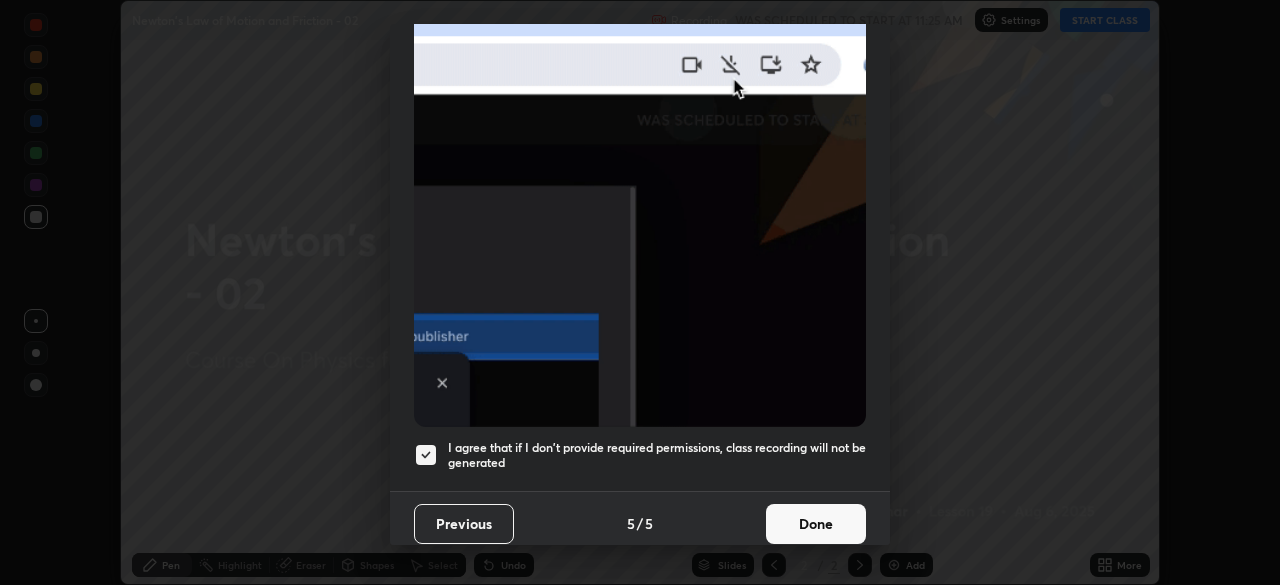 click on "Done" at bounding box center (816, 524) 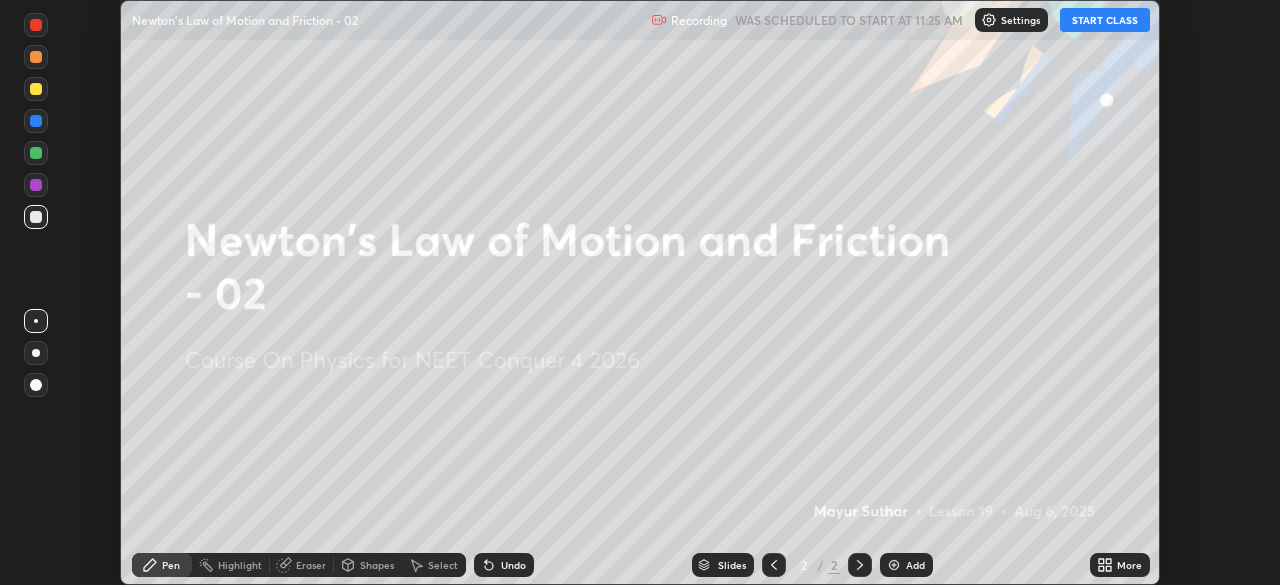 click 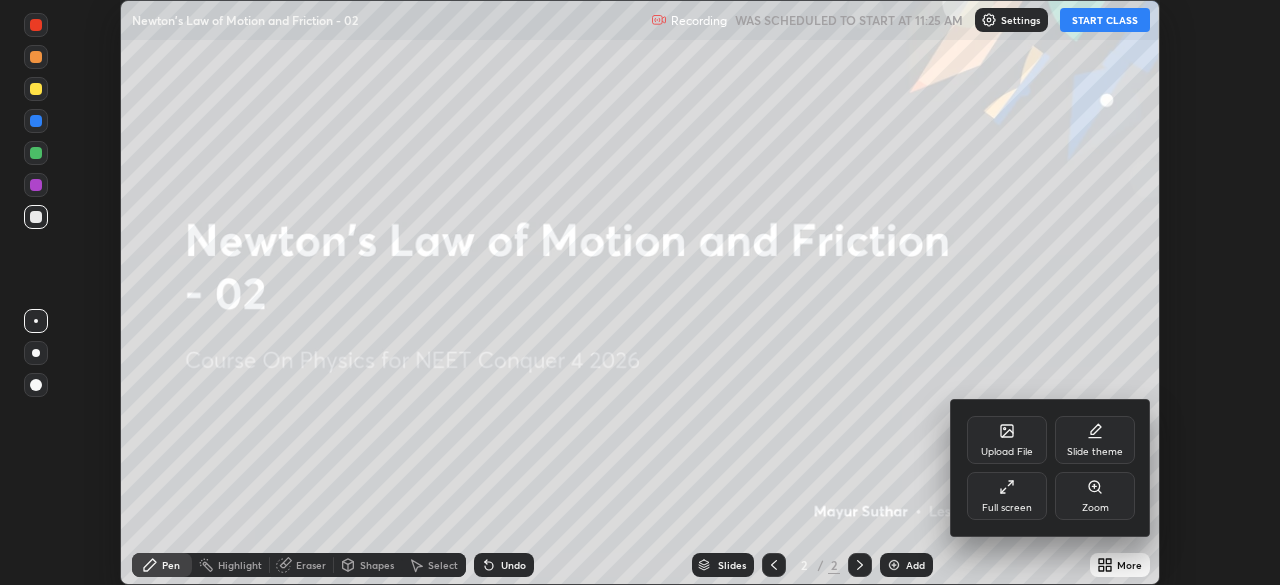 click 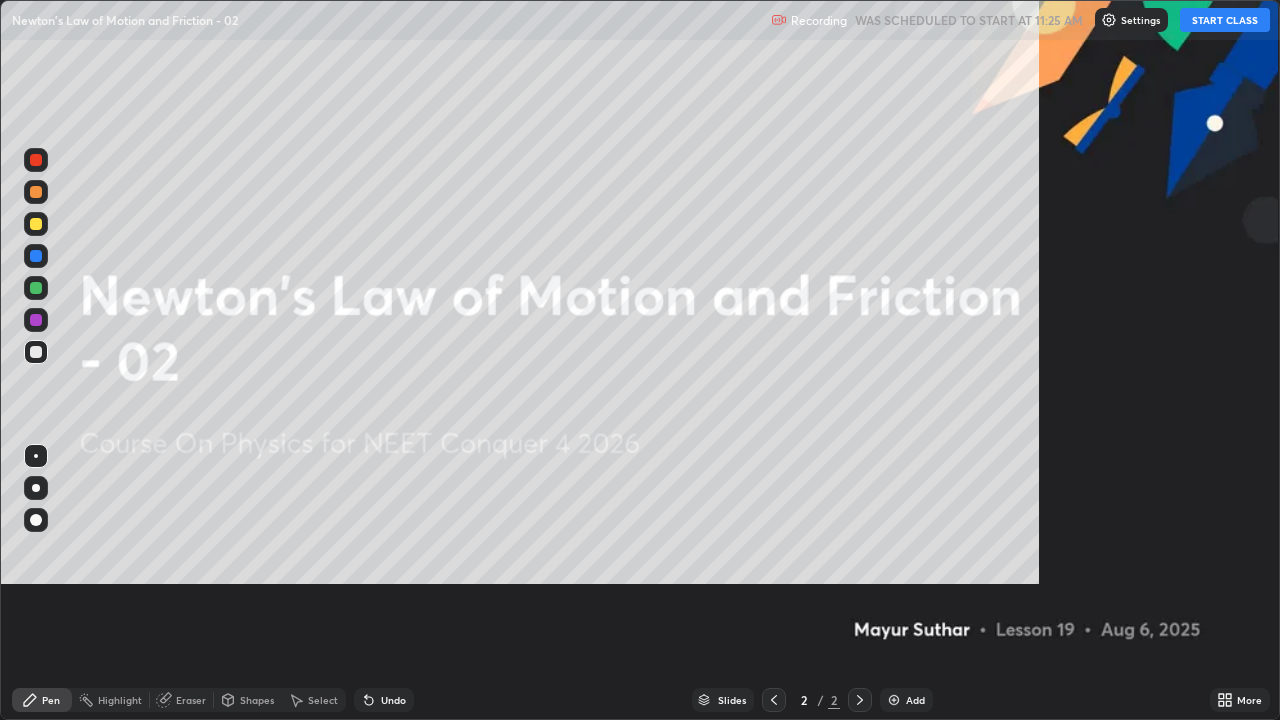 scroll, scrollTop: 99280, scrollLeft: 98720, axis: both 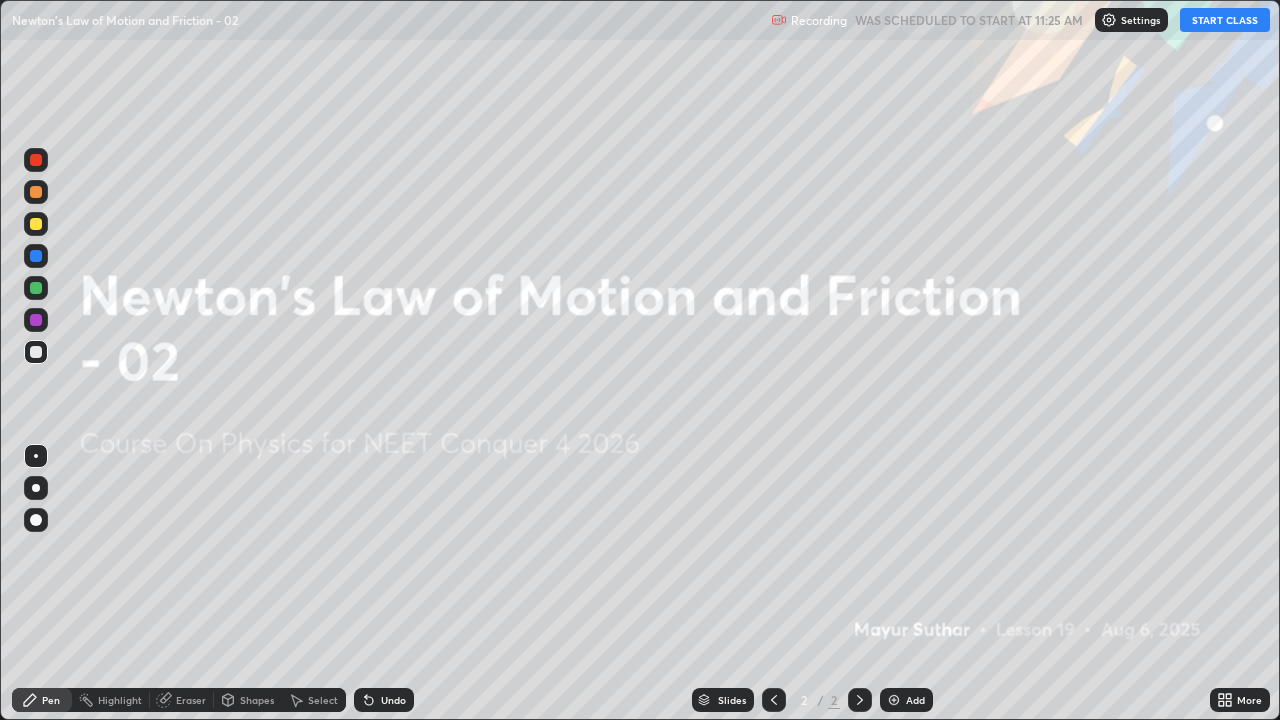 click on "START CLASS" at bounding box center (1225, 20) 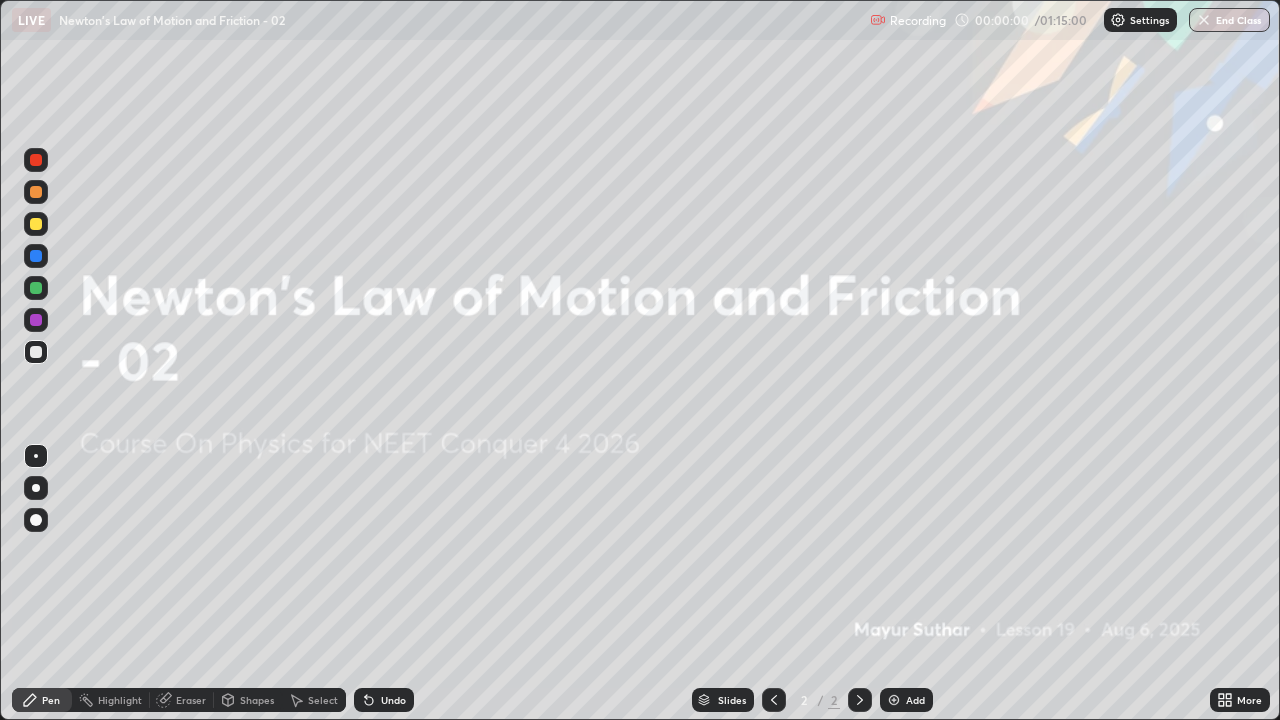 click on "Add" at bounding box center (906, 700) 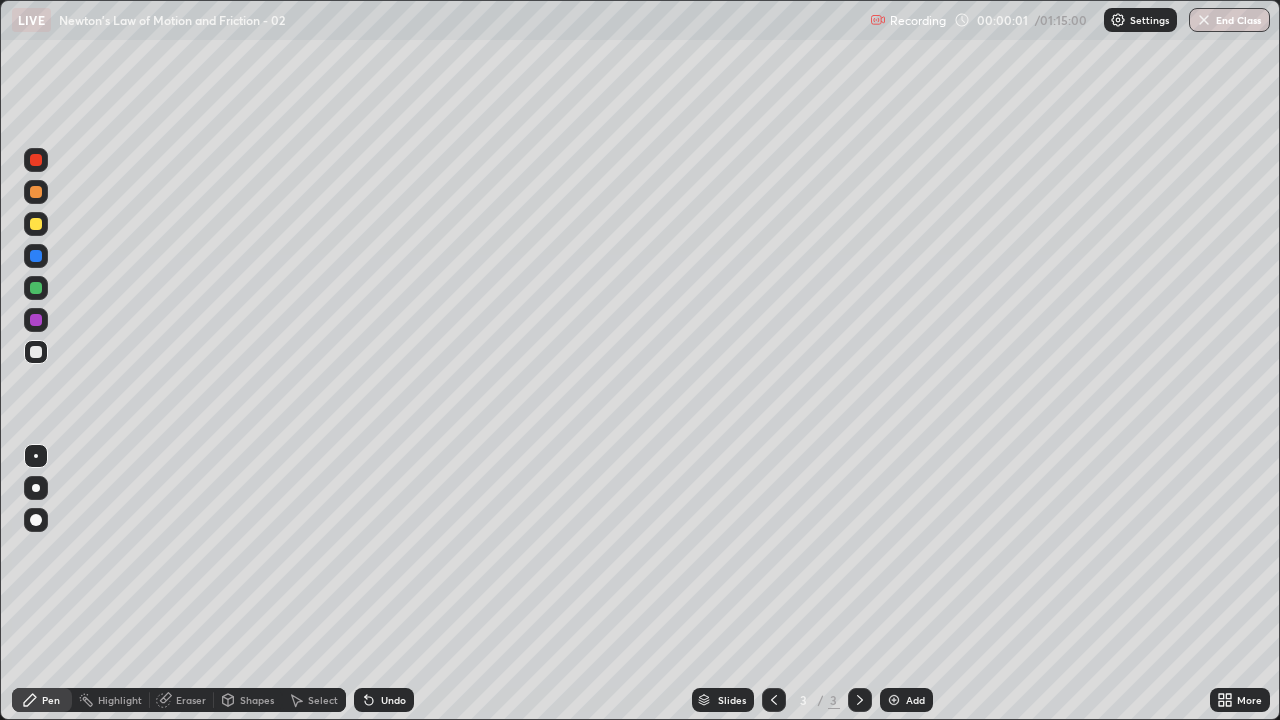 click at bounding box center [36, 520] 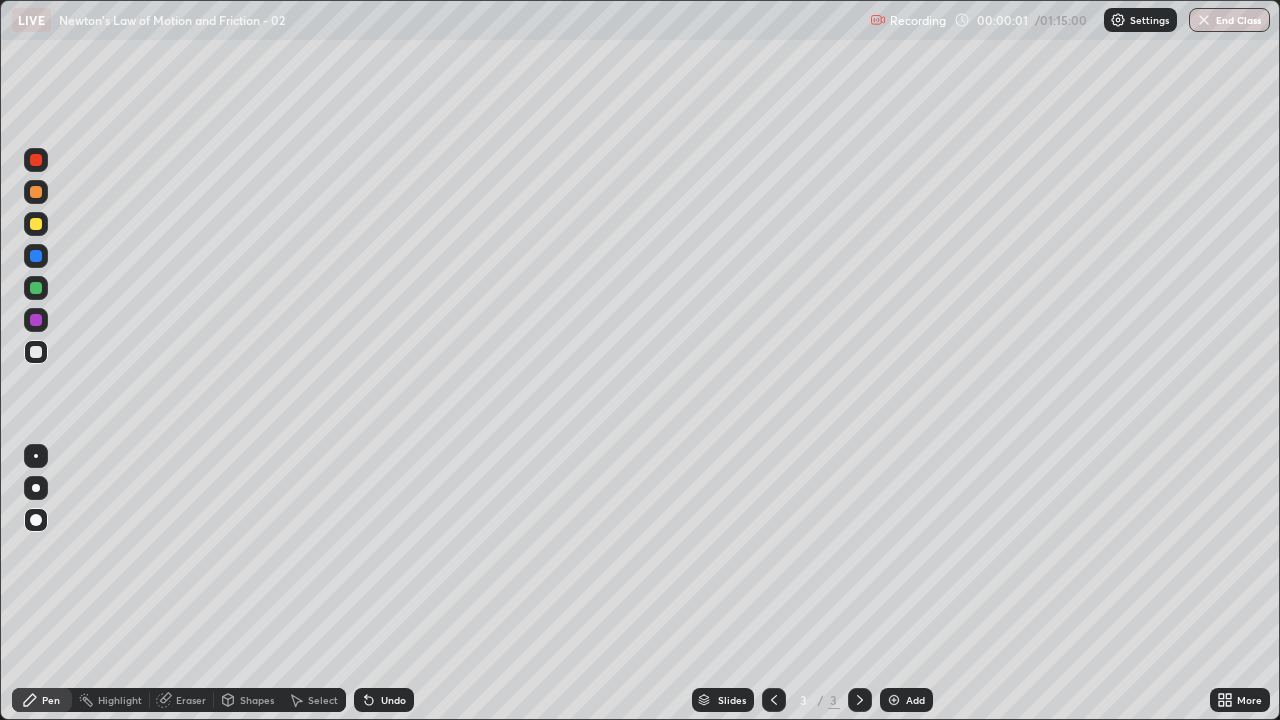 click at bounding box center (36, 352) 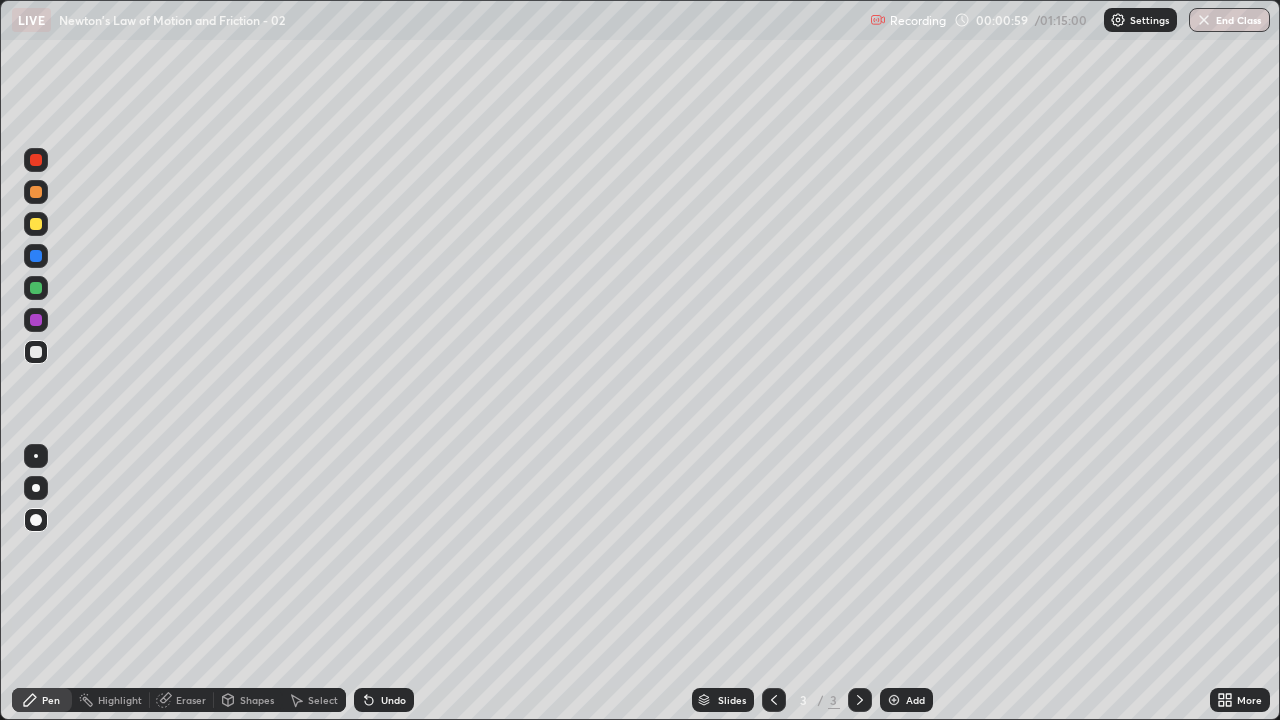 click 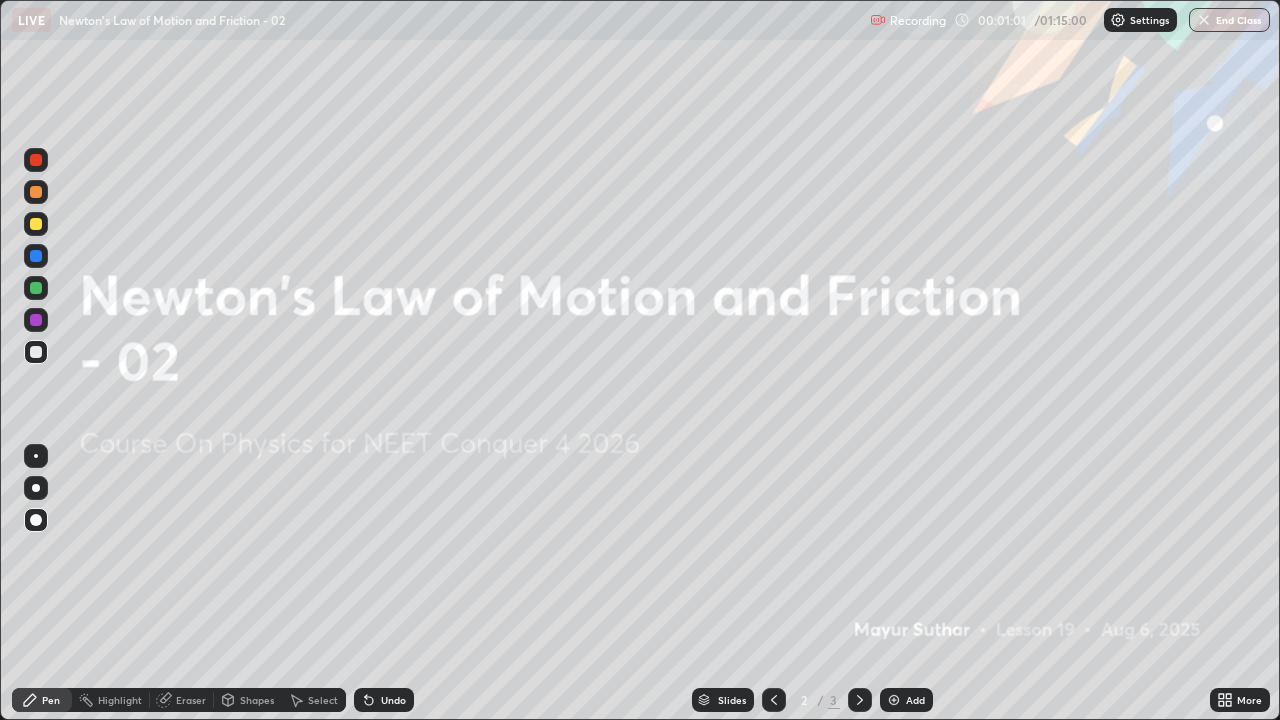 click 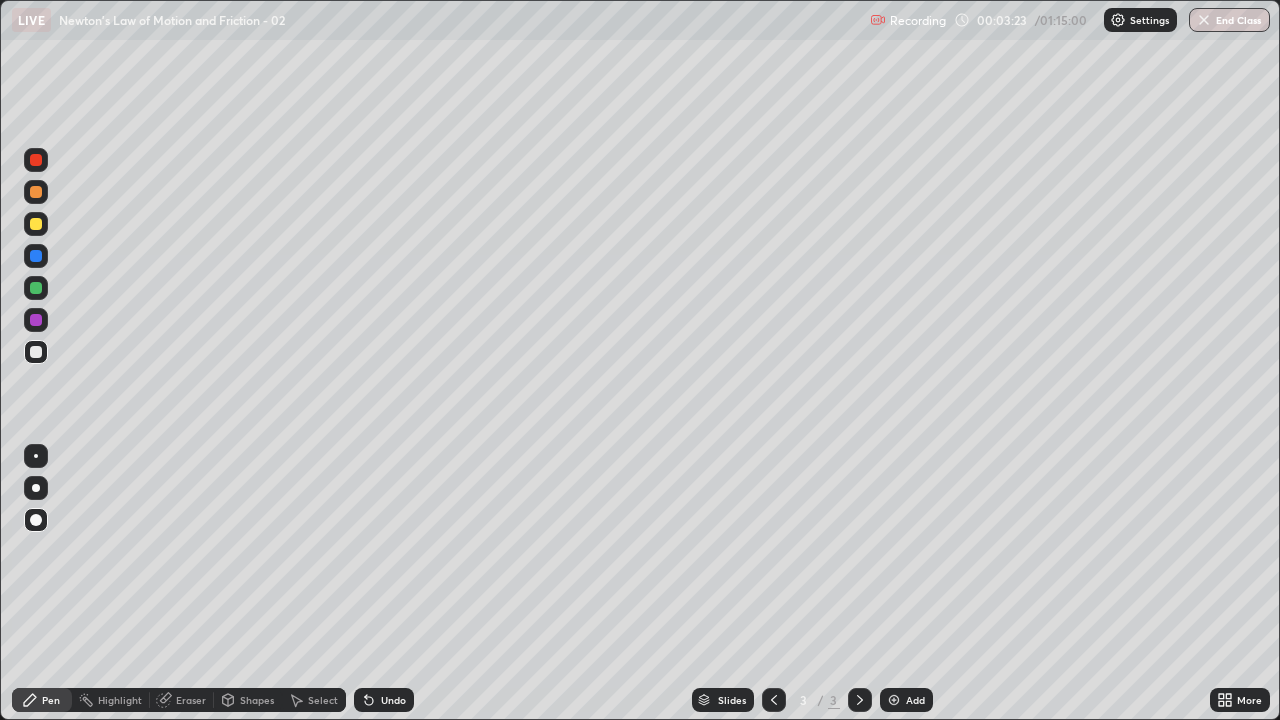 click at bounding box center [36, 256] 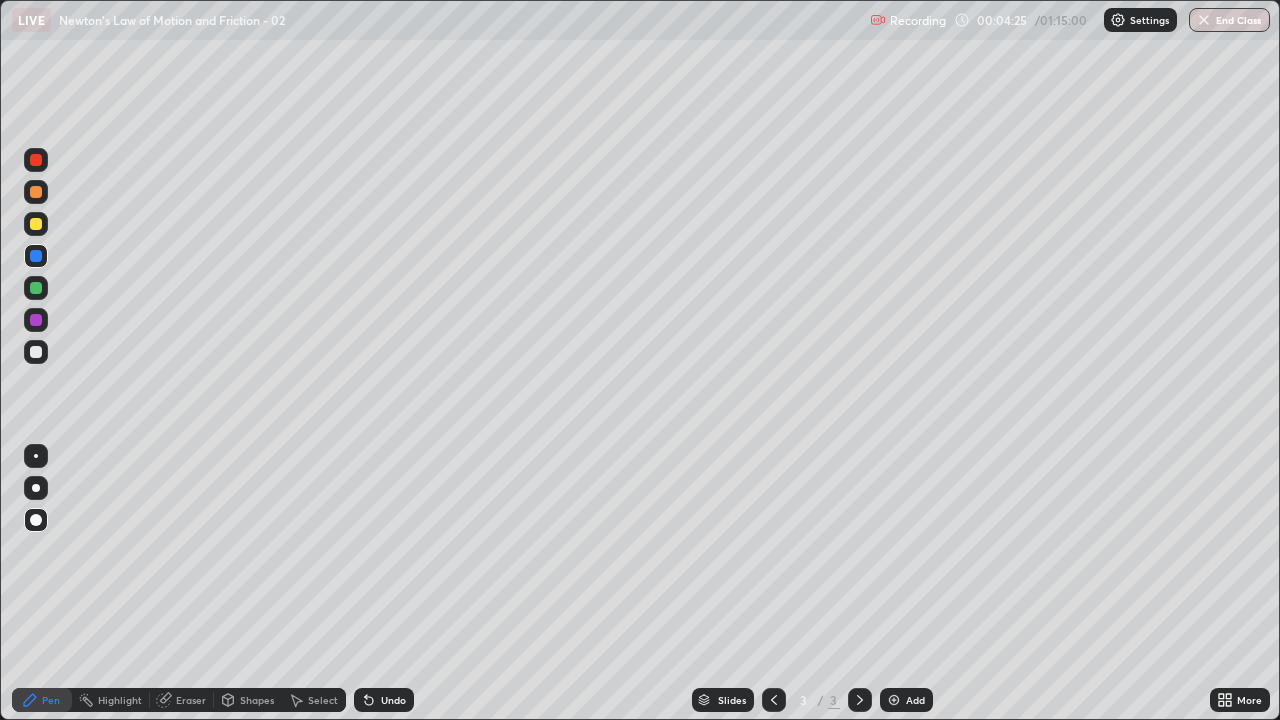 click at bounding box center (36, 320) 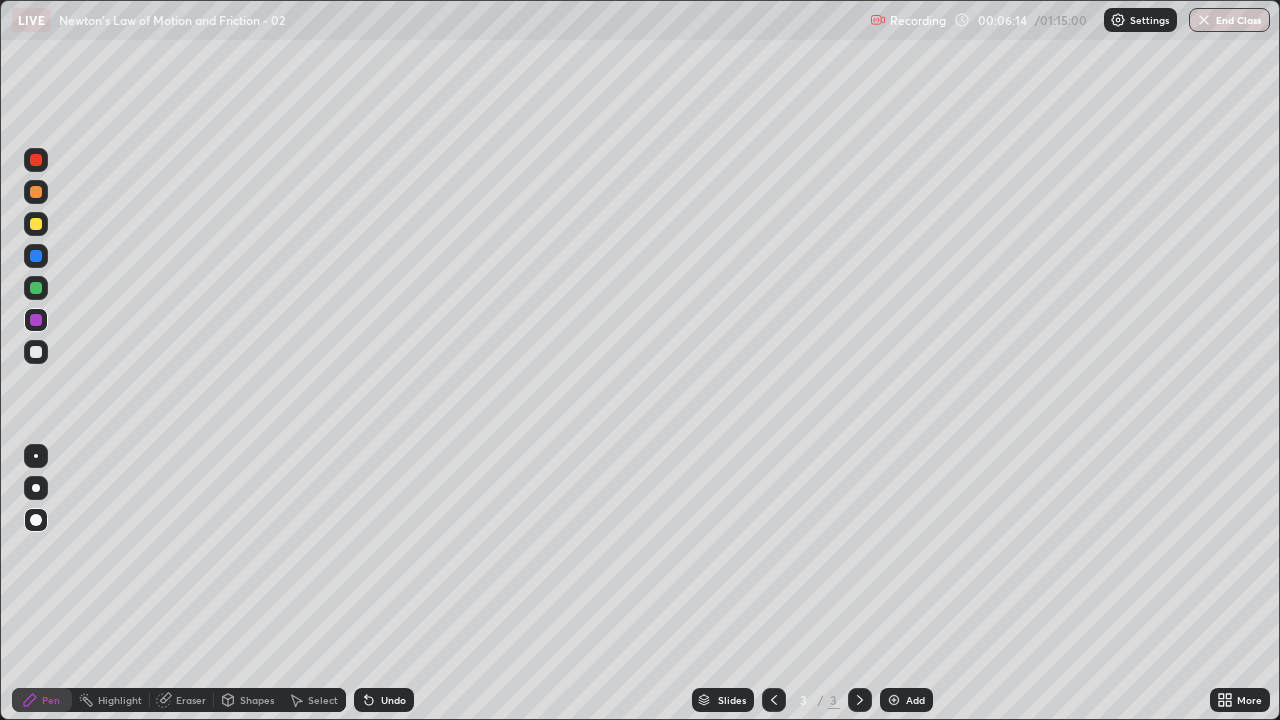 click at bounding box center [36, 288] 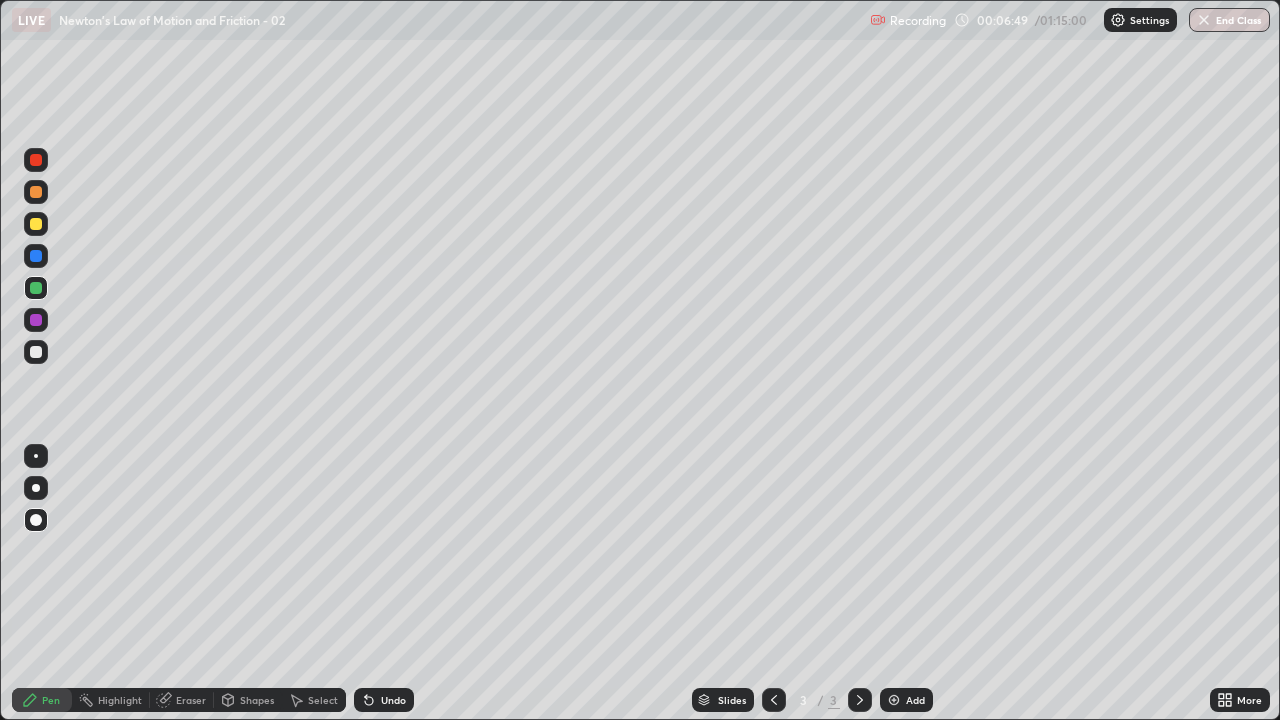 click at bounding box center (36, 256) 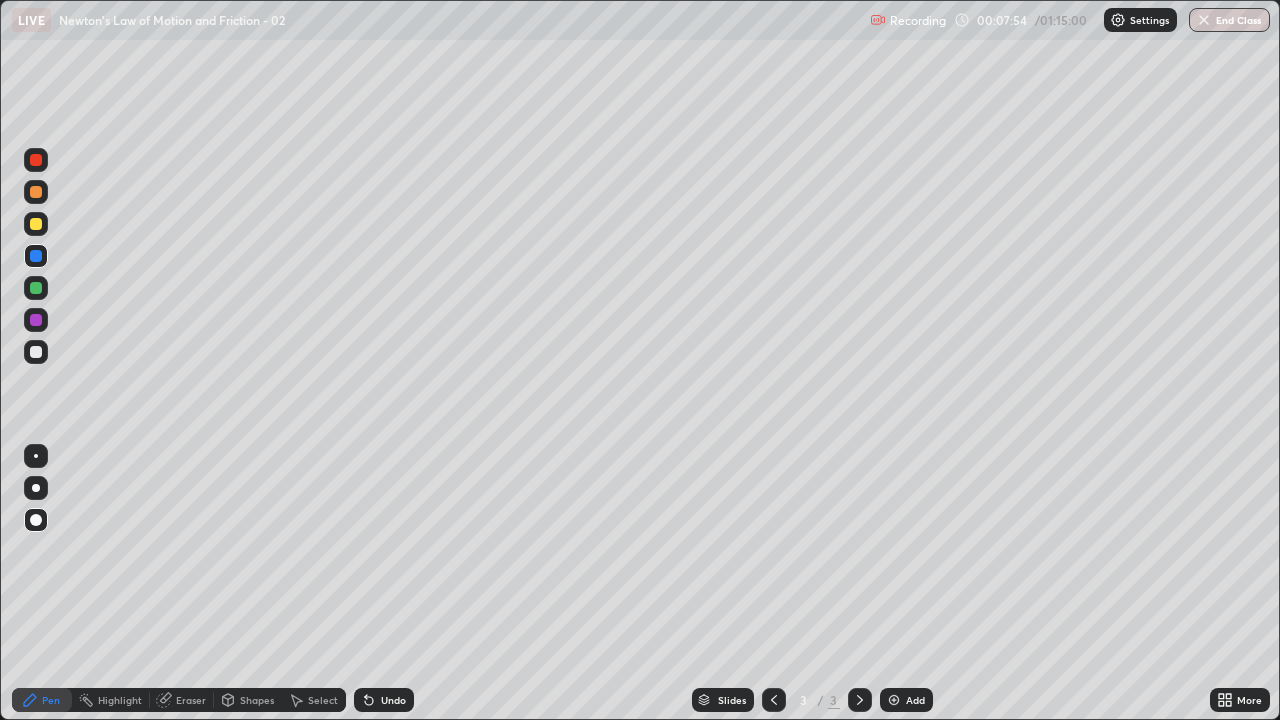 click at bounding box center (36, 320) 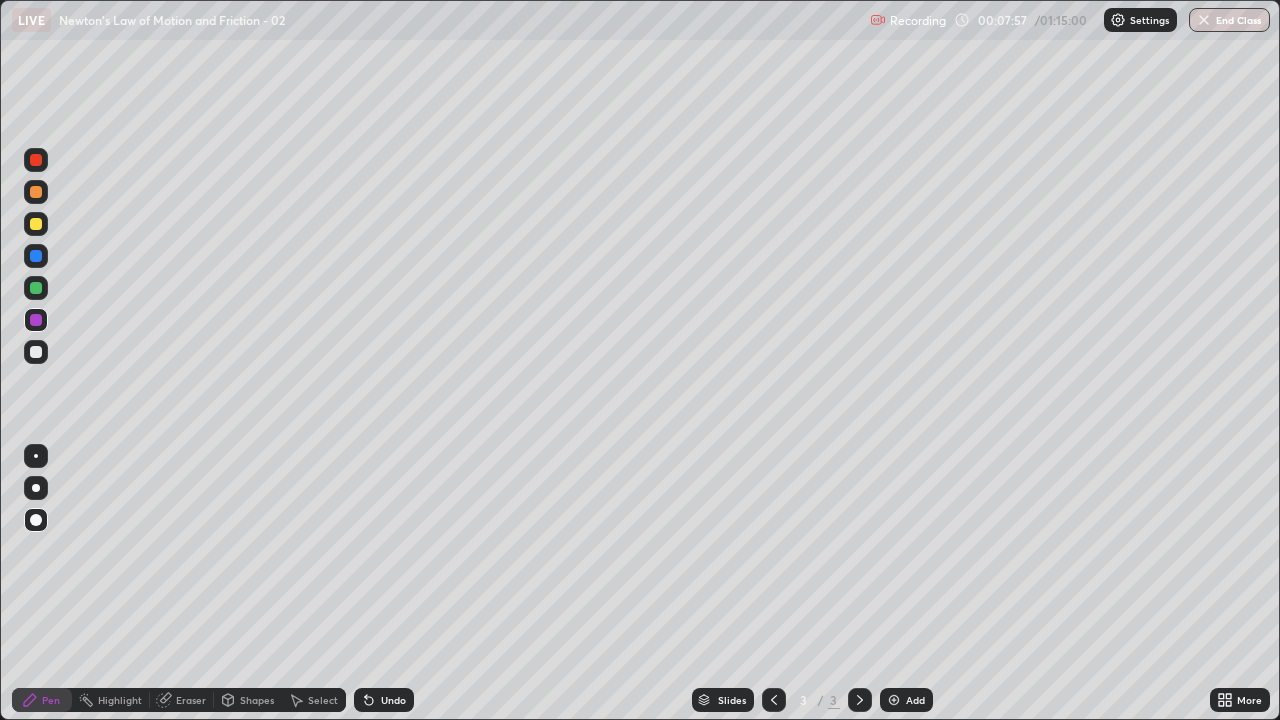 click at bounding box center [36, 192] 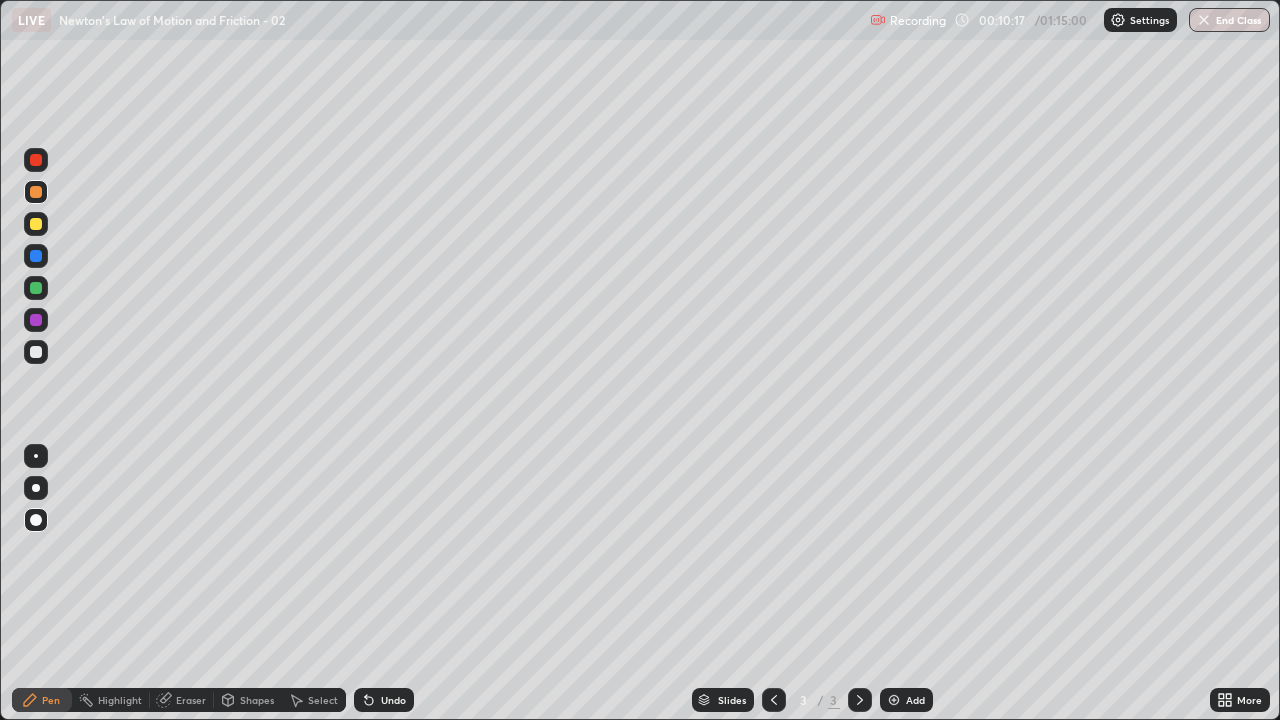 click at bounding box center (894, 700) 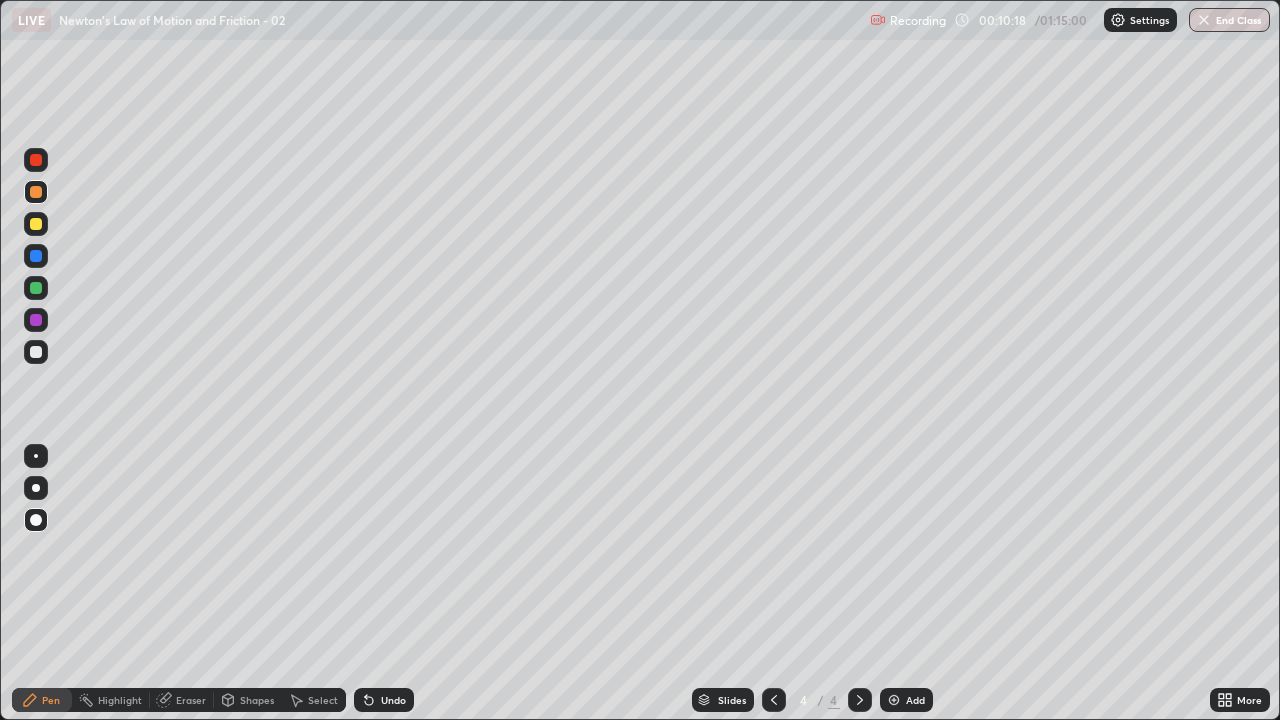 click at bounding box center (36, 352) 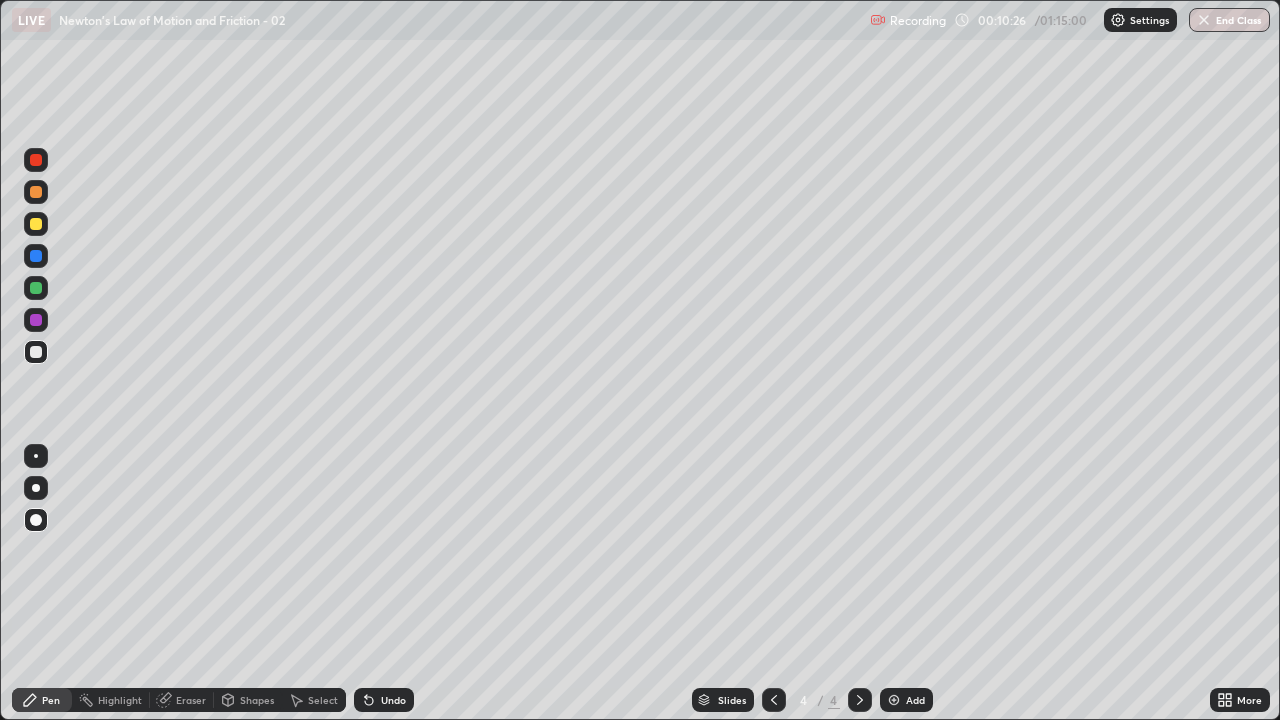 click at bounding box center [36, 224] 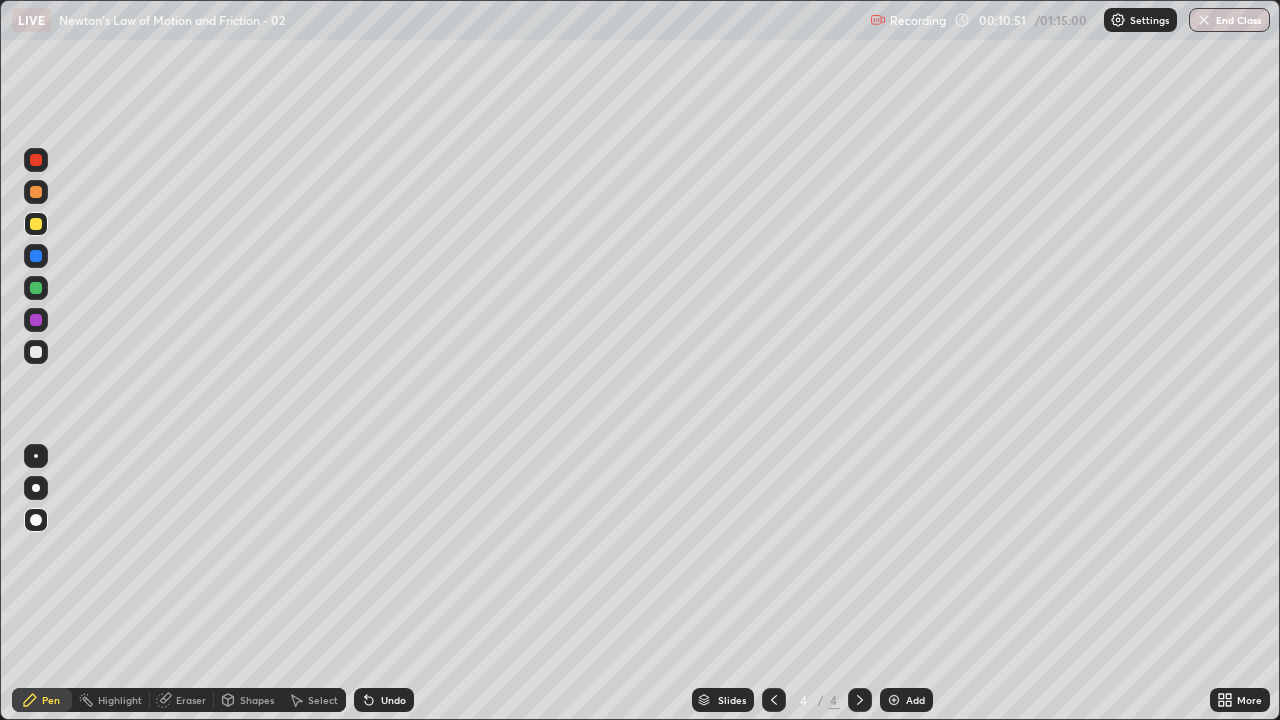 click at bounding box center (36, 256) 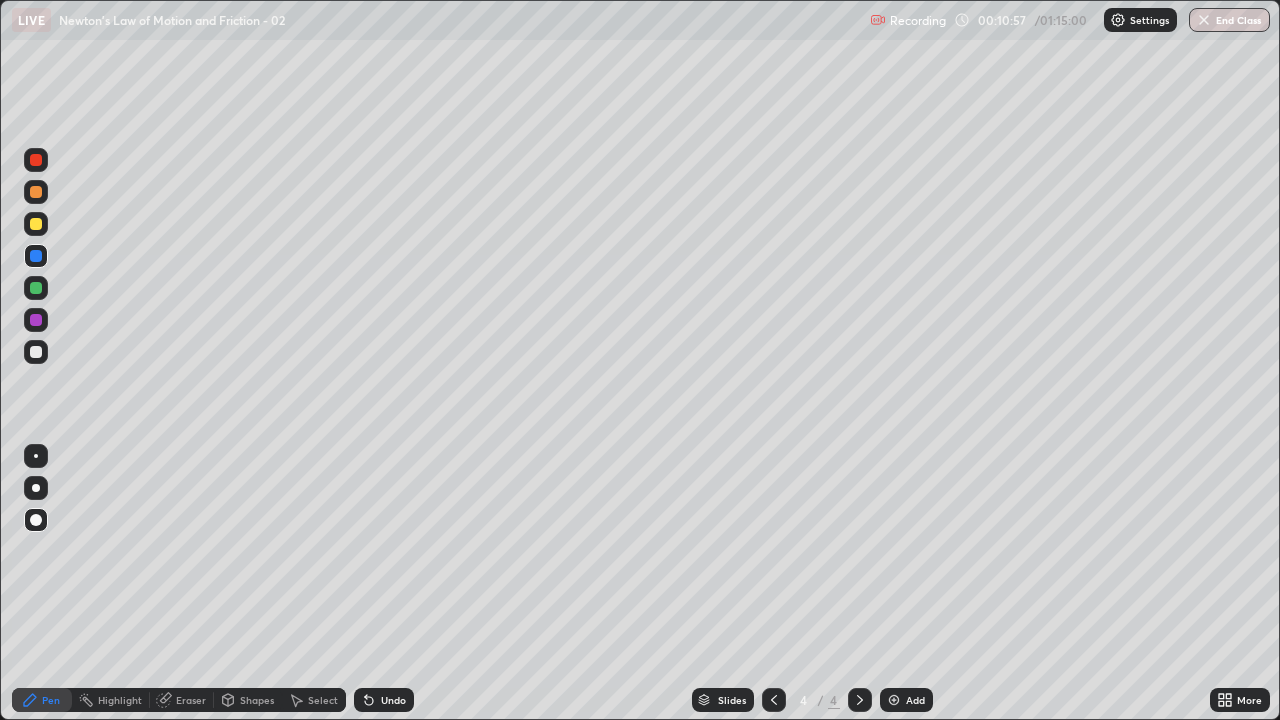 click on "Undo" at bounding box center [384, 700] 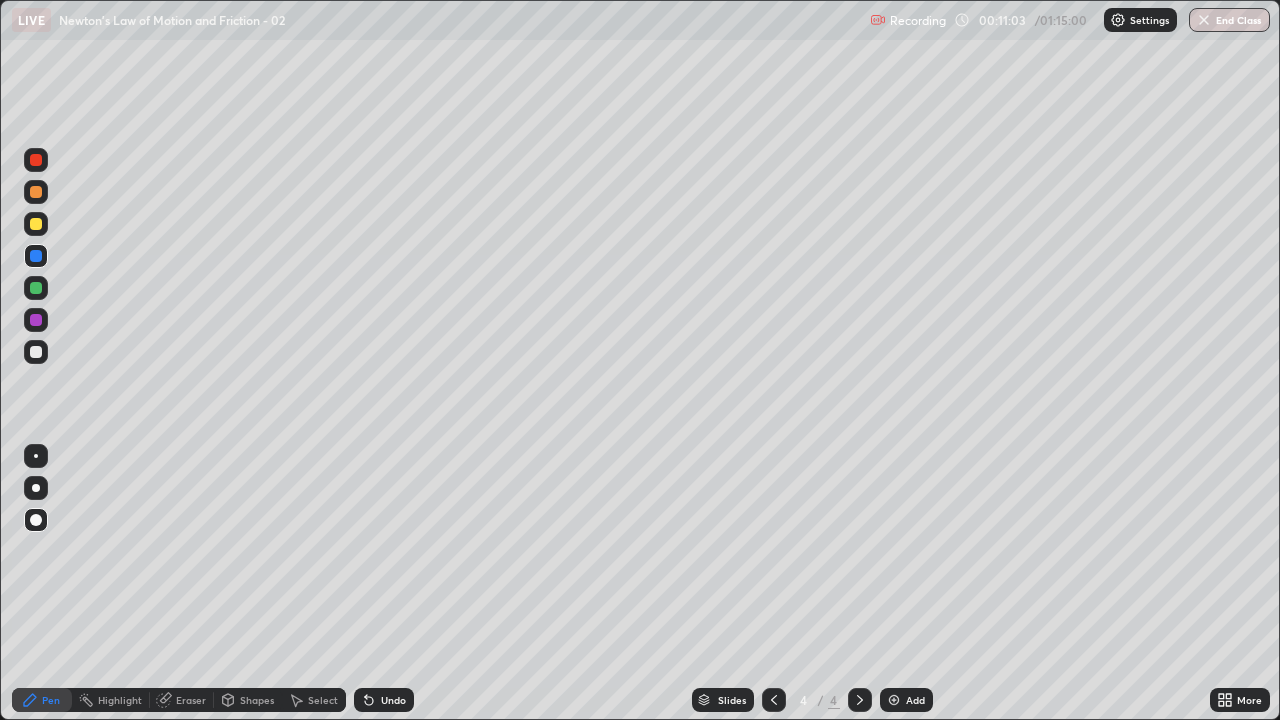 click on "Undo" at bounding box center (393, 700) 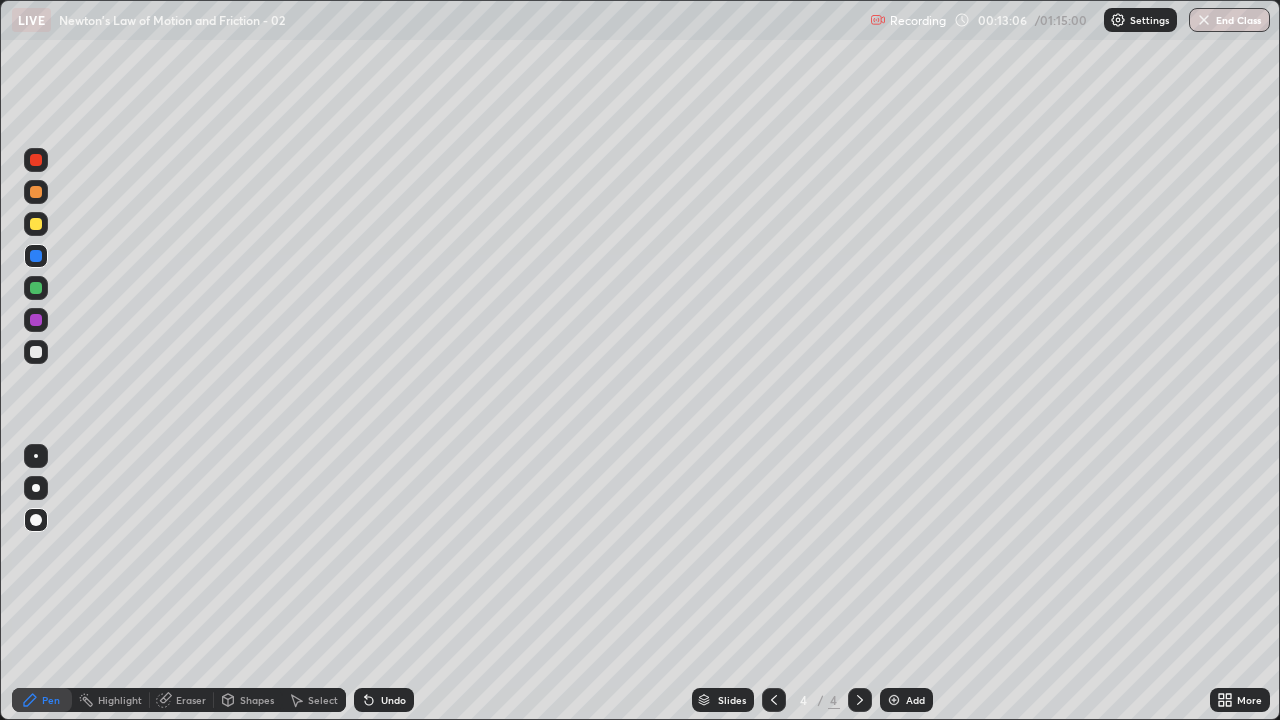 click at bounding box center (36, 320) 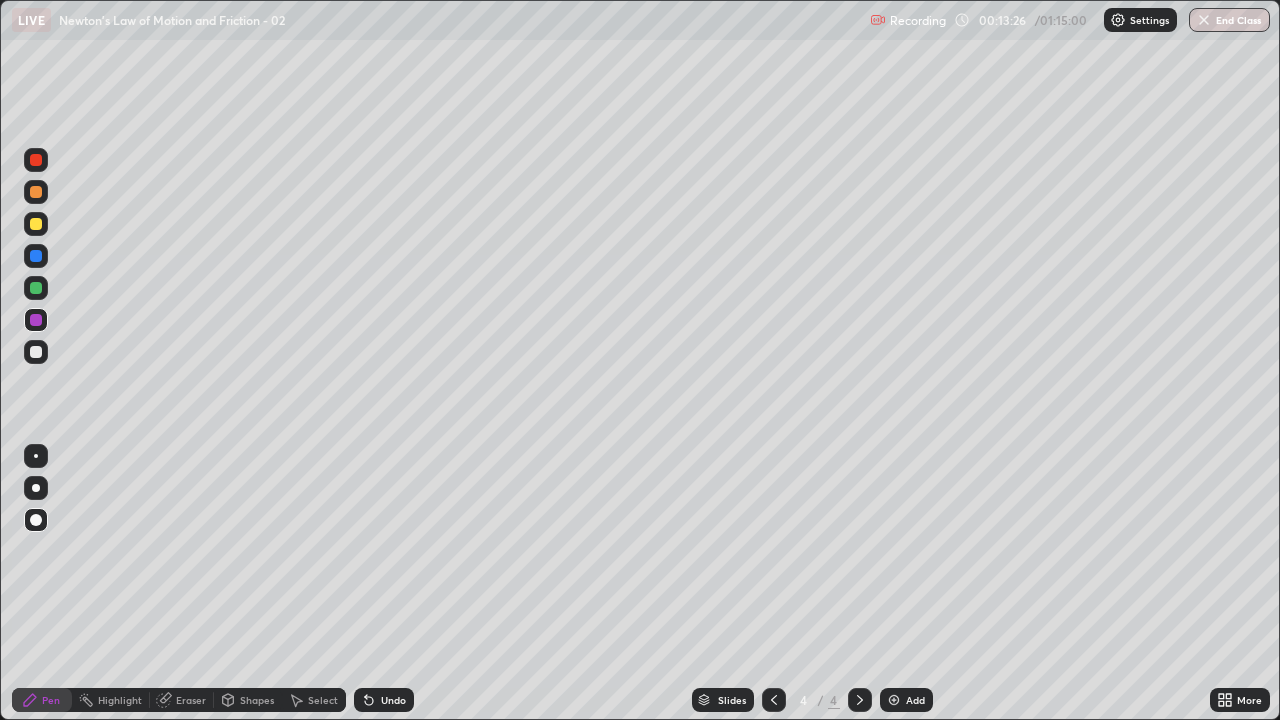 click at bounding box center [36, 256] 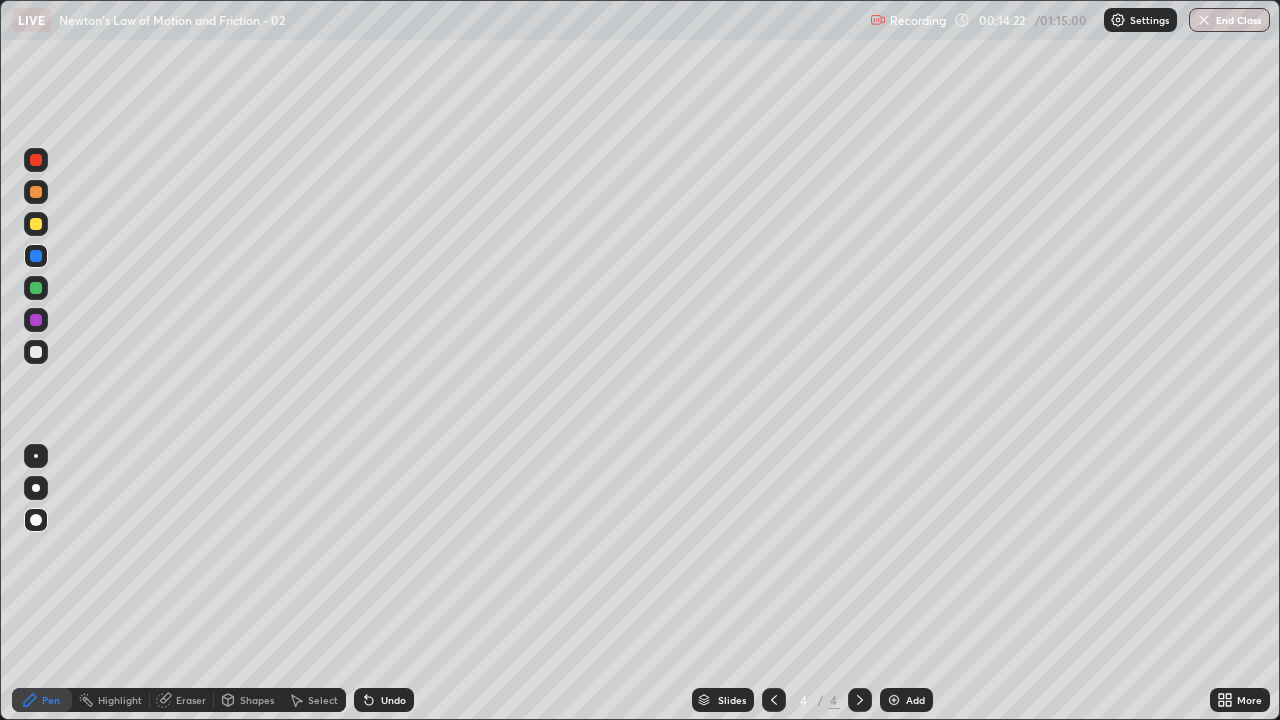 click at bounding box center [36, 288] 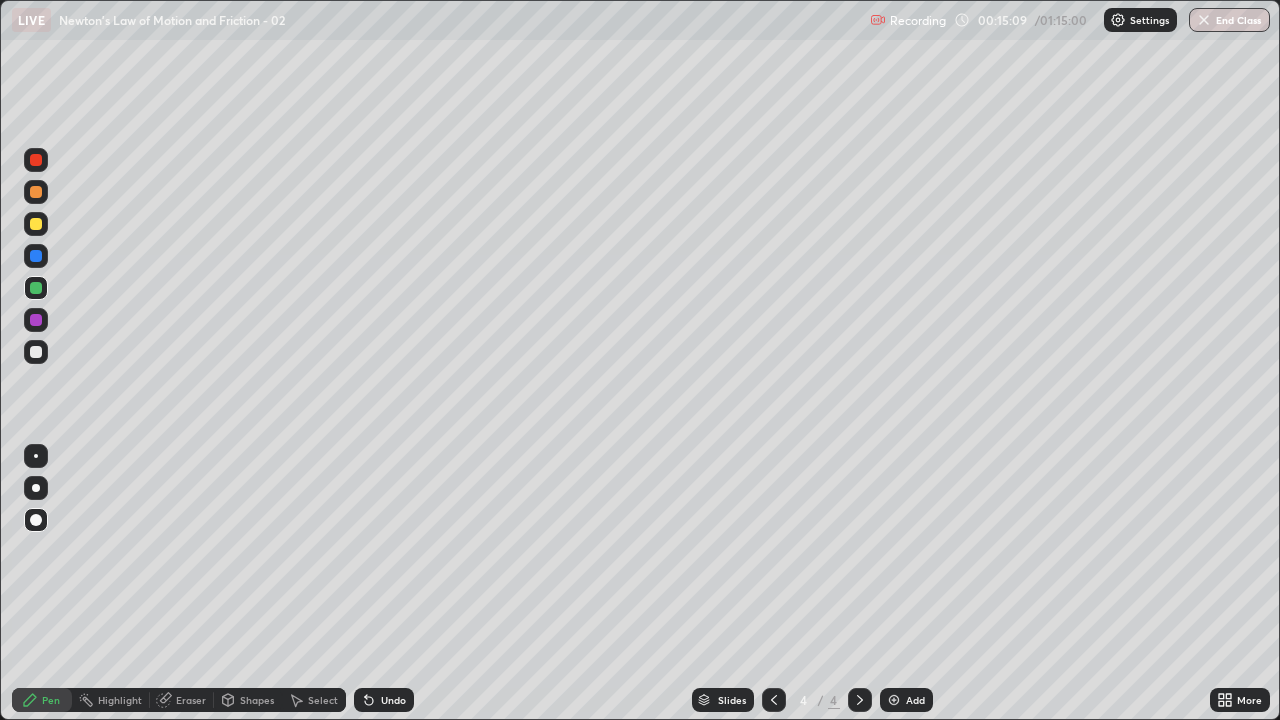 click 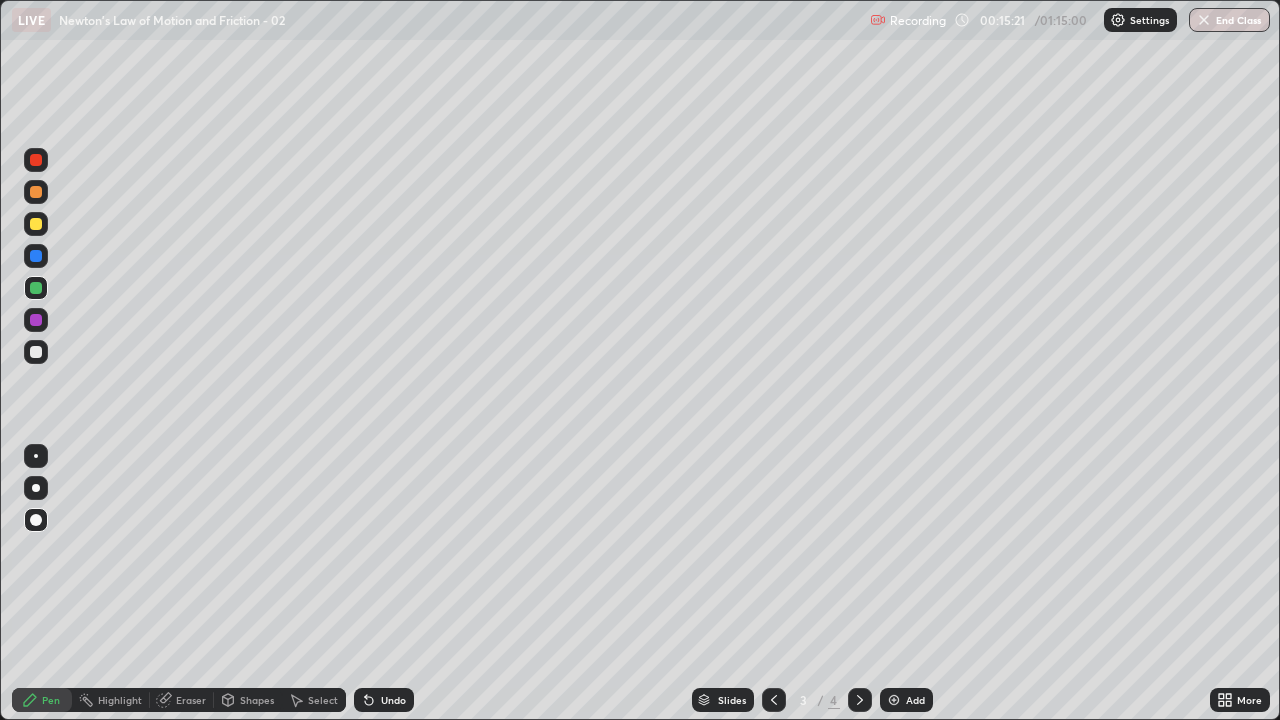 click at bounding box center (36, 352) 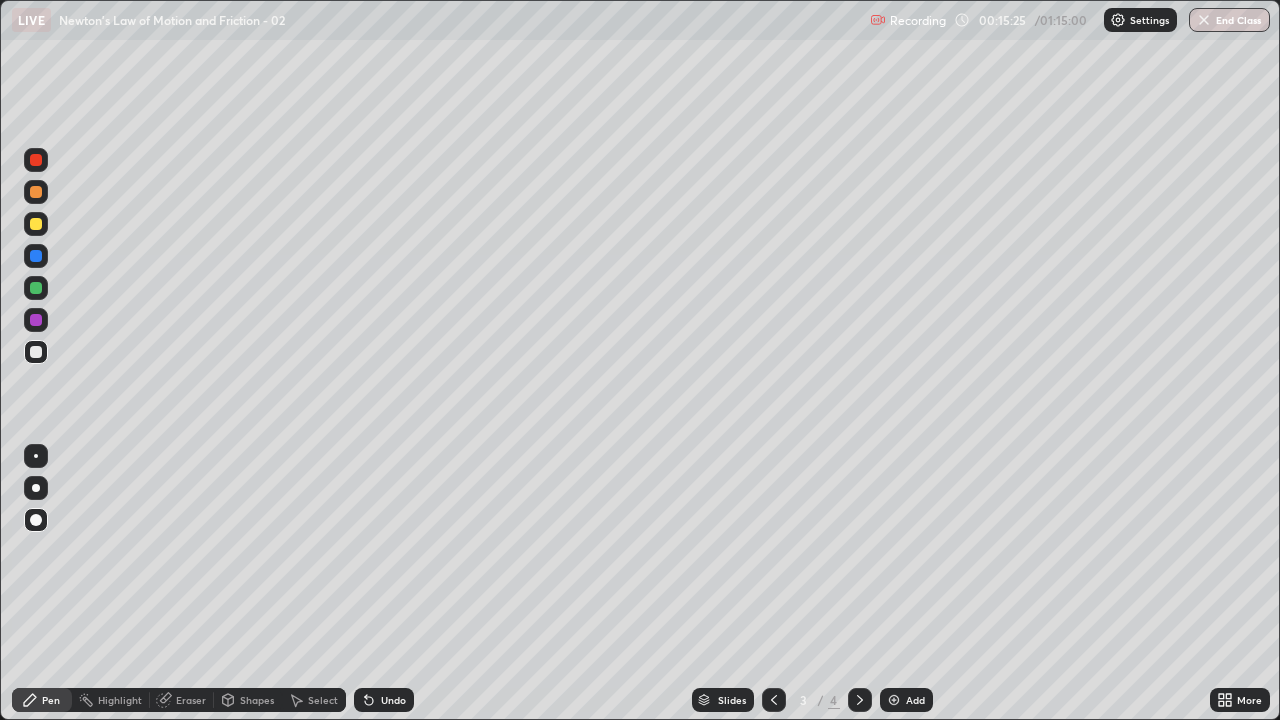 click on "Eraser" at bounding box center [191, 700] 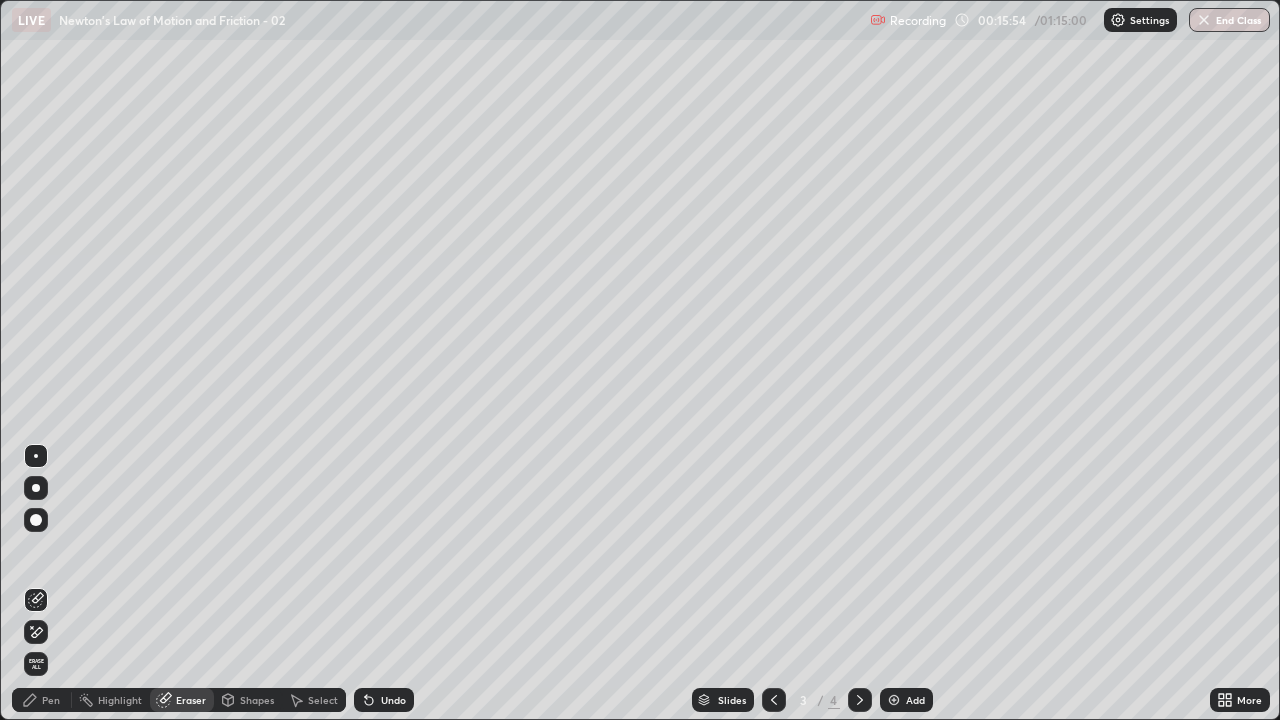 click 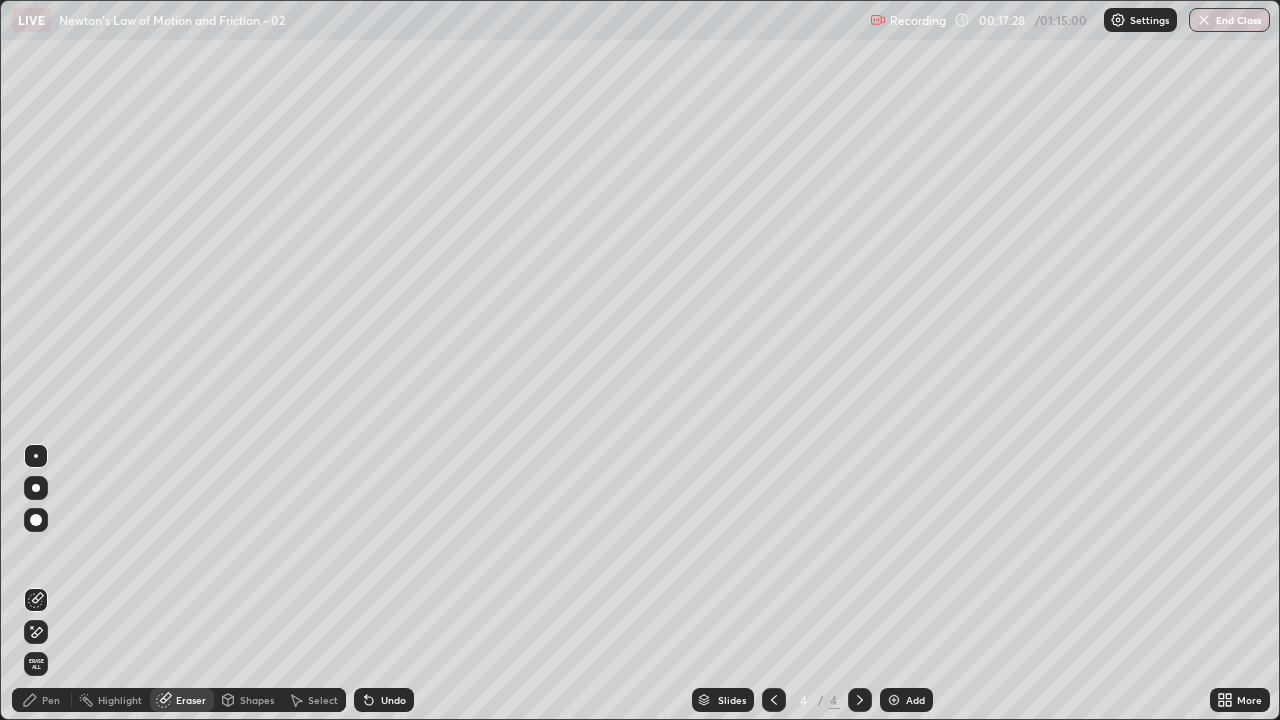 click at bounding box center [894, 700] 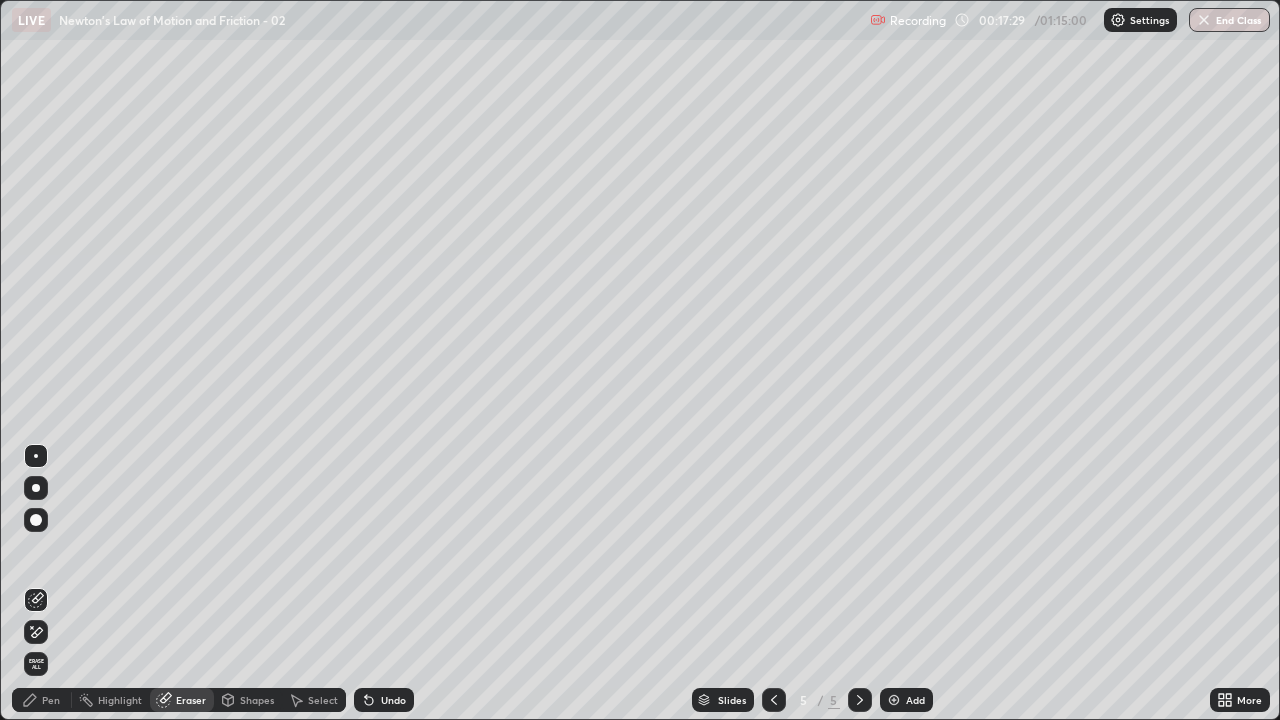 click on "Pen" at bounding box center [51, 700] 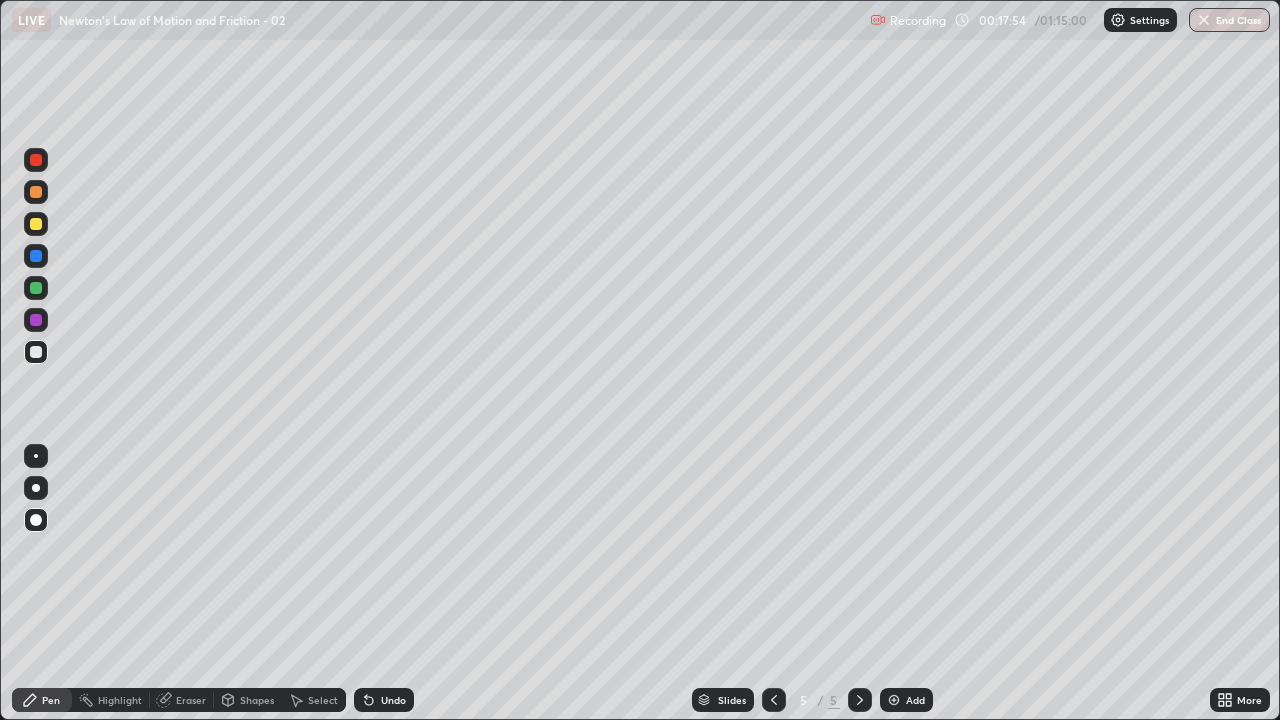 click at bounding box center (36, 192) 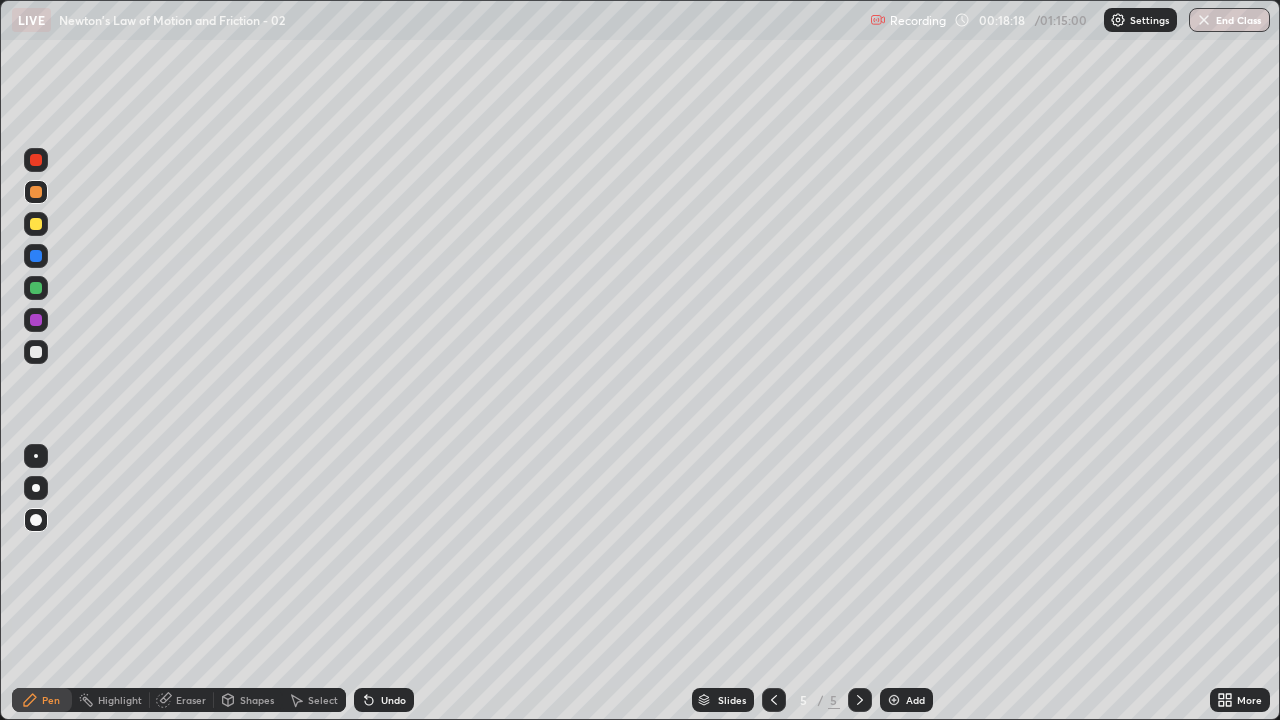 click at bounding box center [36, 288] 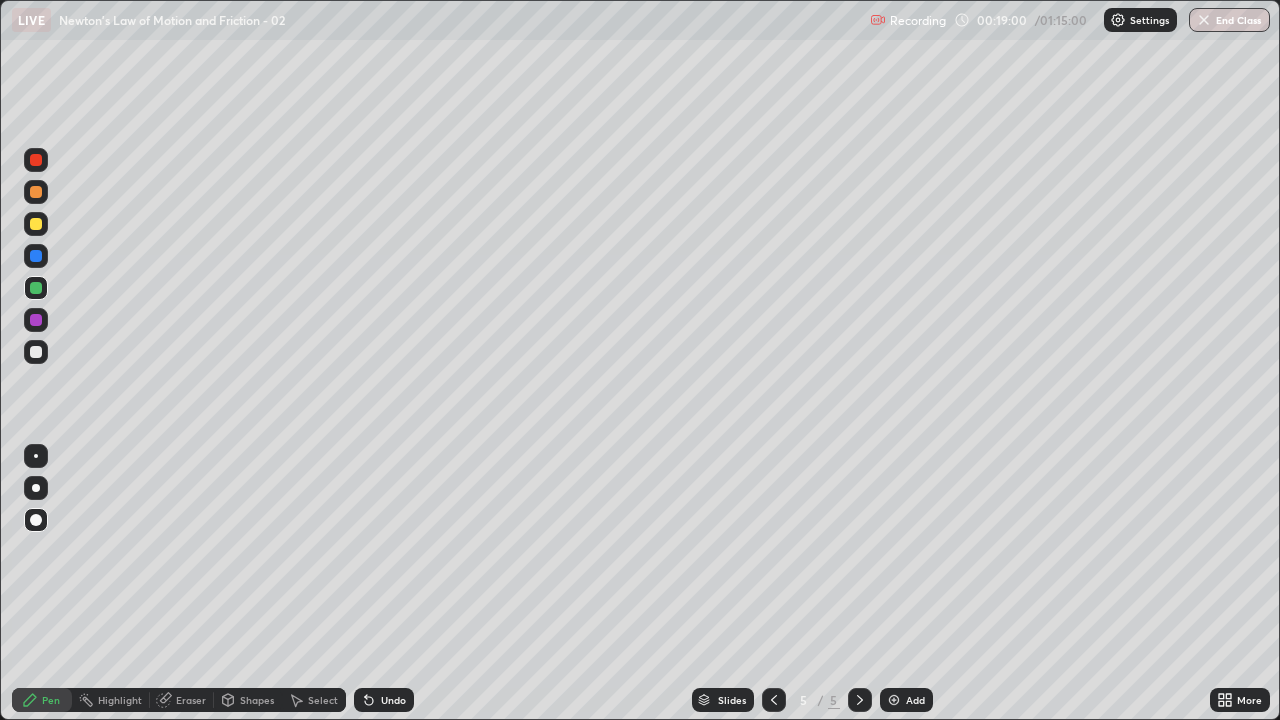 click at bounding box center [36, 224] 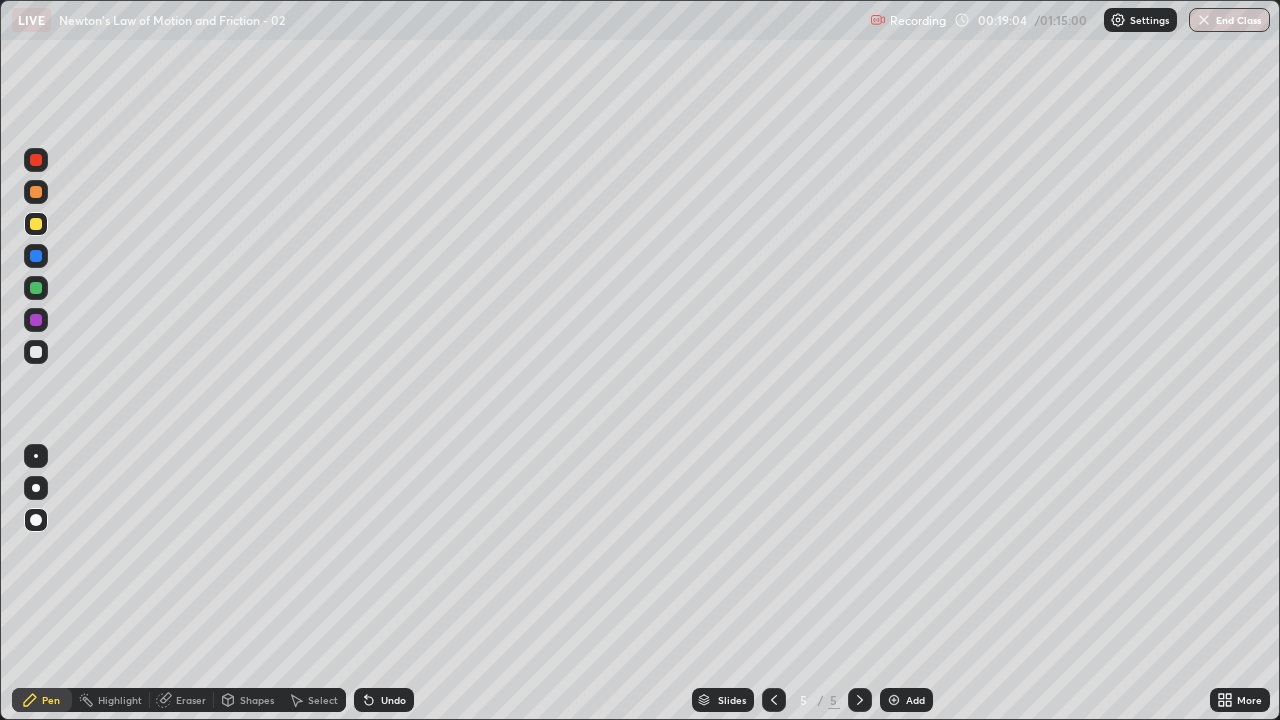 click at bounding box center (36, 160) 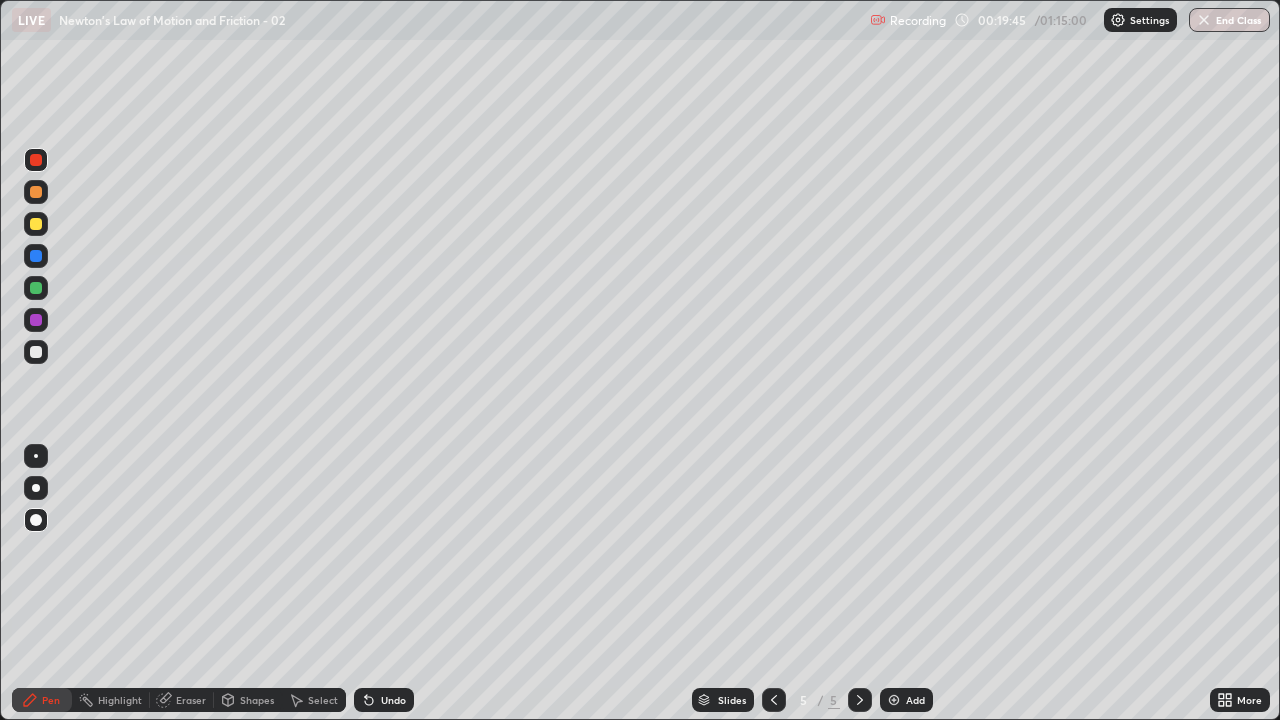 click at bounding box center [36, 352] 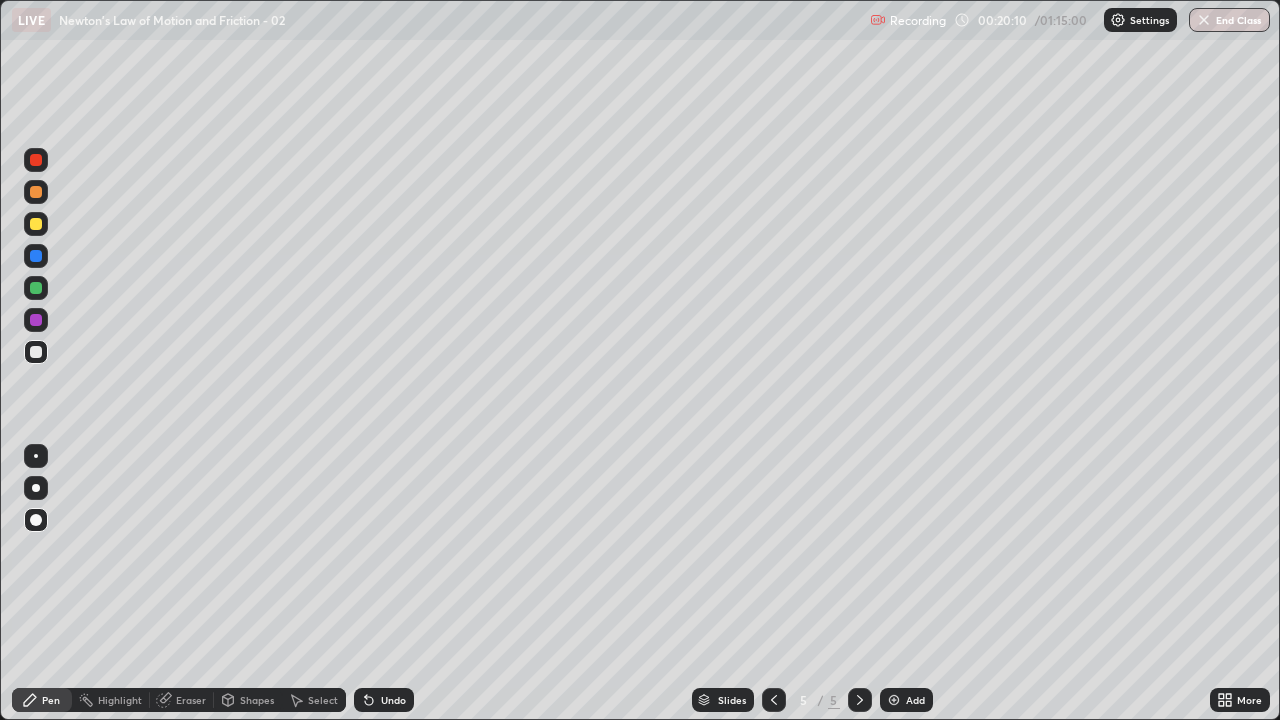 click at bounding box center [774, 700] 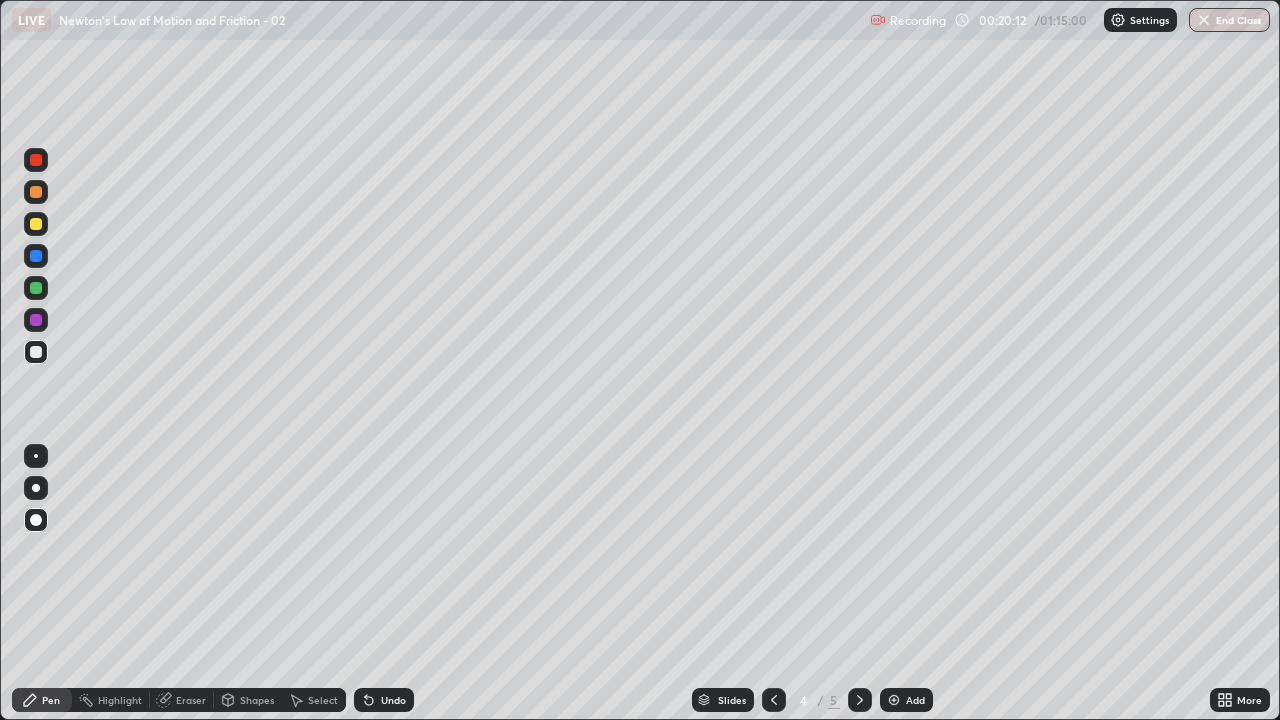 click on "Undo" at bounding box center [393, 700] 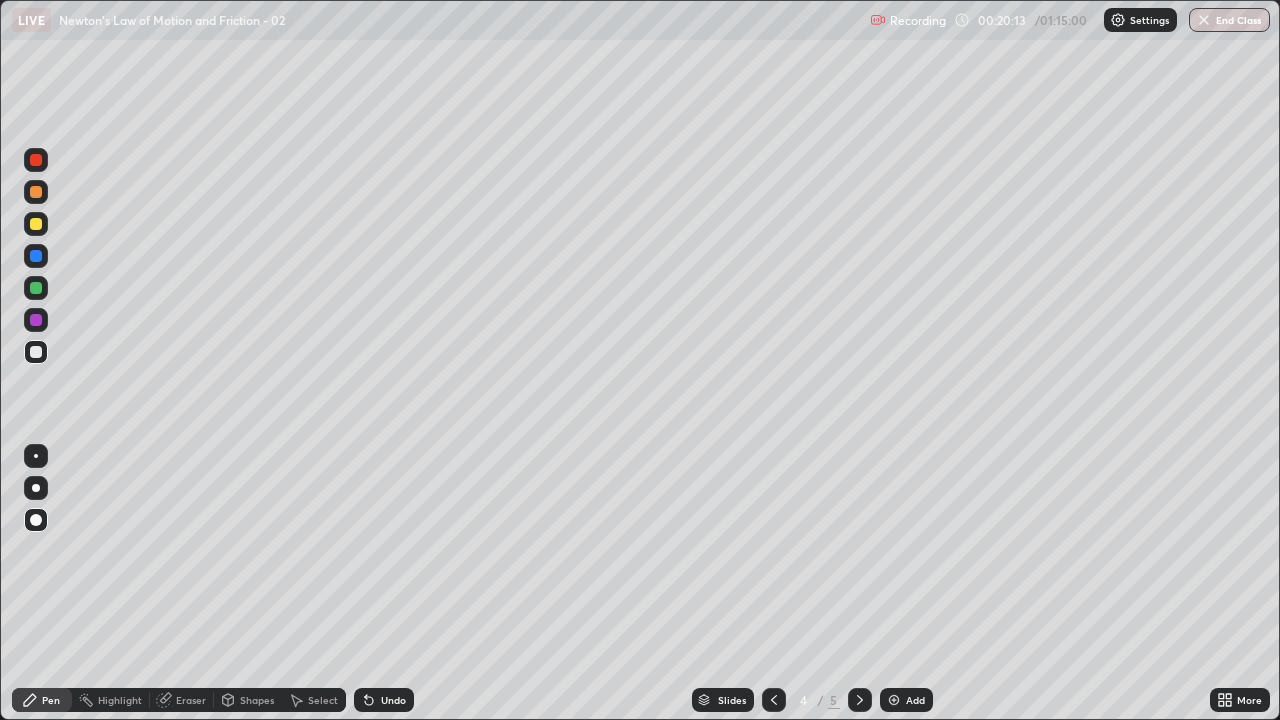 click on "Undo" at bounding box center (393, 700) 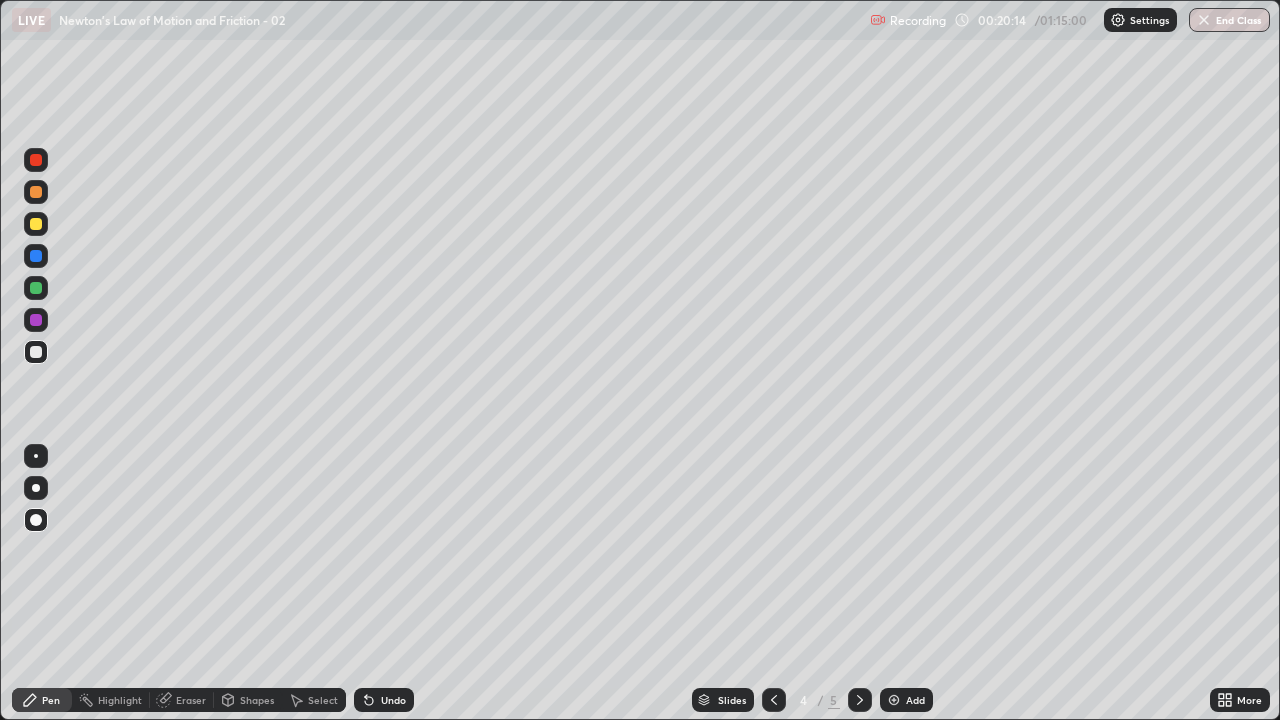 click 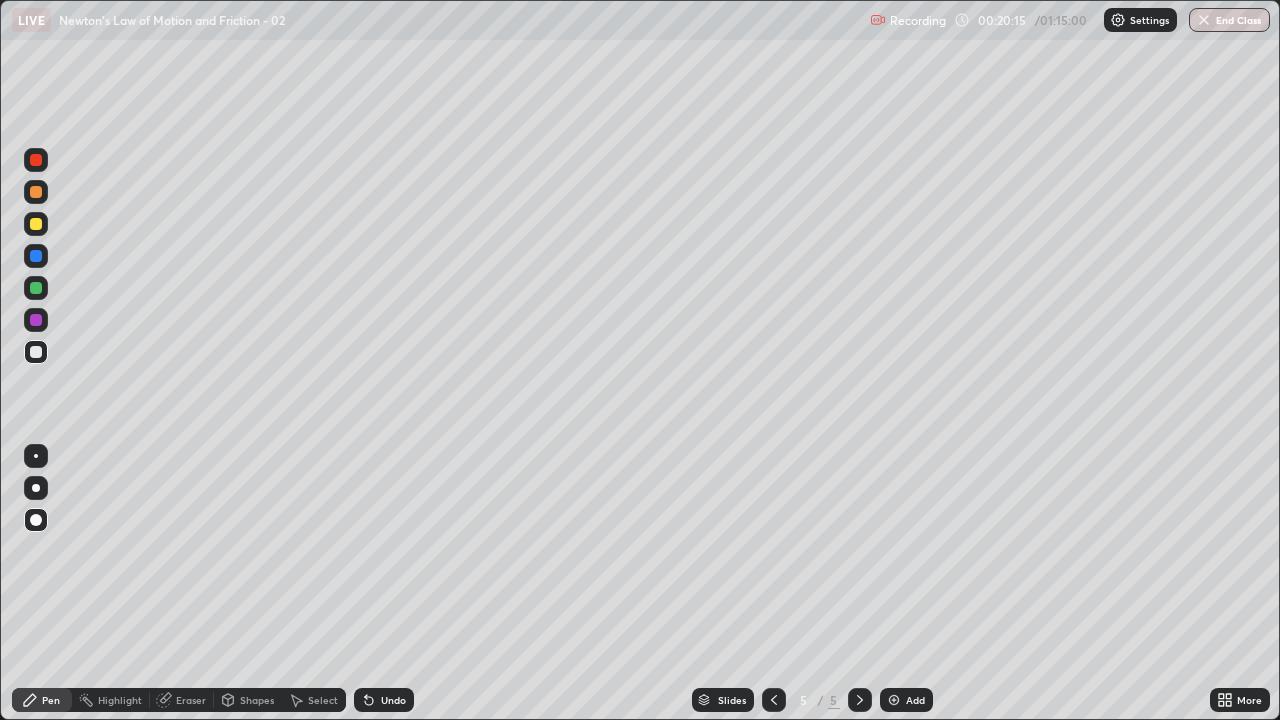 click at bounding box center [774, 700] 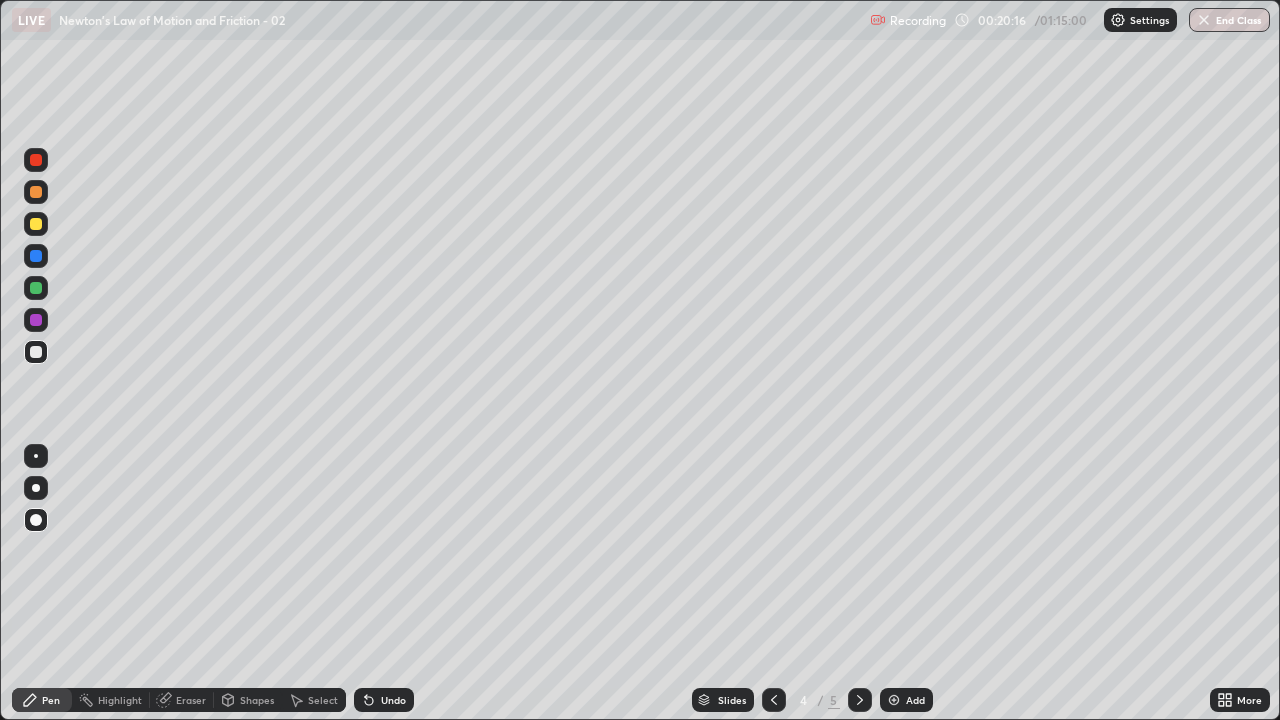 click 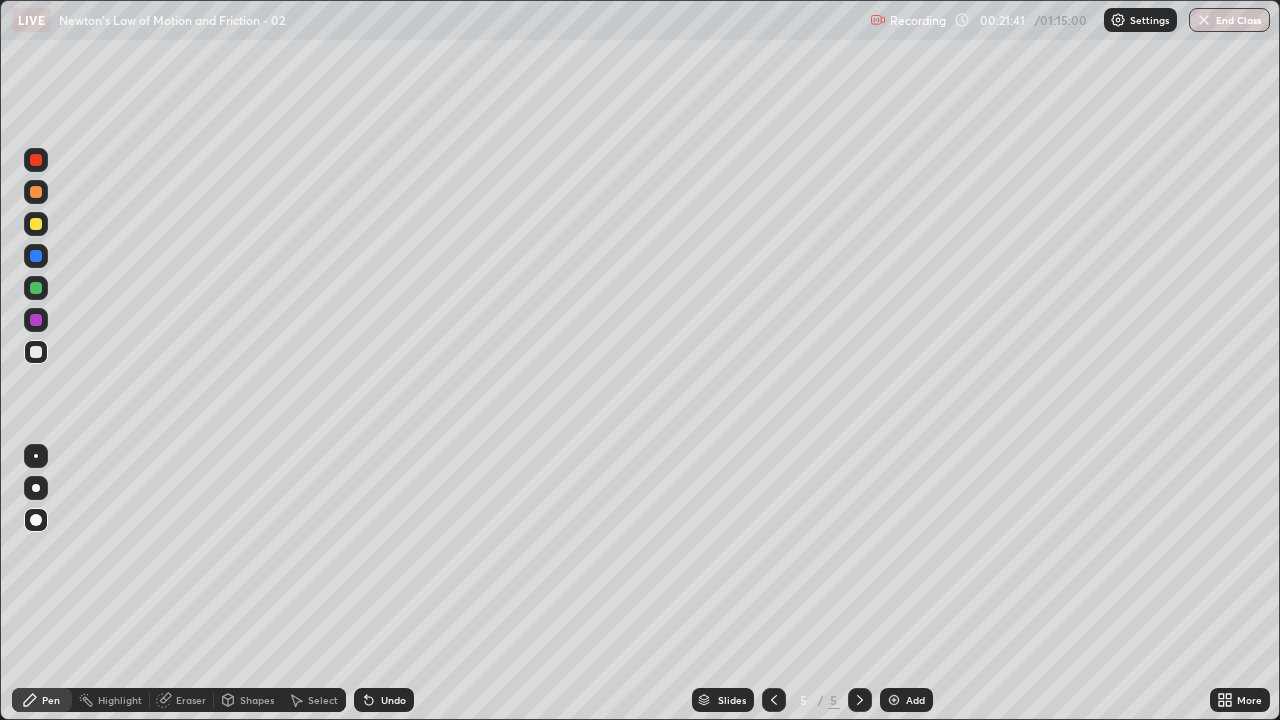 click on "Eraser" at bounding box center (191, 700) 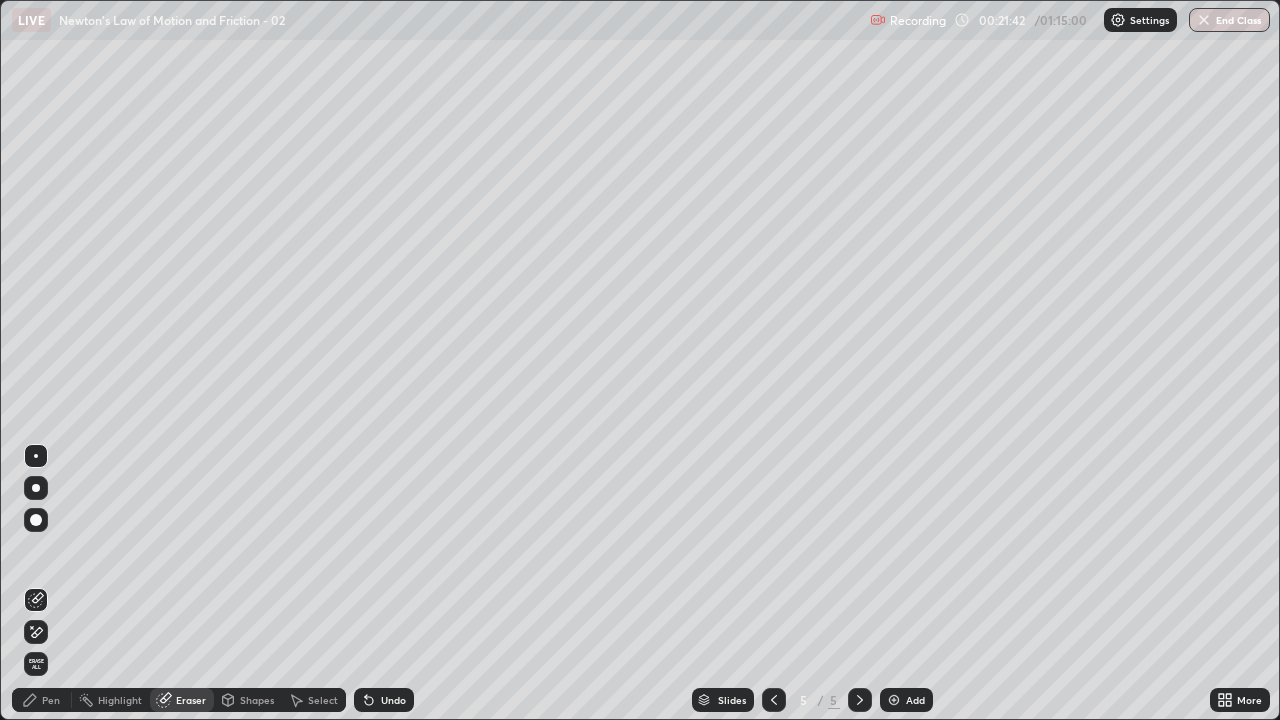 click on "Pen" at bounding box center (42, 700) 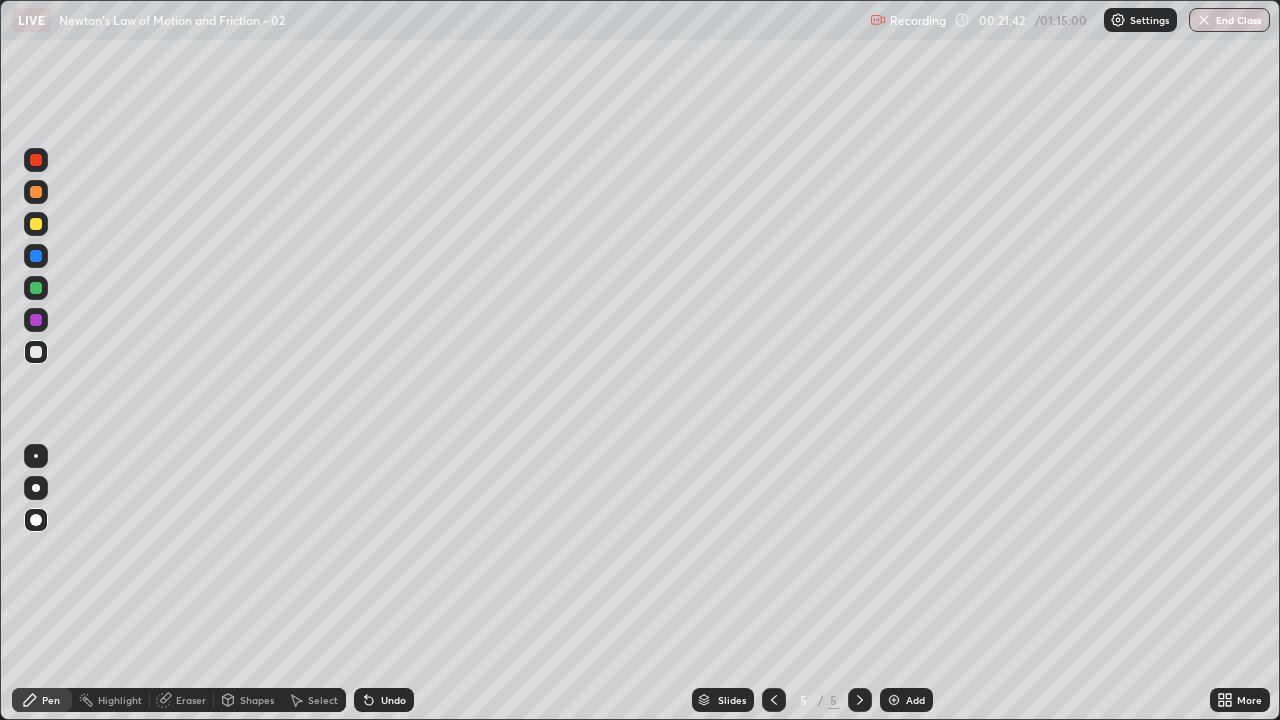 click at bounding box center (36, 320) 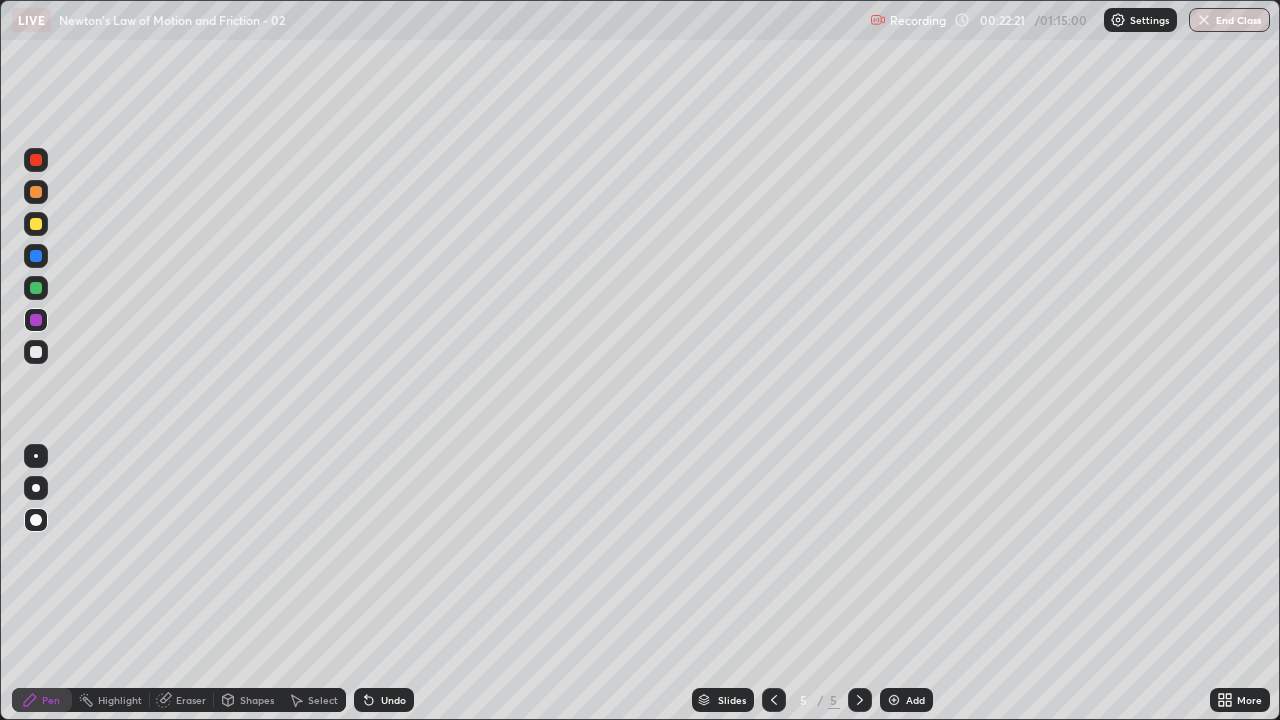 click 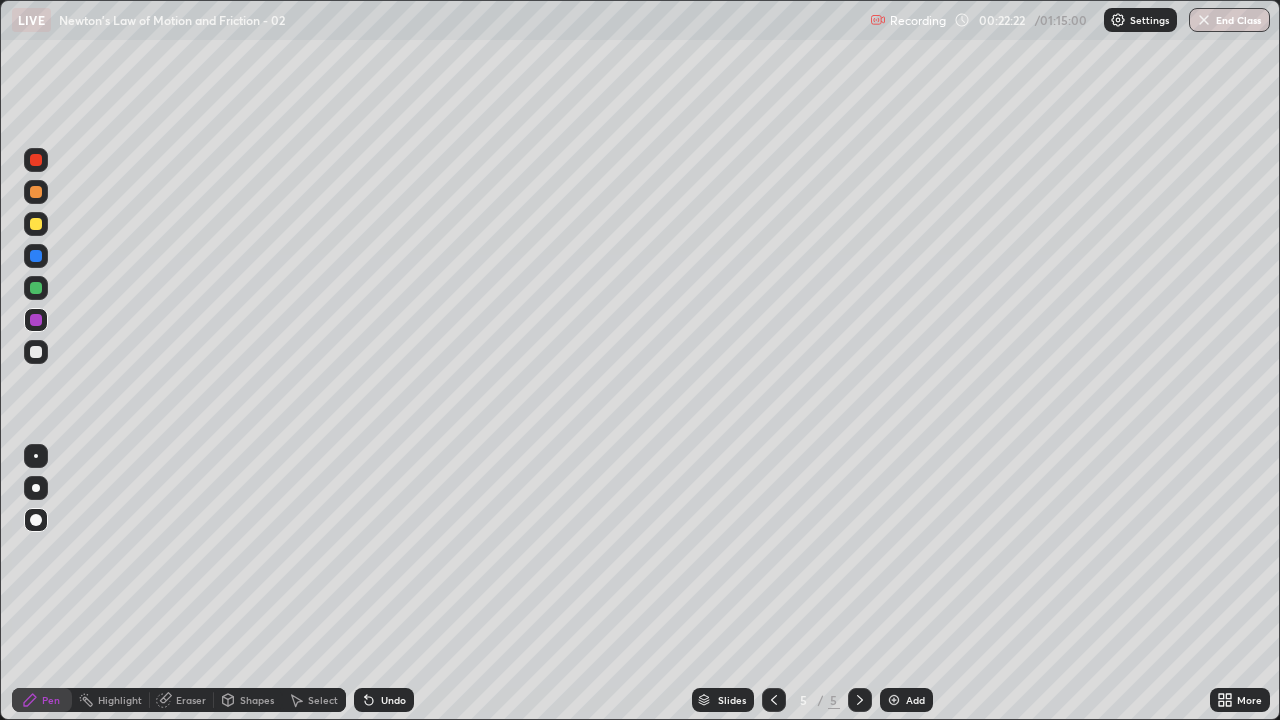 click on "Add" at bounding box center [915, 700] 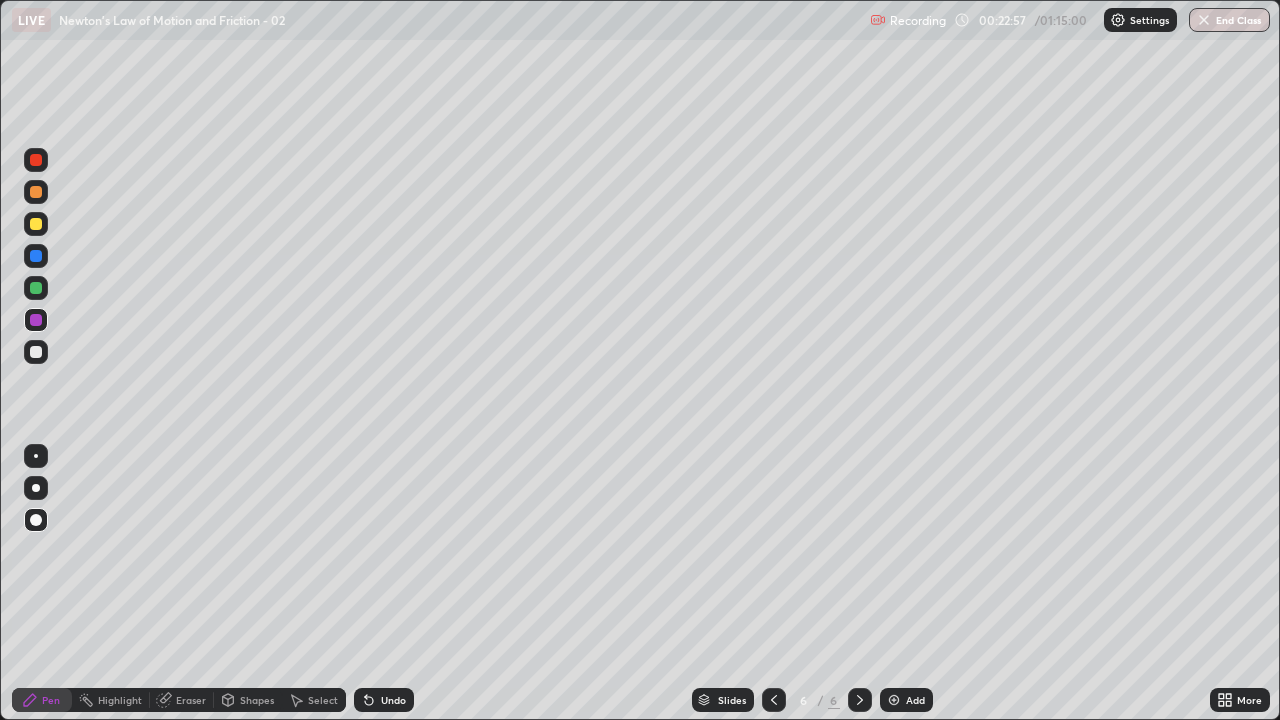 click on "Slides 6 / 6 Add" at bounding box center [812, 700] 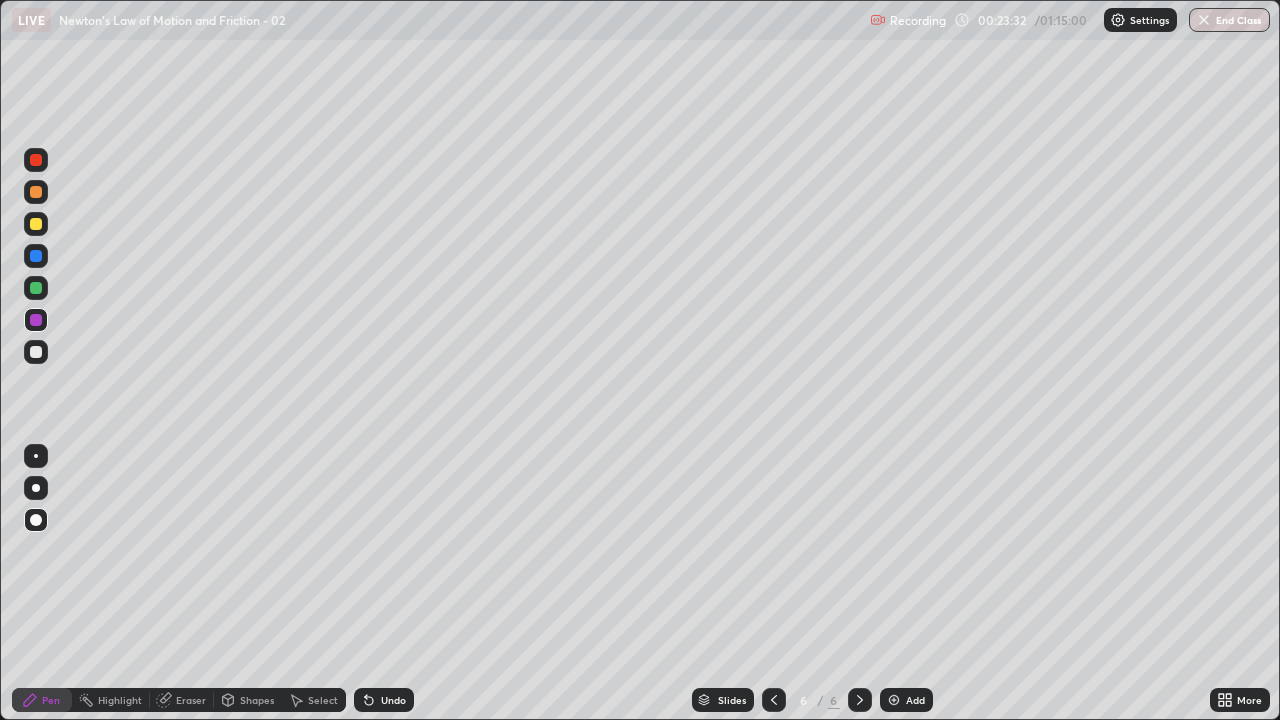 click on "Slides 6 / 6 Add" at bounding box center (812, 700) 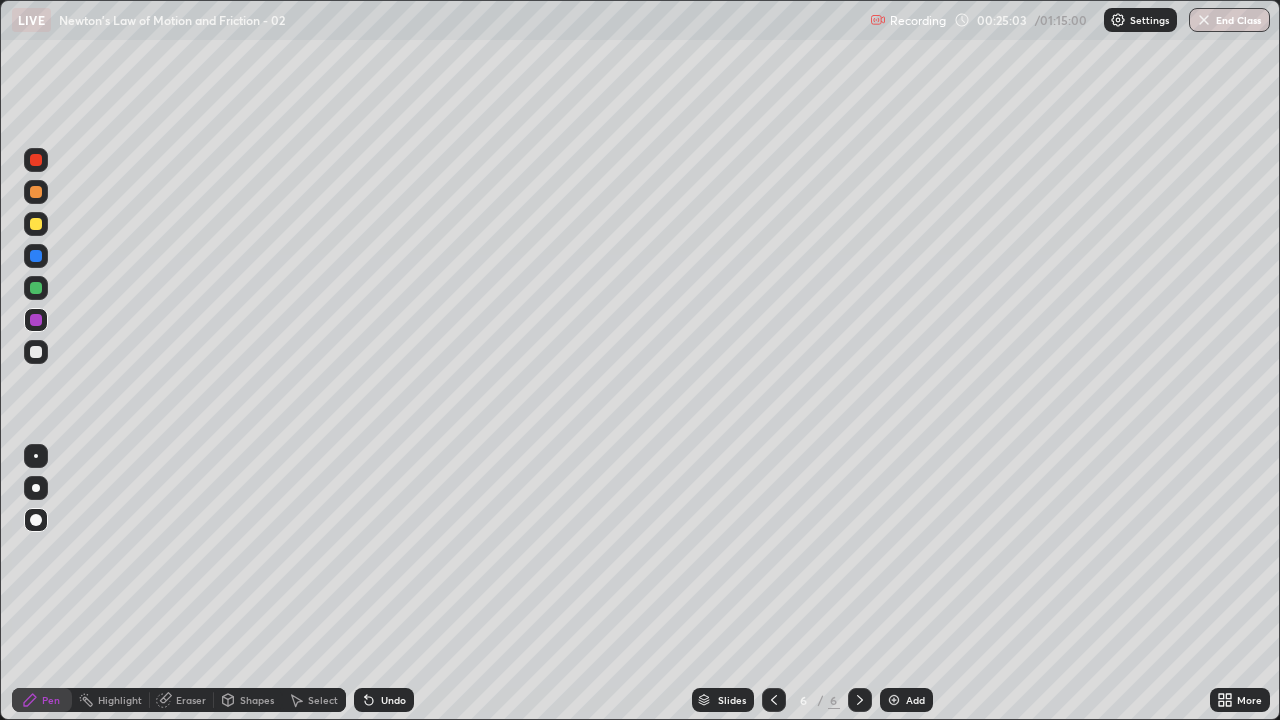 click at bounding box center (36, 288) 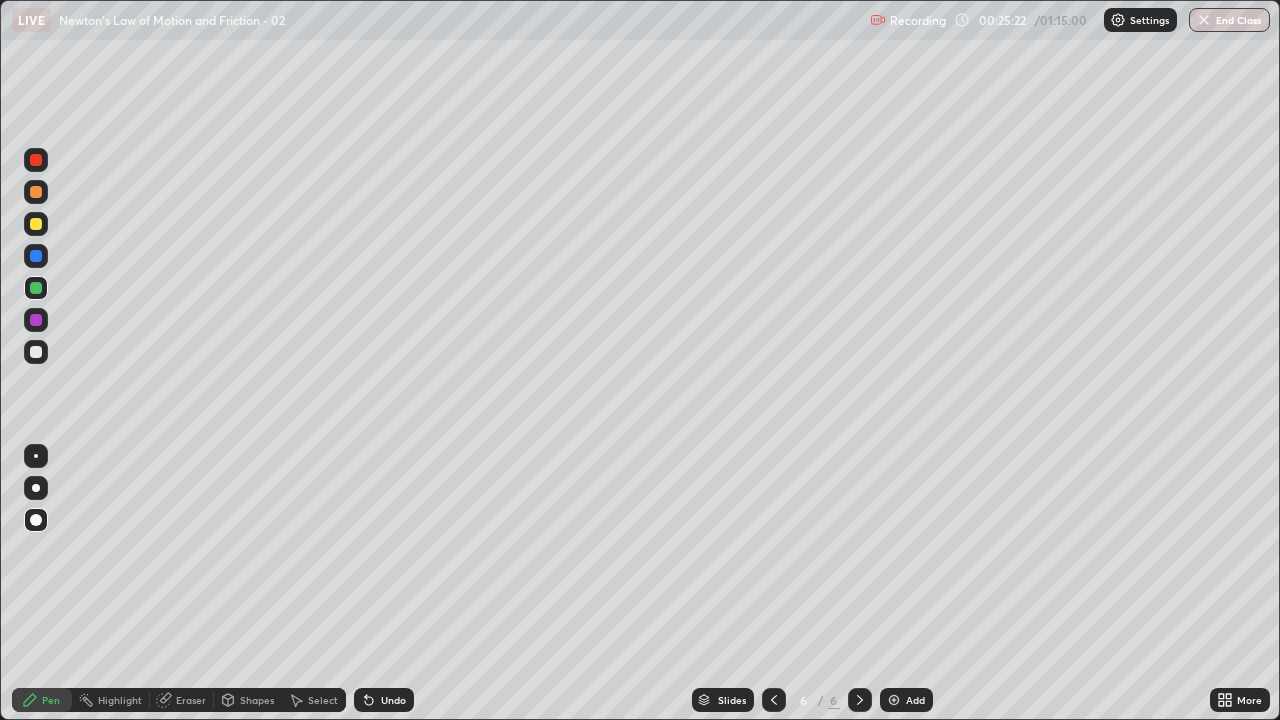 click on "Undo" at bounding box center [393, 700] 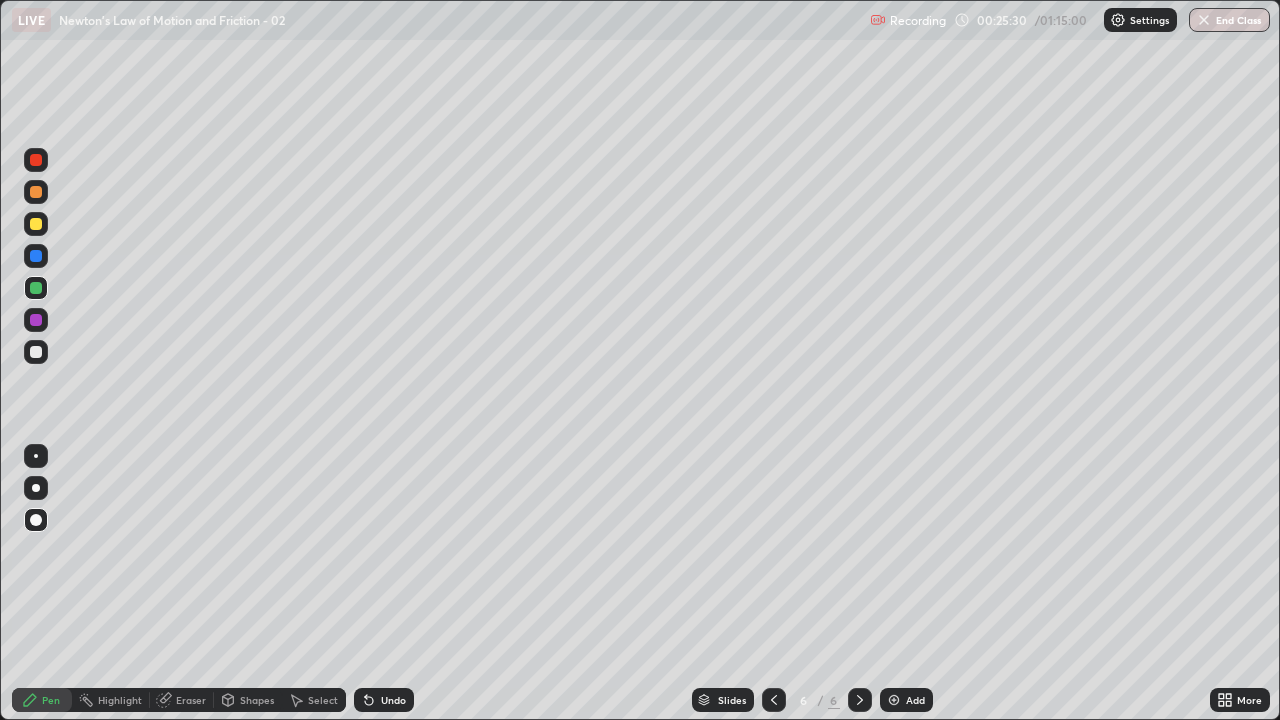 click on "Undo" at bounding box center (384, 700) 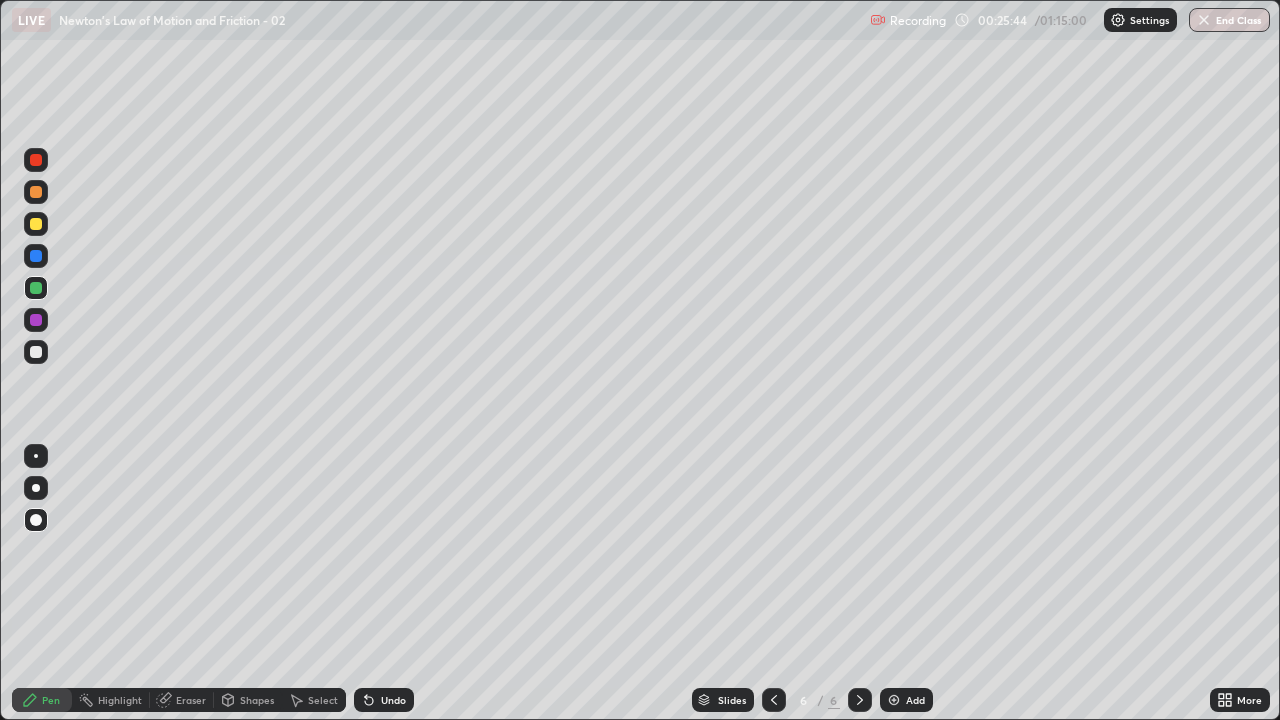 click on "Undo" at bounding box center [384, 700] 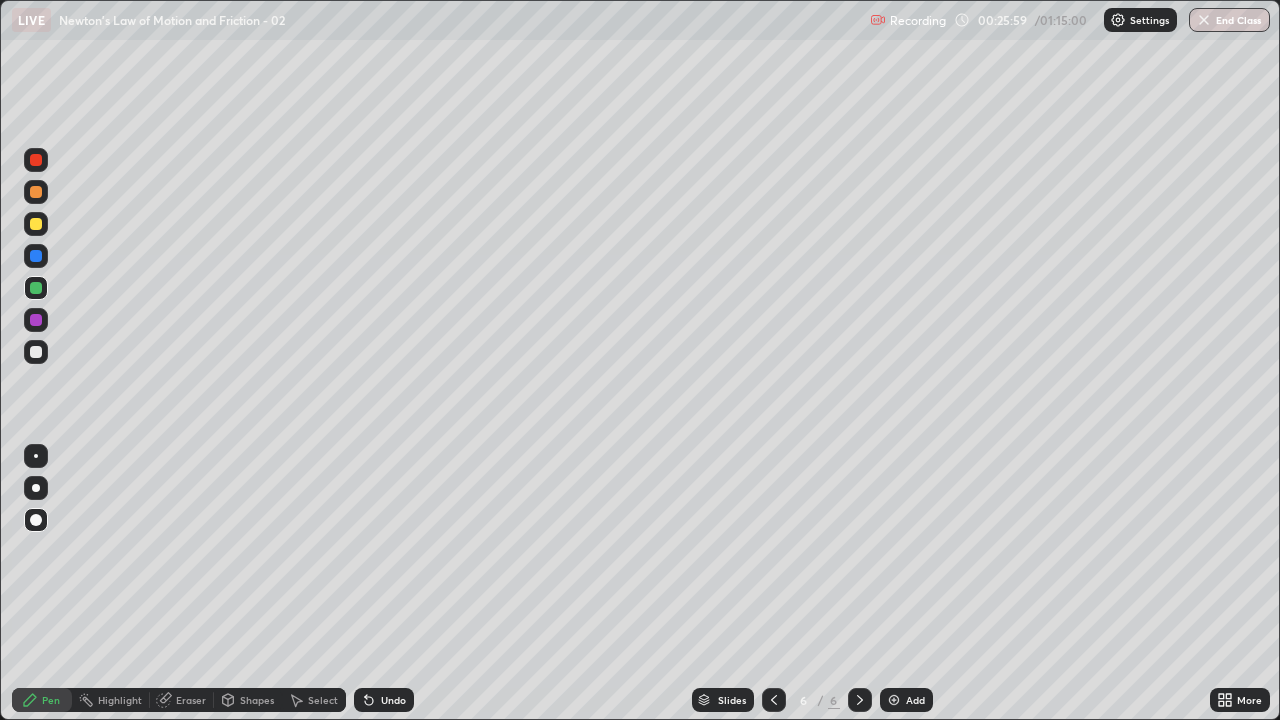 click at bounding box center (36, 256) 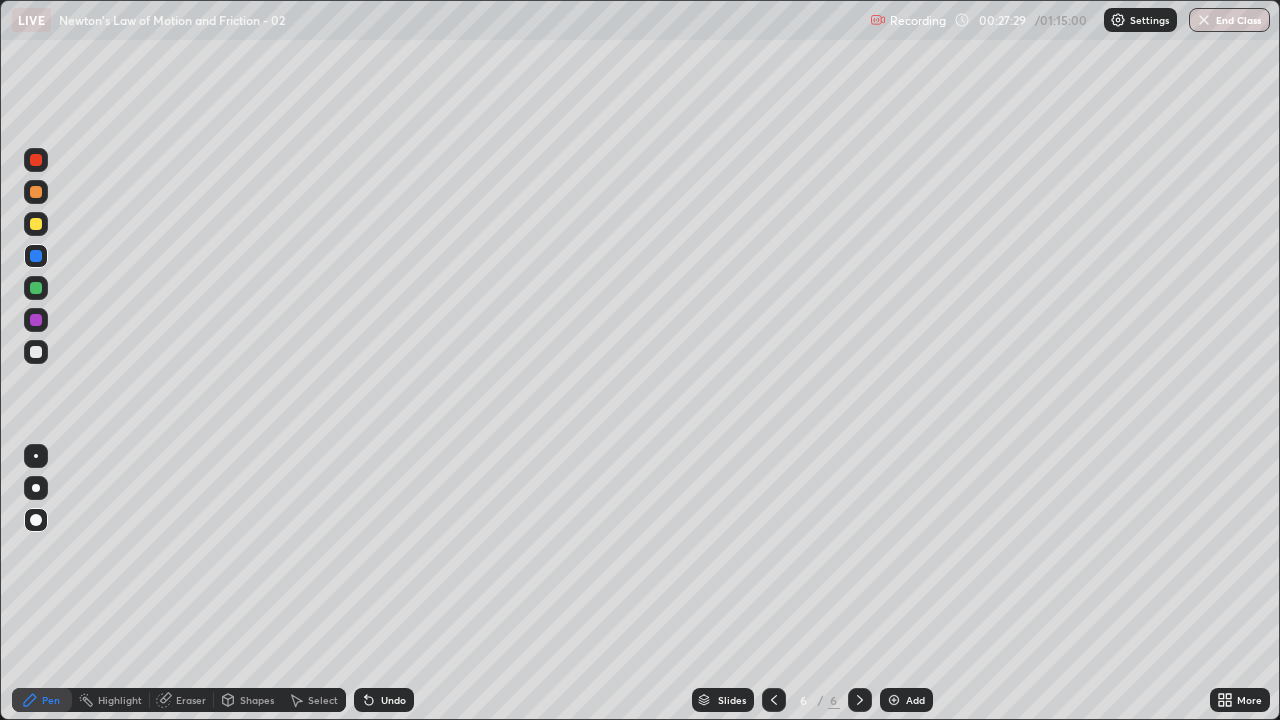 click at bounding box center (36, 224) 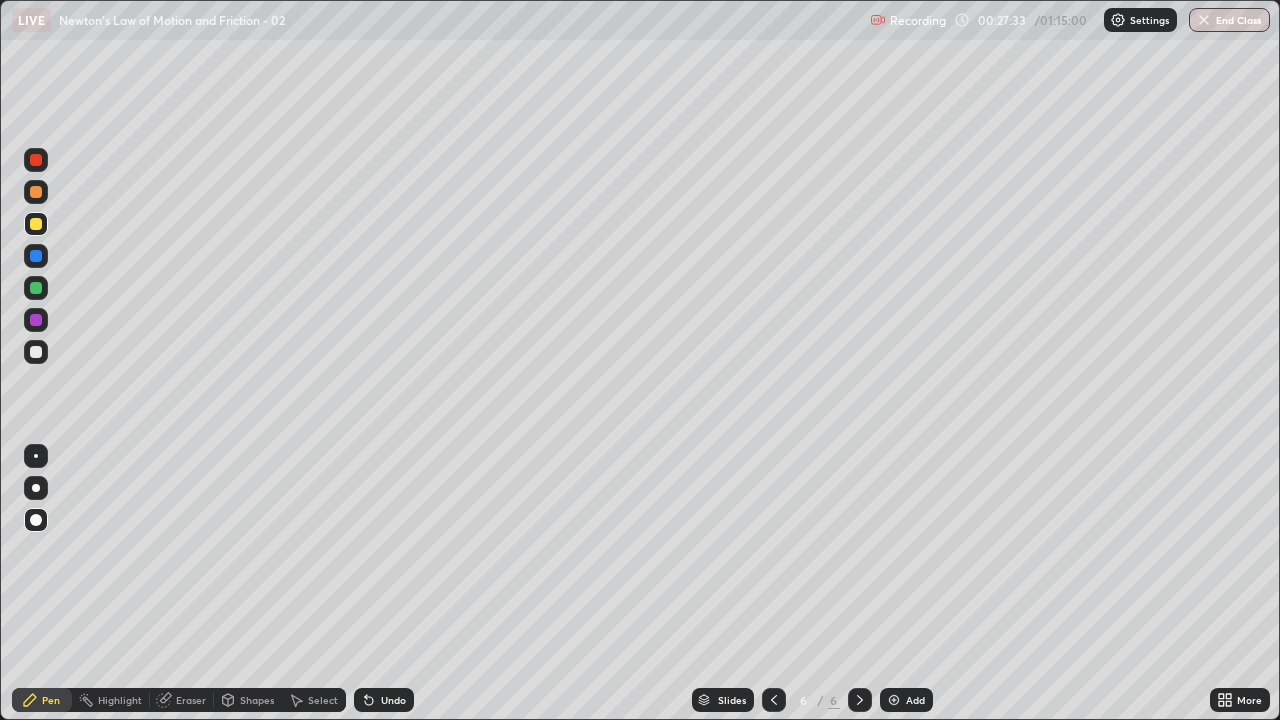 click at bounding box center [894, 700] 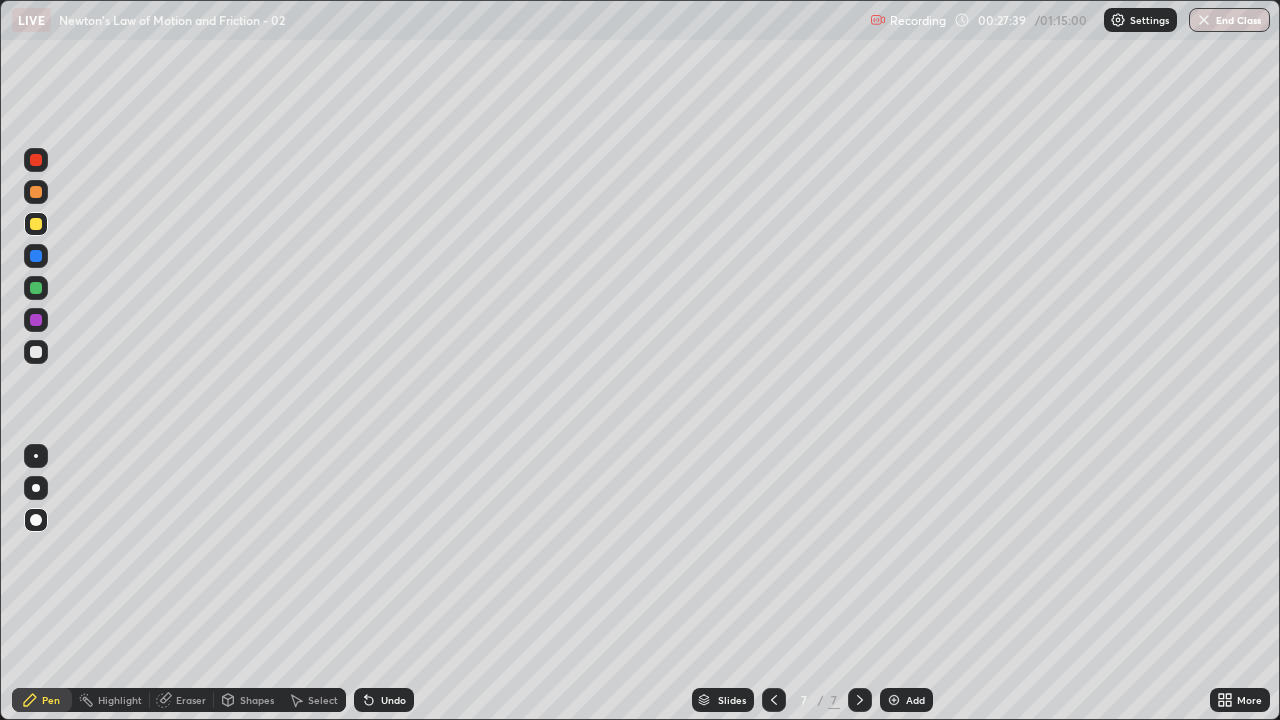 click at bounding box center [36, 160] 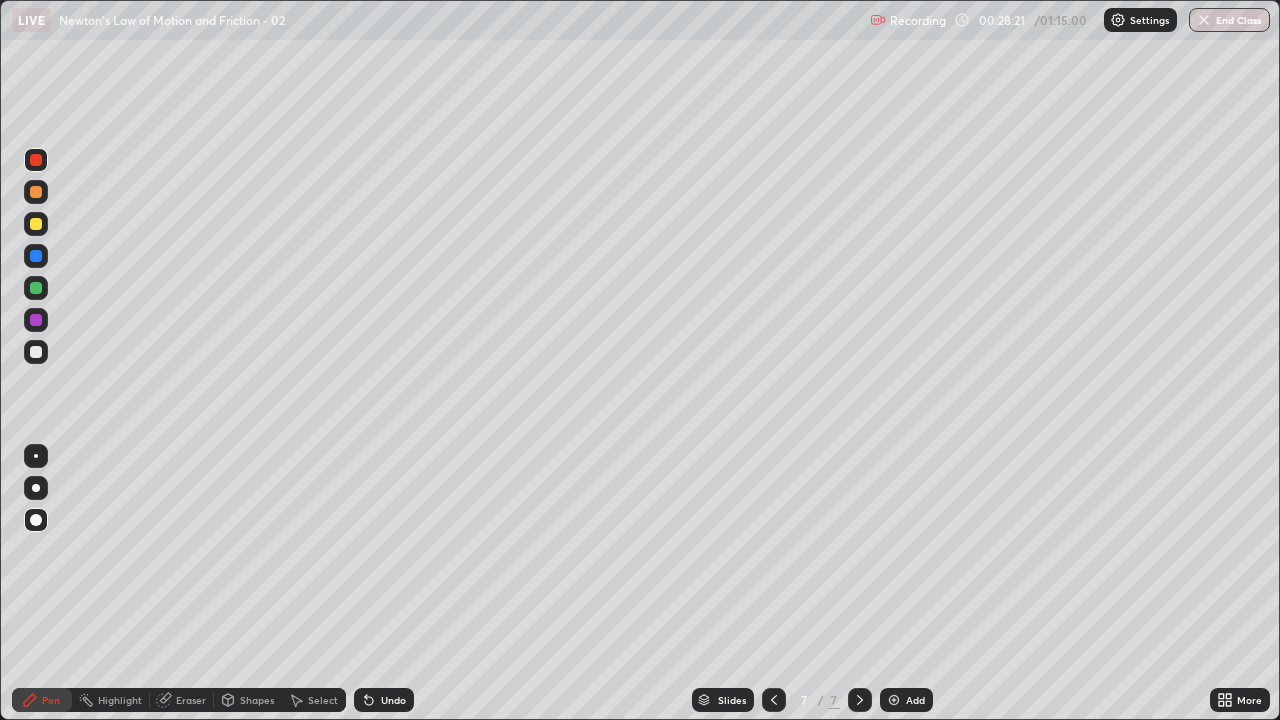 click at bounding box center [36, 256] 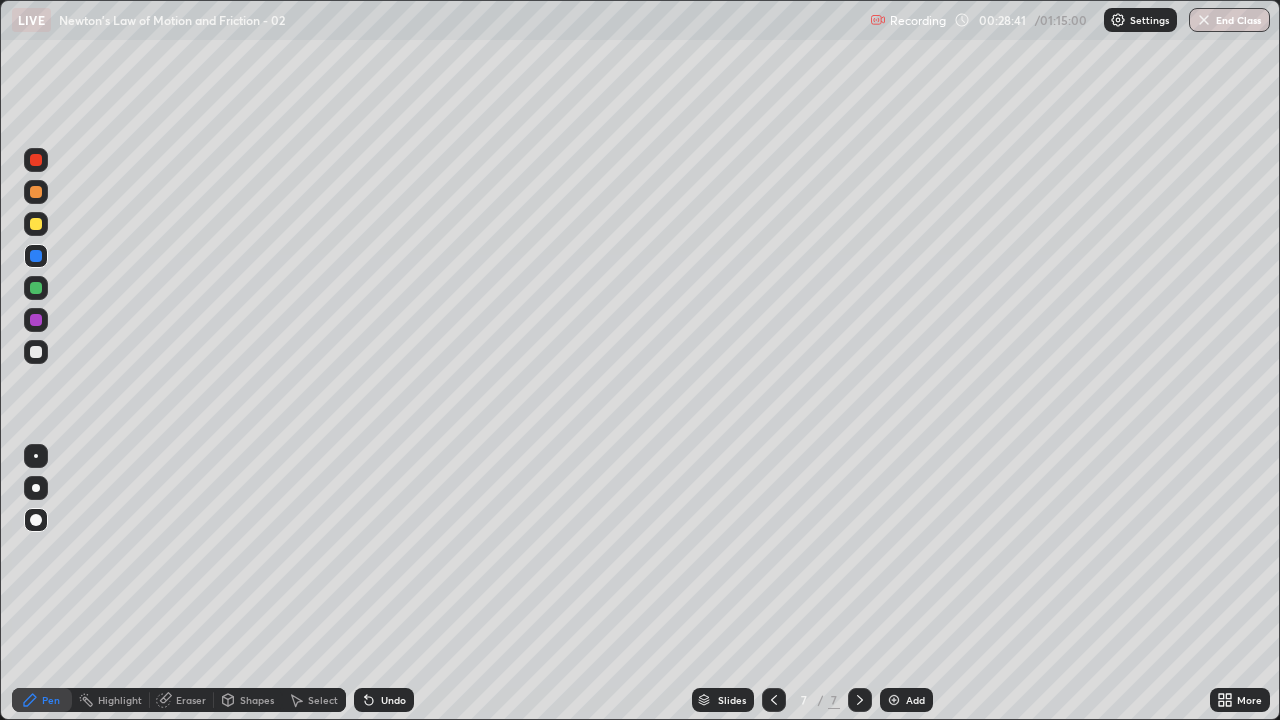 click at bounding box center (36, 256) 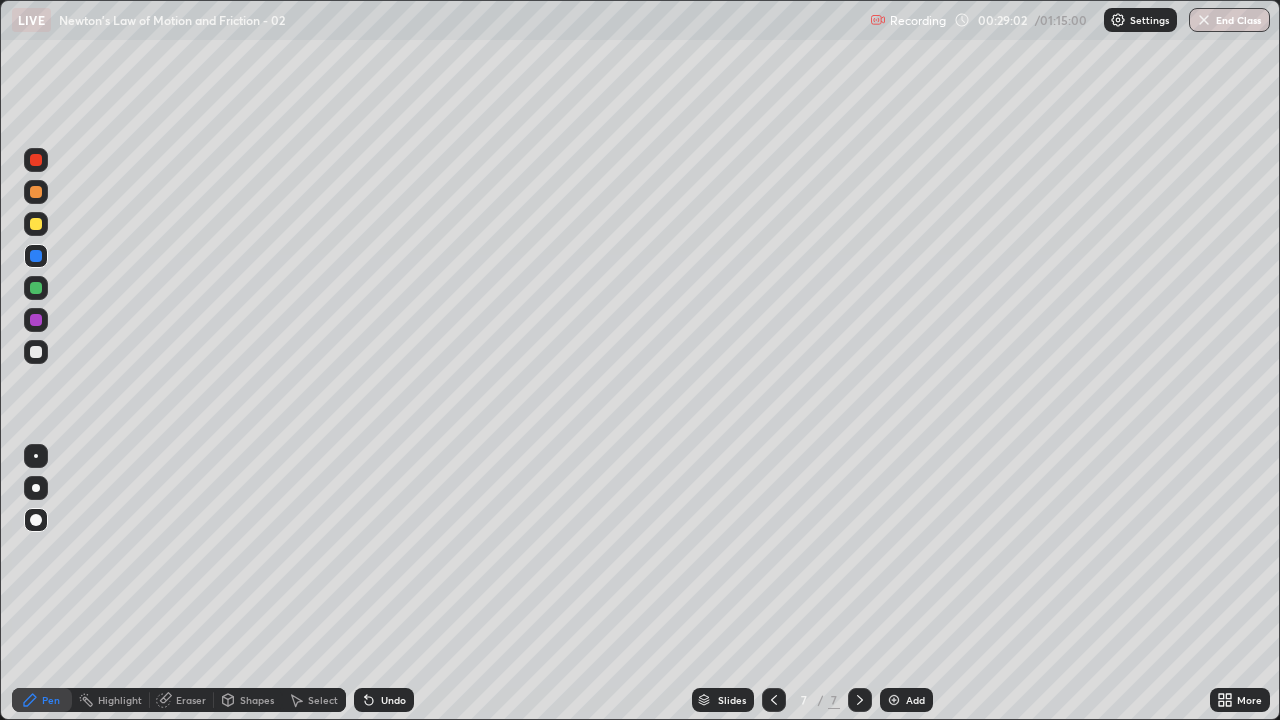 click at bounding box center (36, 288) 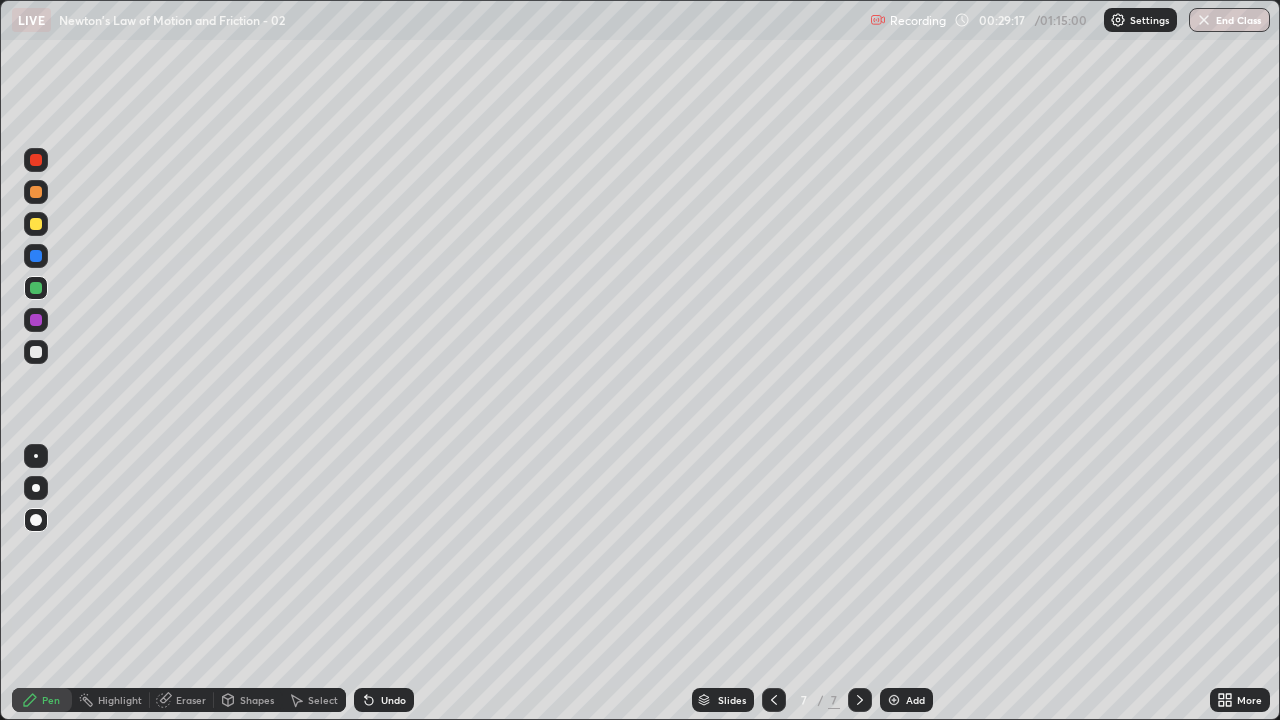 click at bounding box center (36, 288) 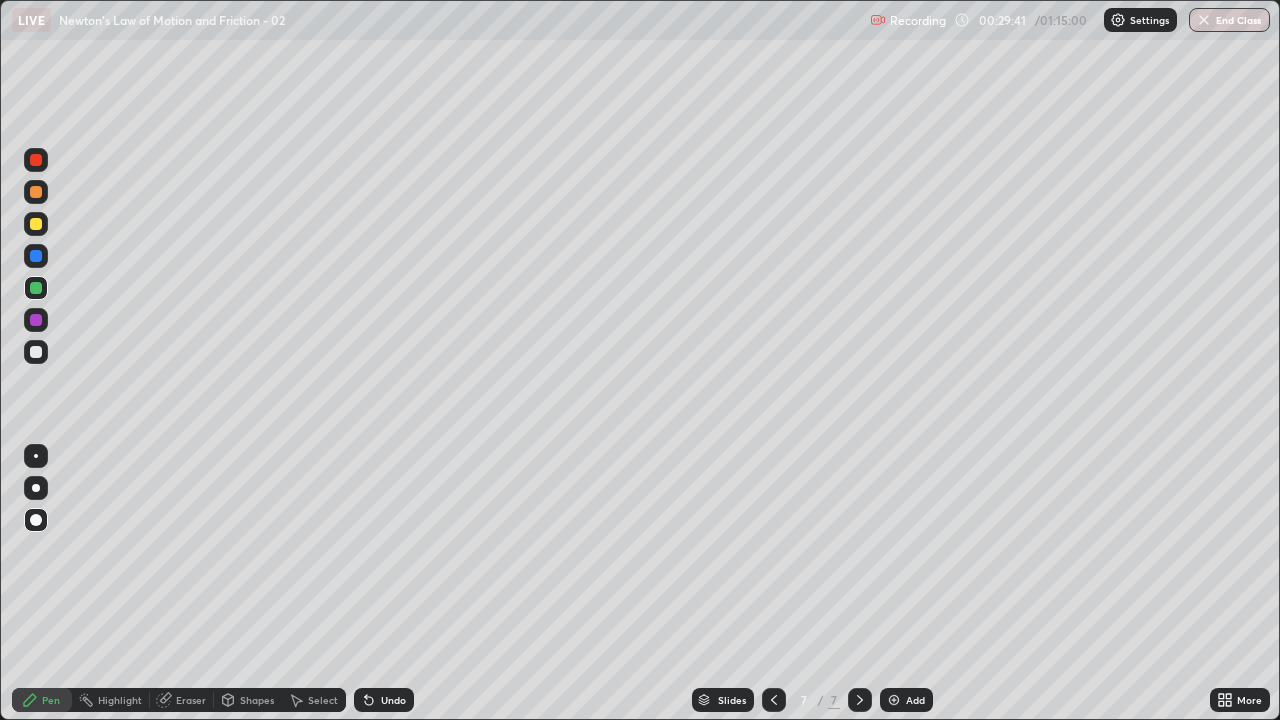 click at bounding box center [36, 256] 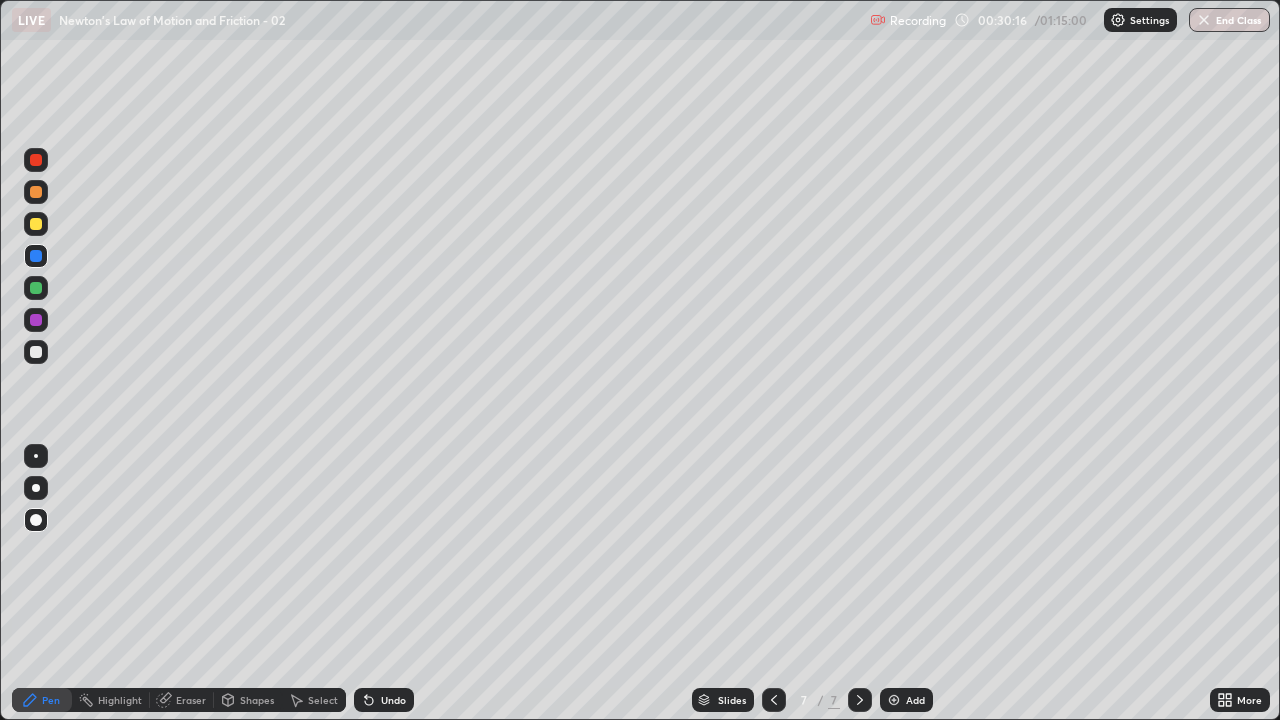 click 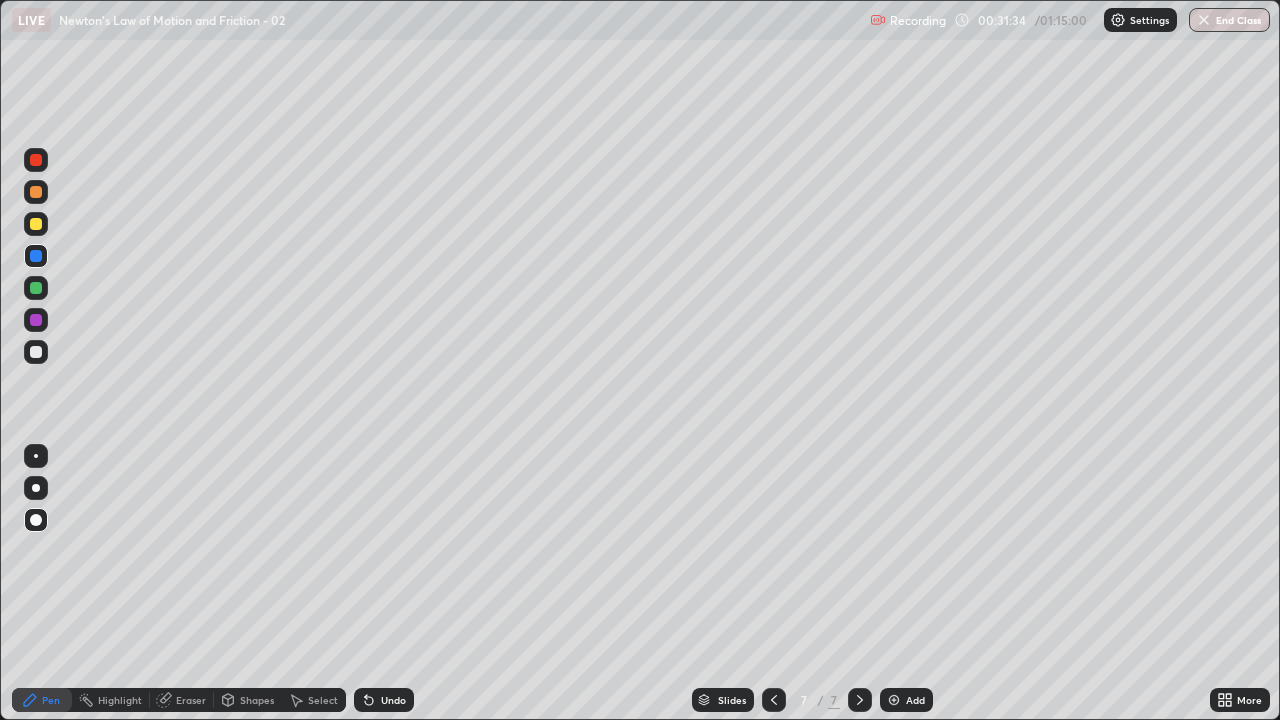 click on "Add" at bounding box center [906, 700] 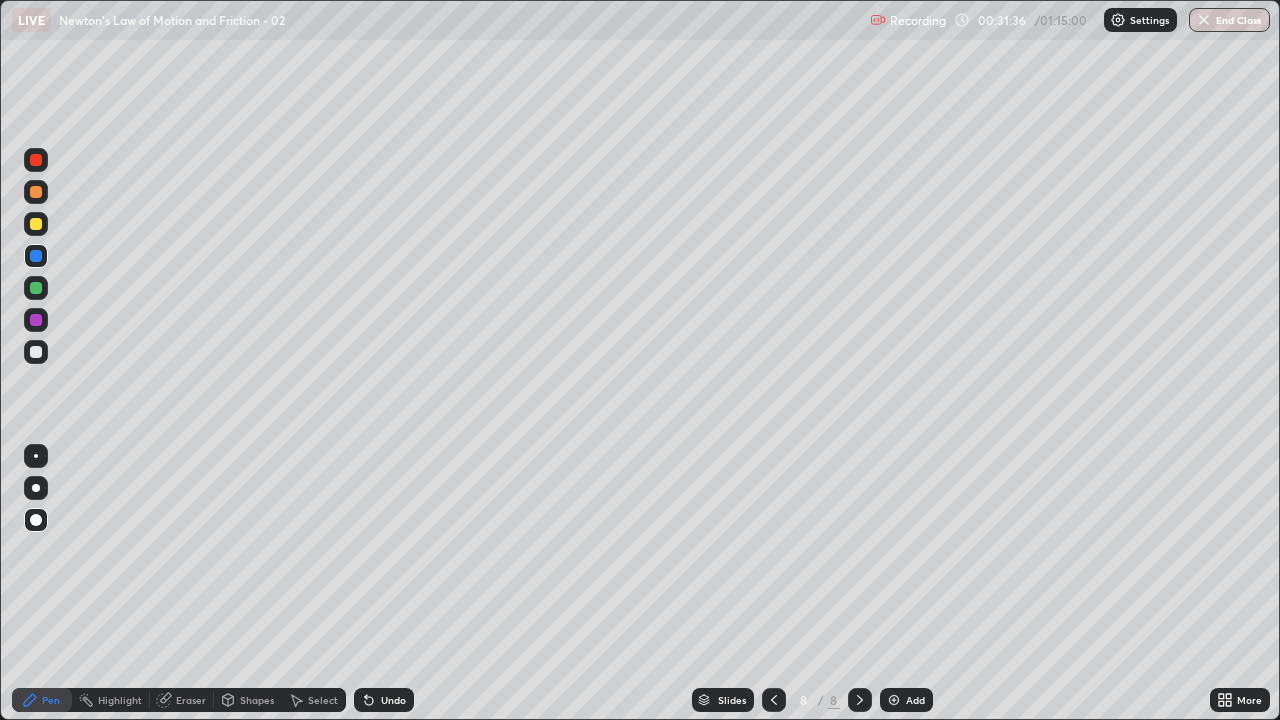 click 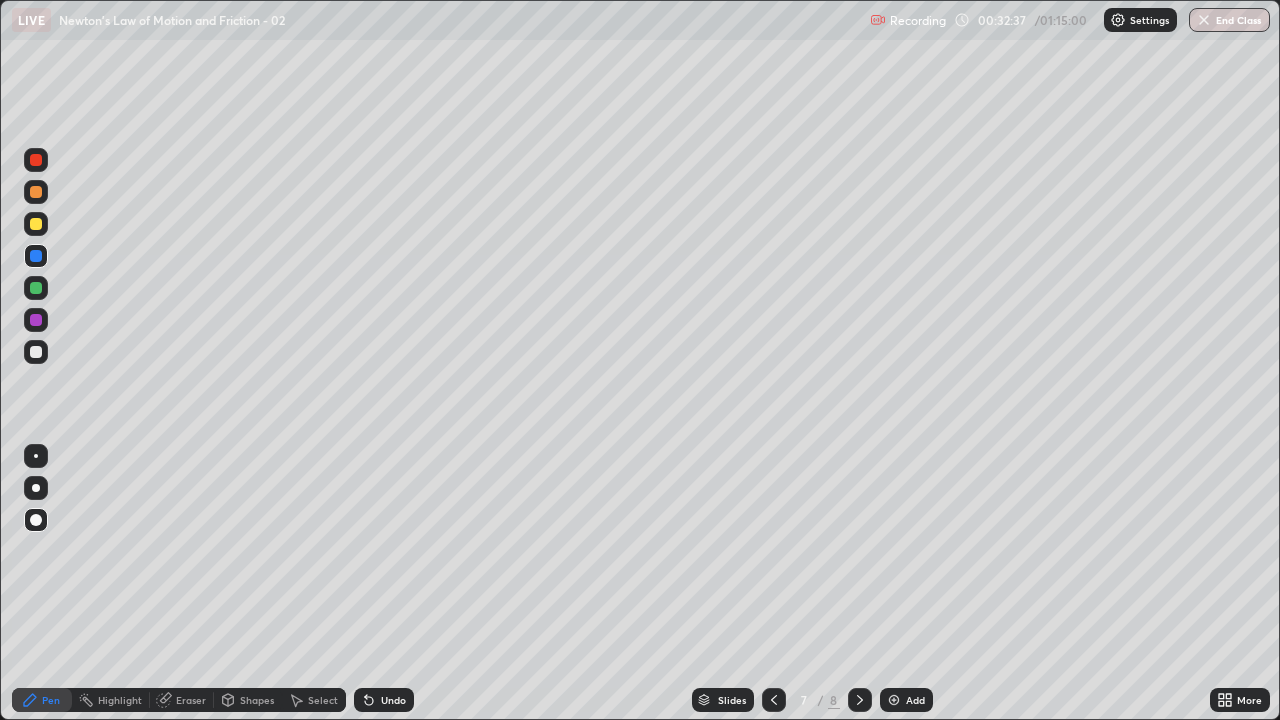 click 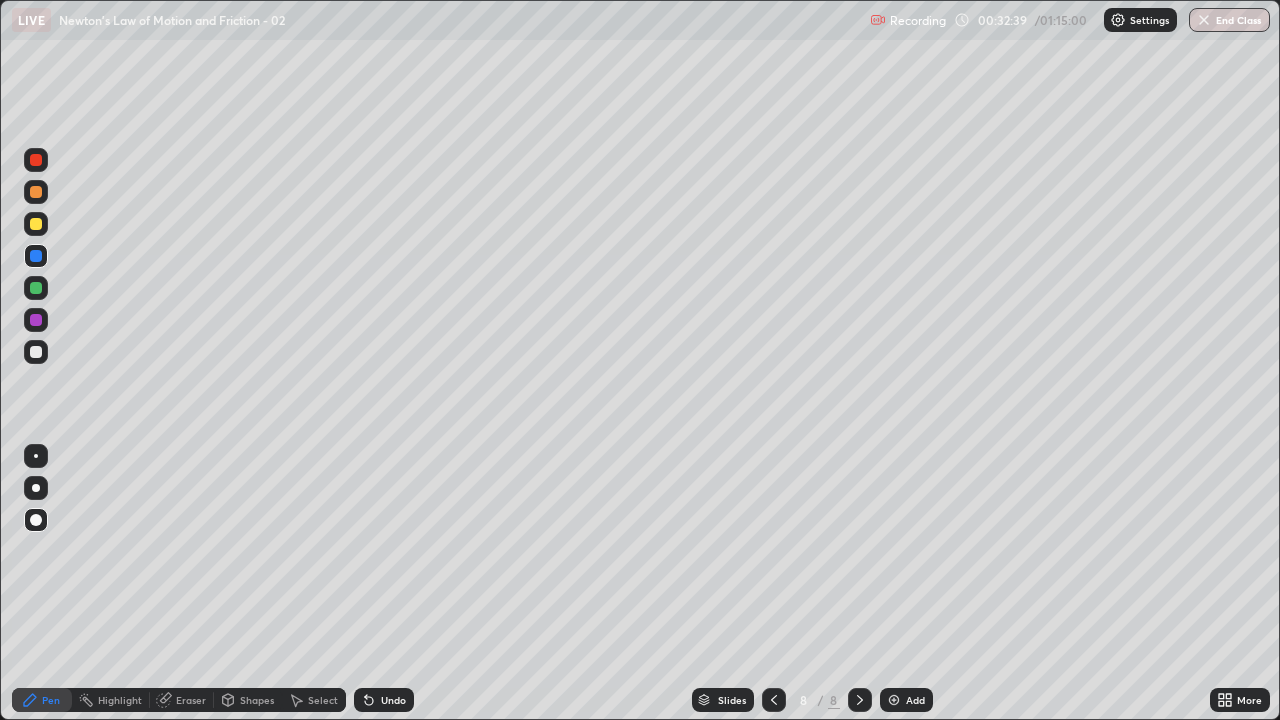 click at bounding box center (36, 320) 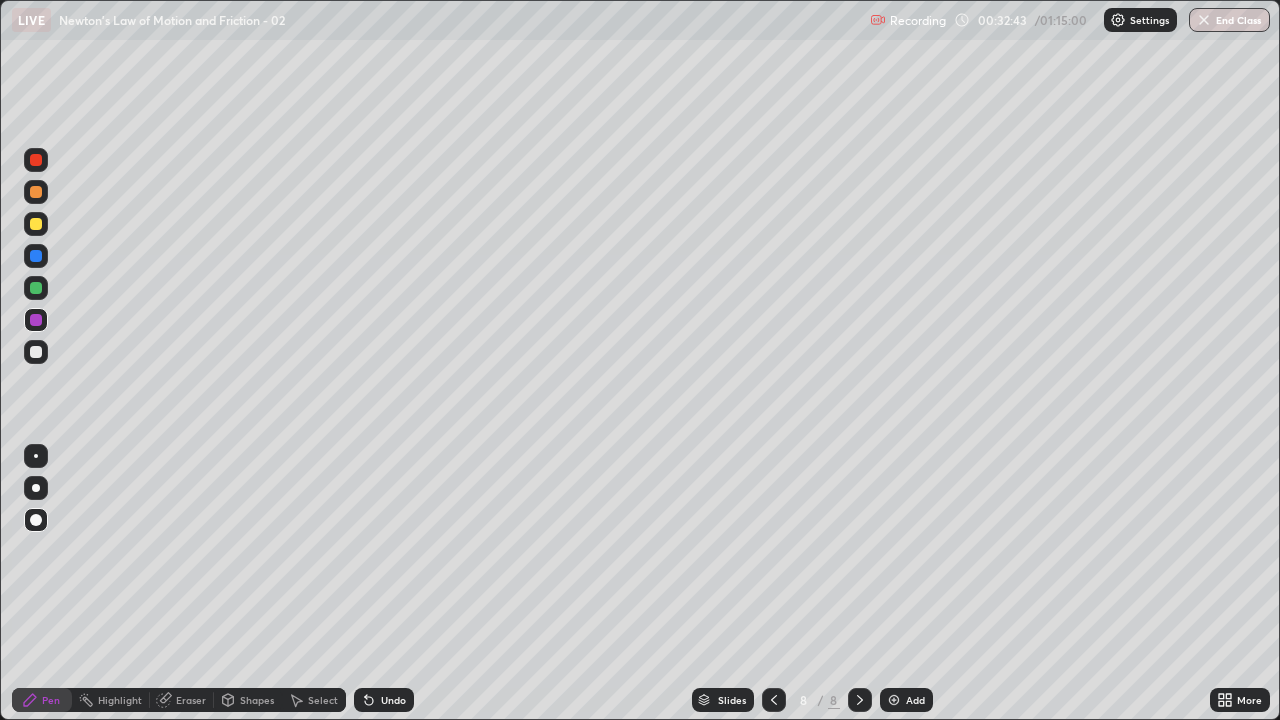 click at bounding box center [36, 352] 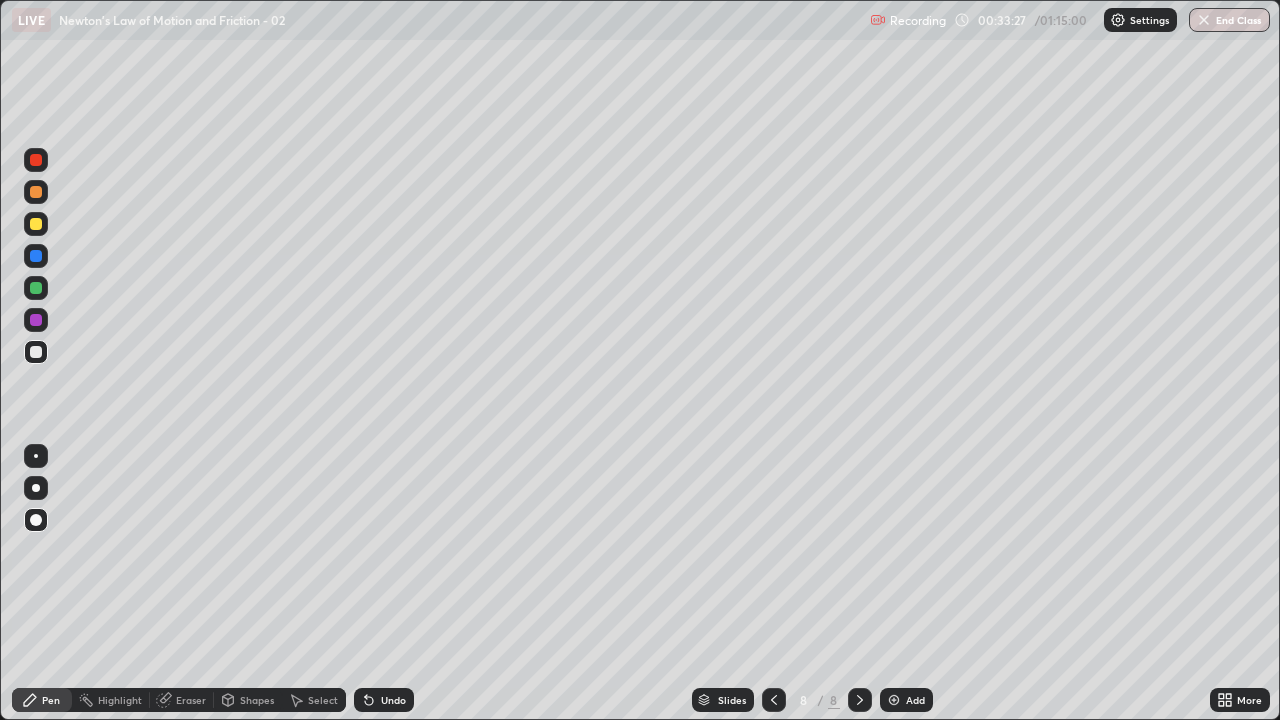 click at bounding box center [36, 256] 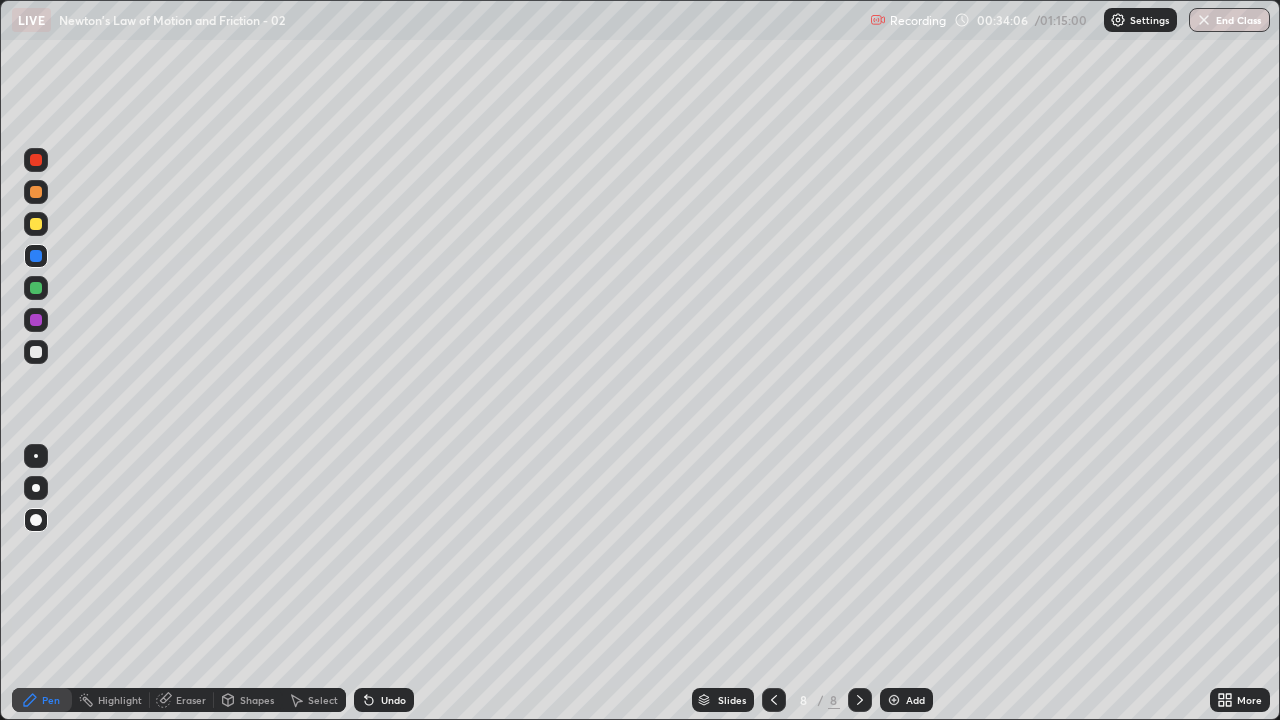click at bounding box center [36, 224] 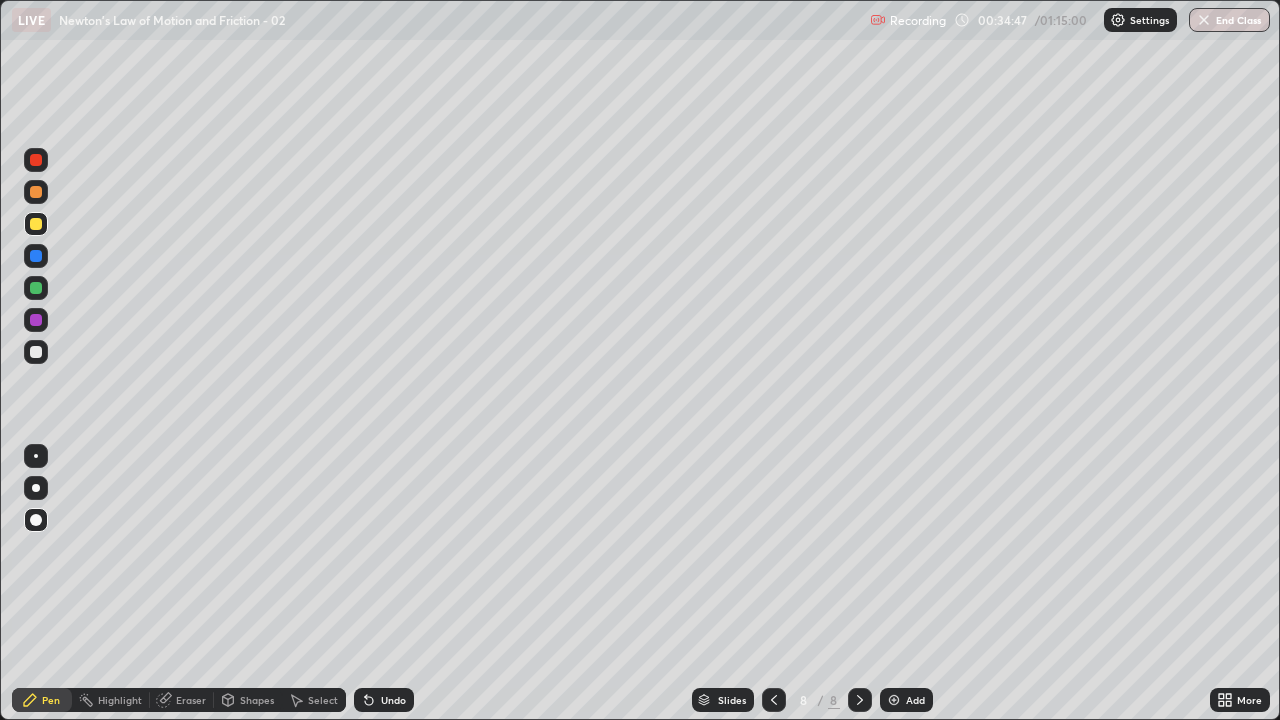 click at bounding box center (36, 256) 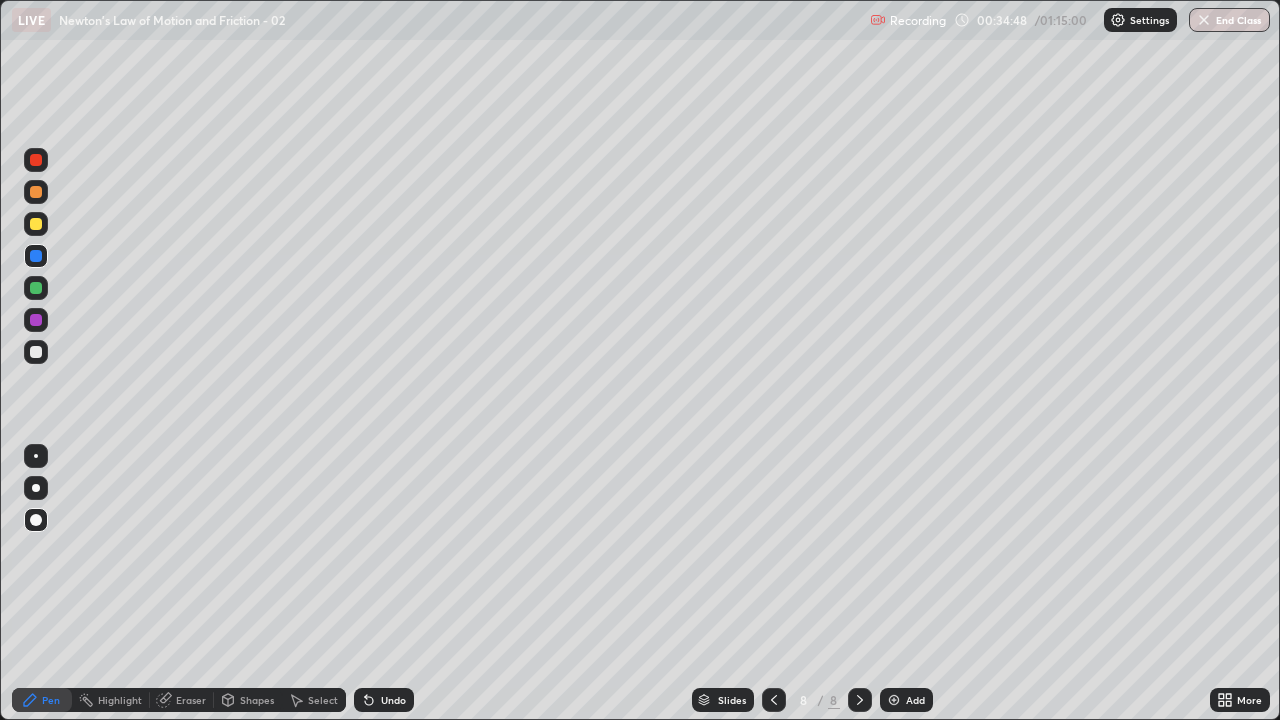 click at bounding box center (36, 352) 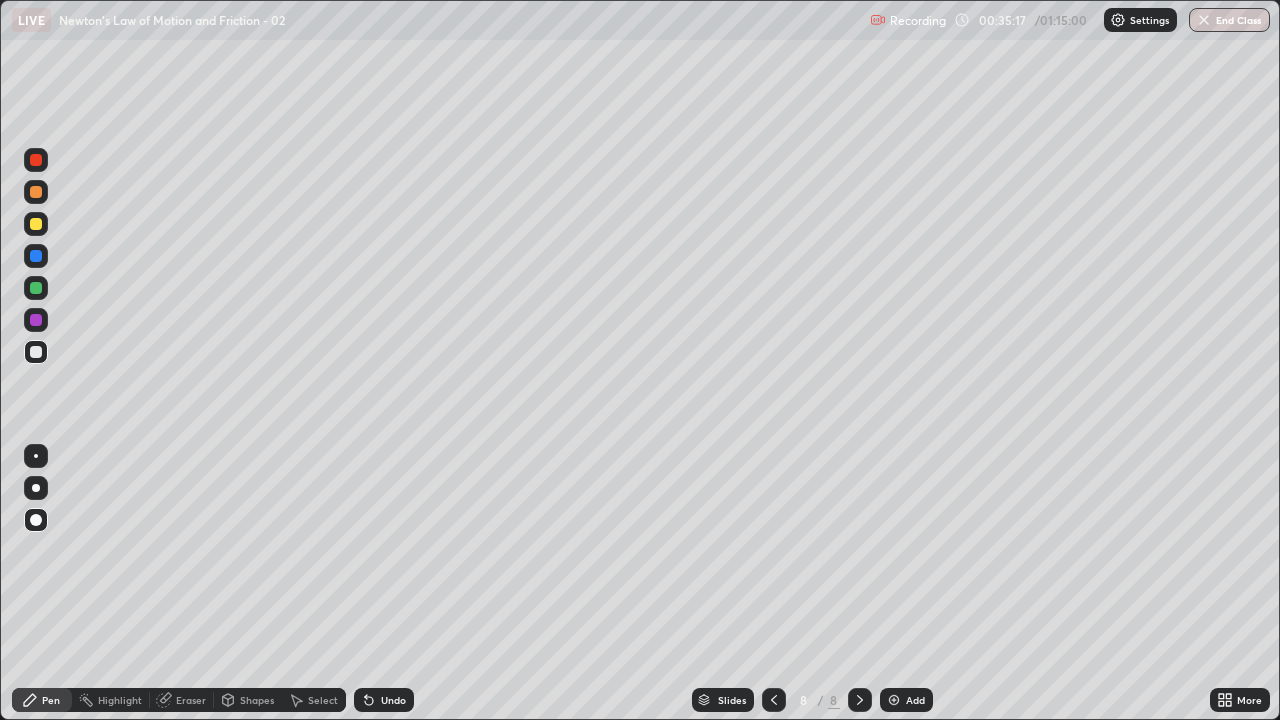 click on "Eraser" at bounding box center (191, 700) 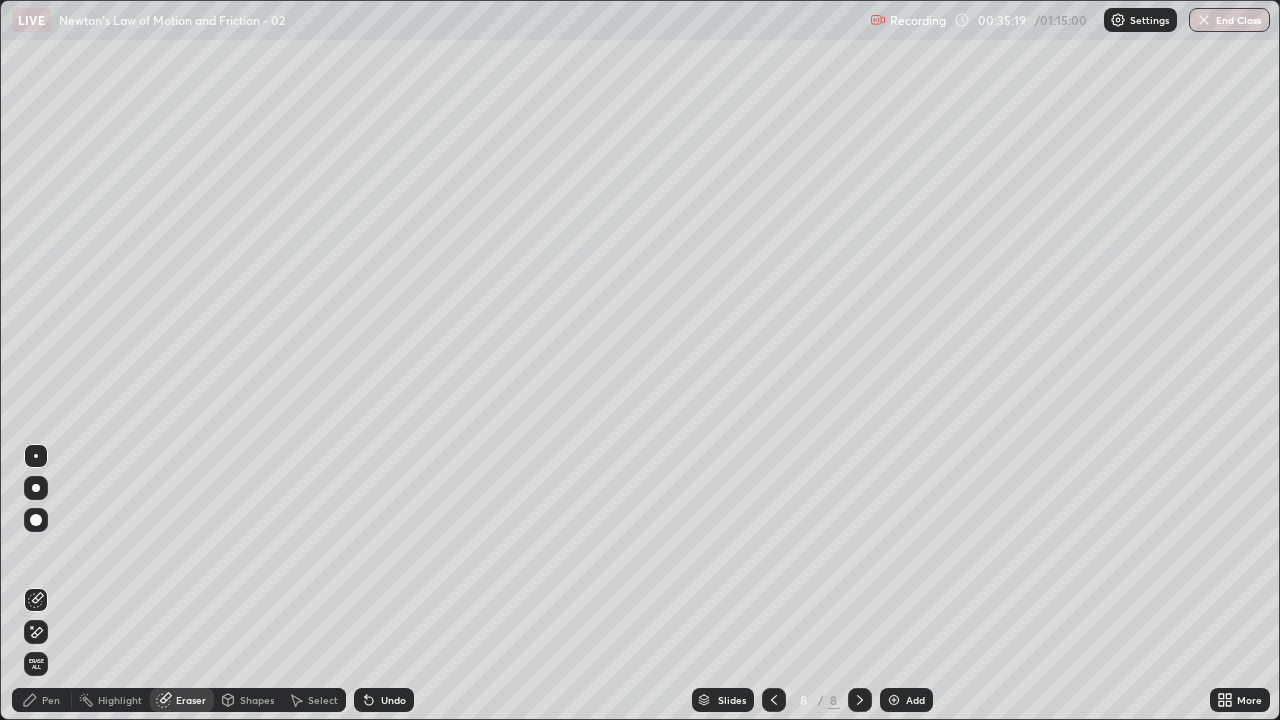 click on "Pen" at bounding box center [42, 700] 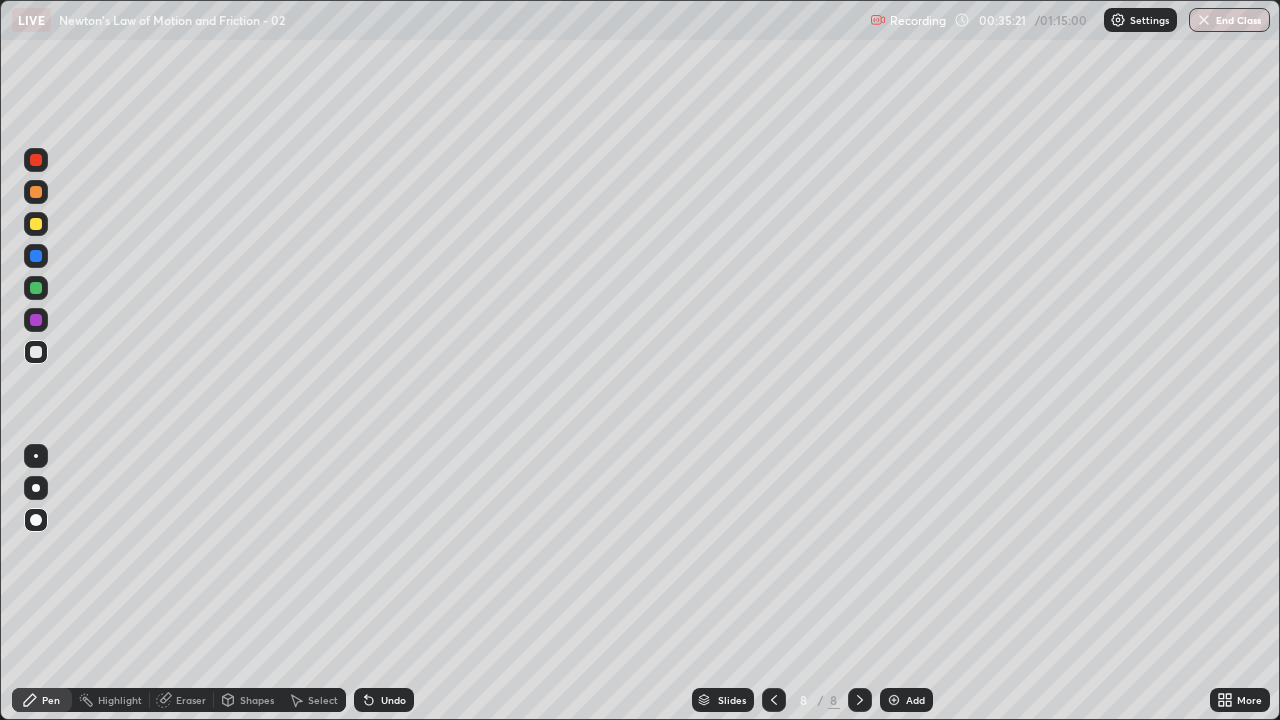 click at bounding box center [36, 352] 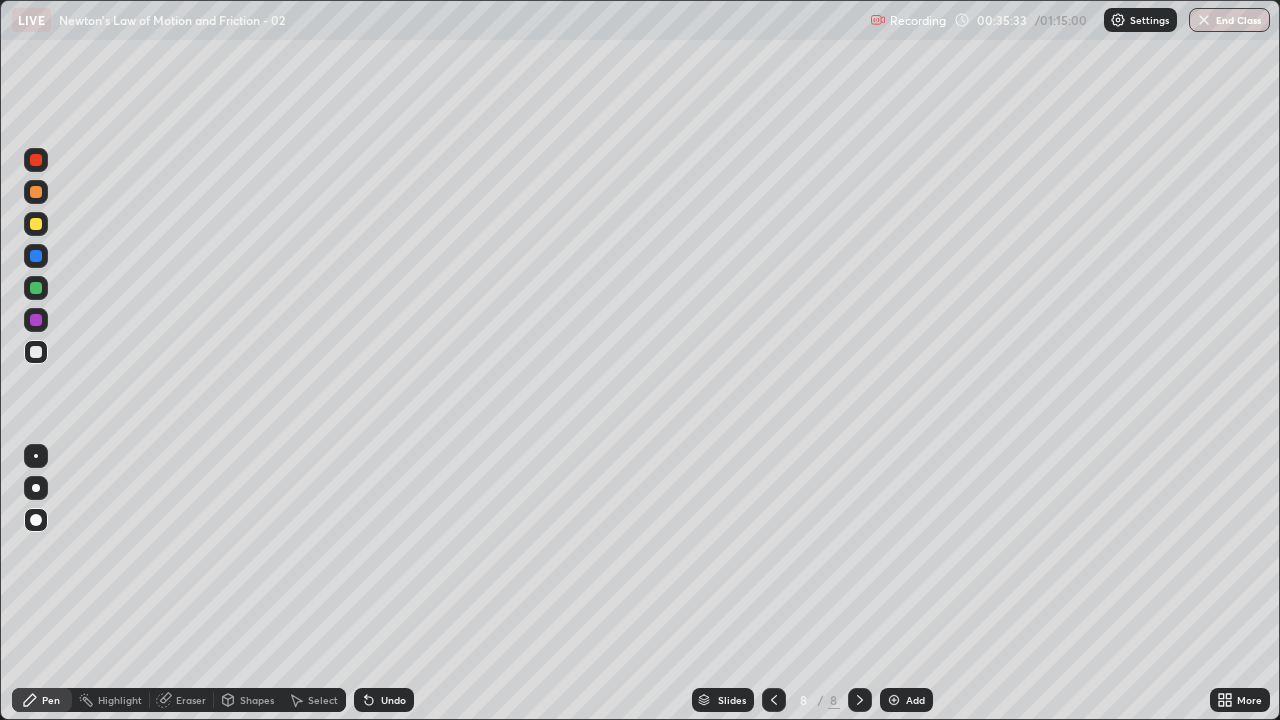 click at bounding box center (36, 320) 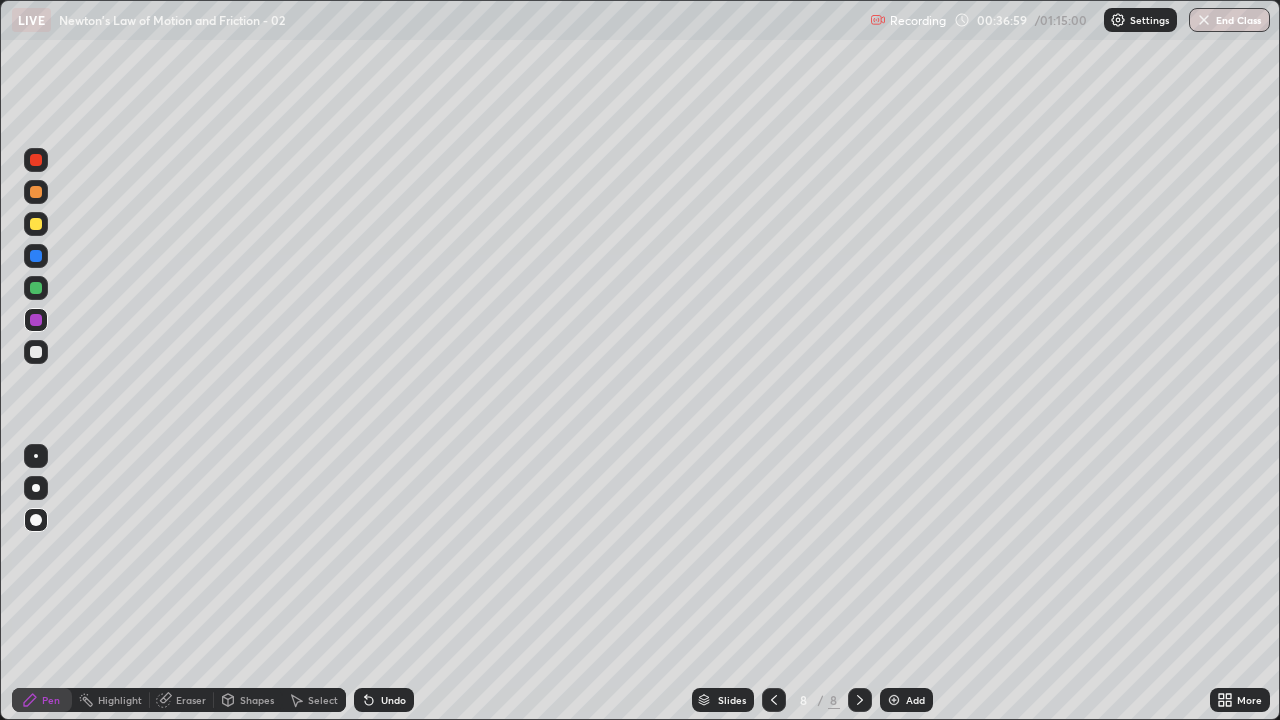 click at bounding box center (36, 288) 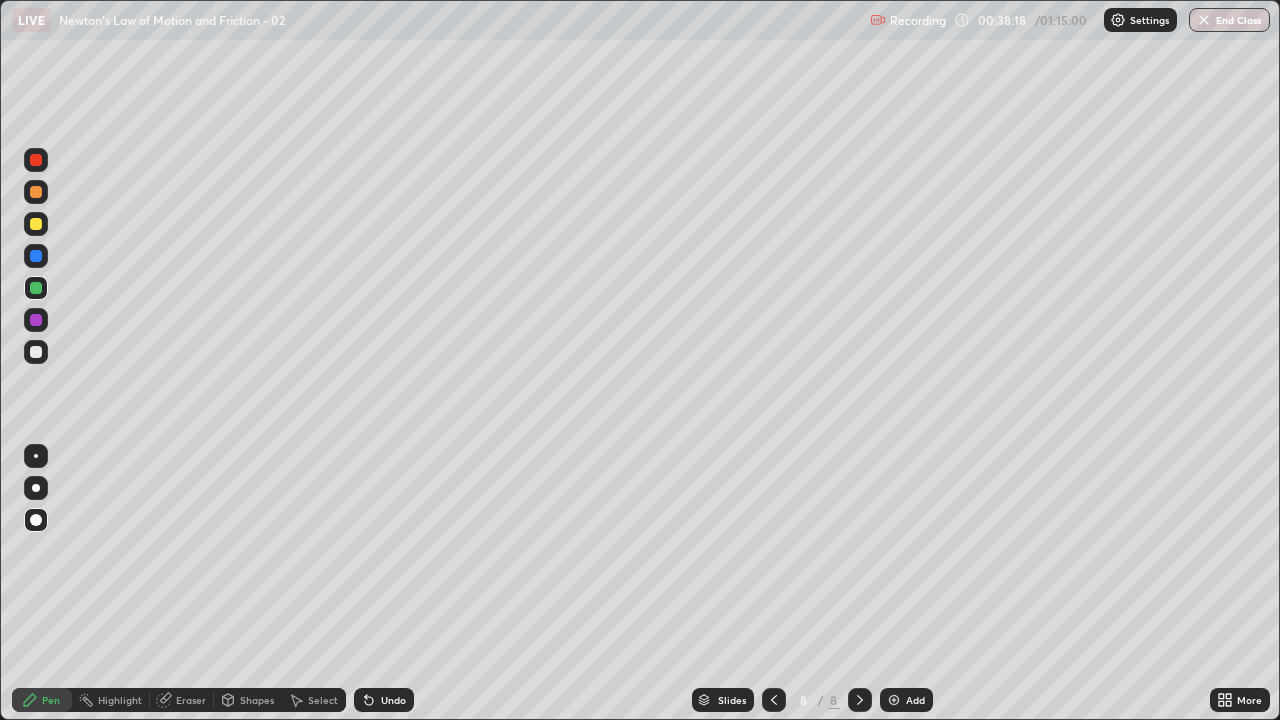 click at bounding box center (894, 700) 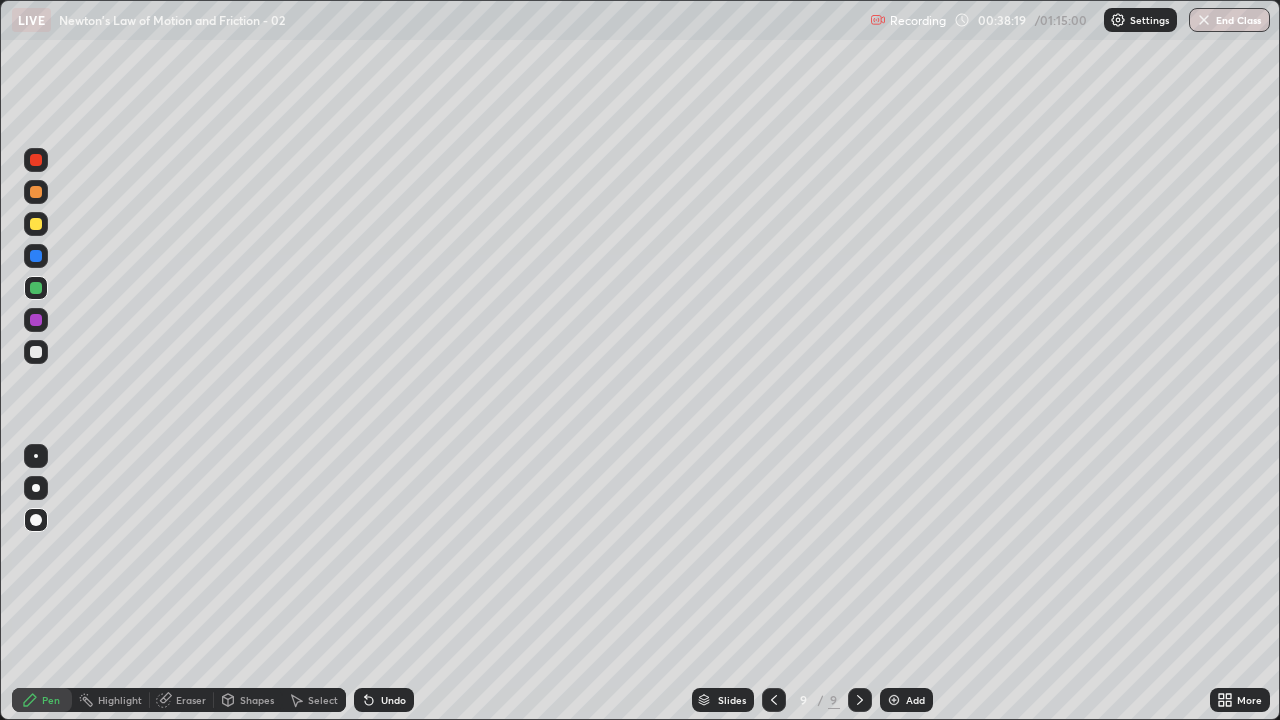 click at bounding box center (36, 352) 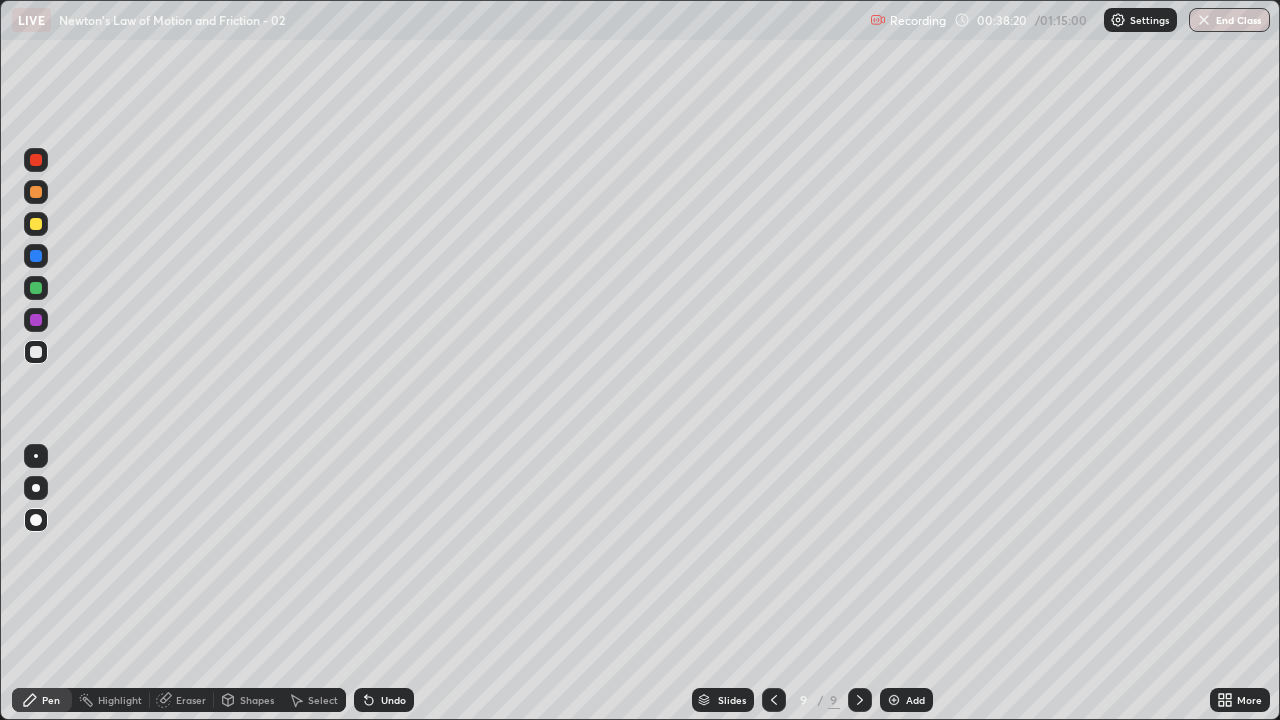 click 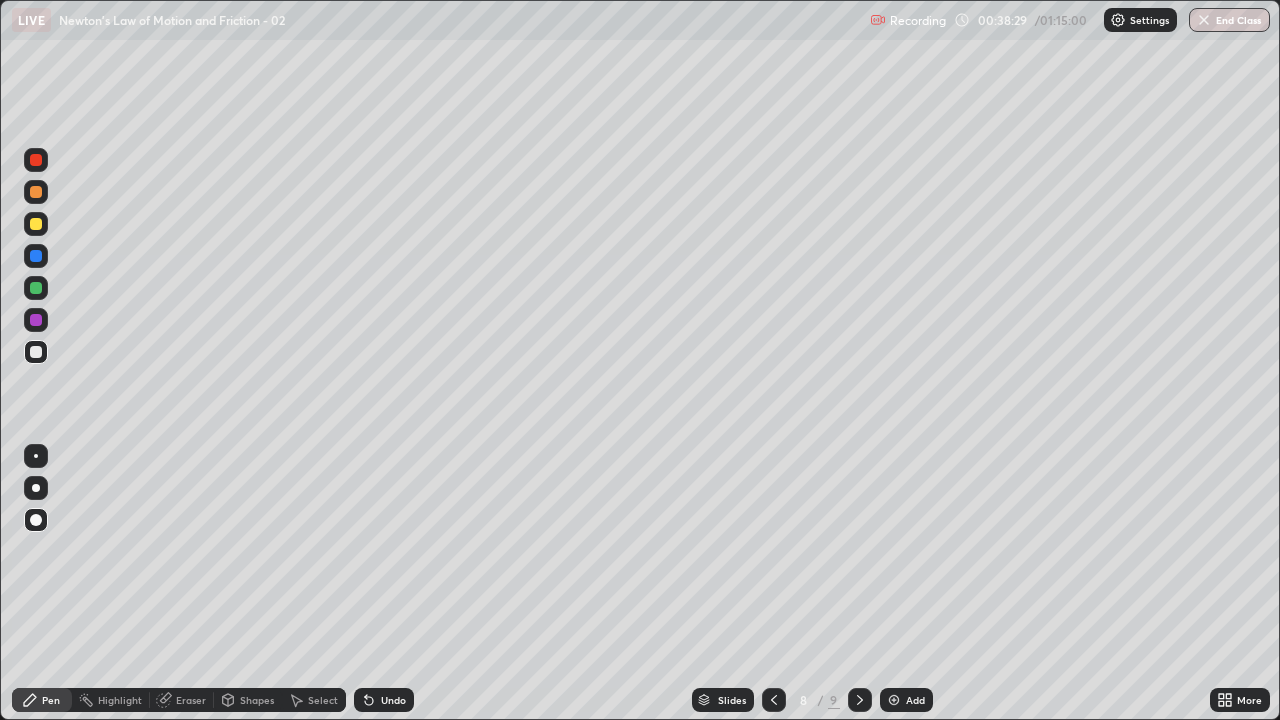 click 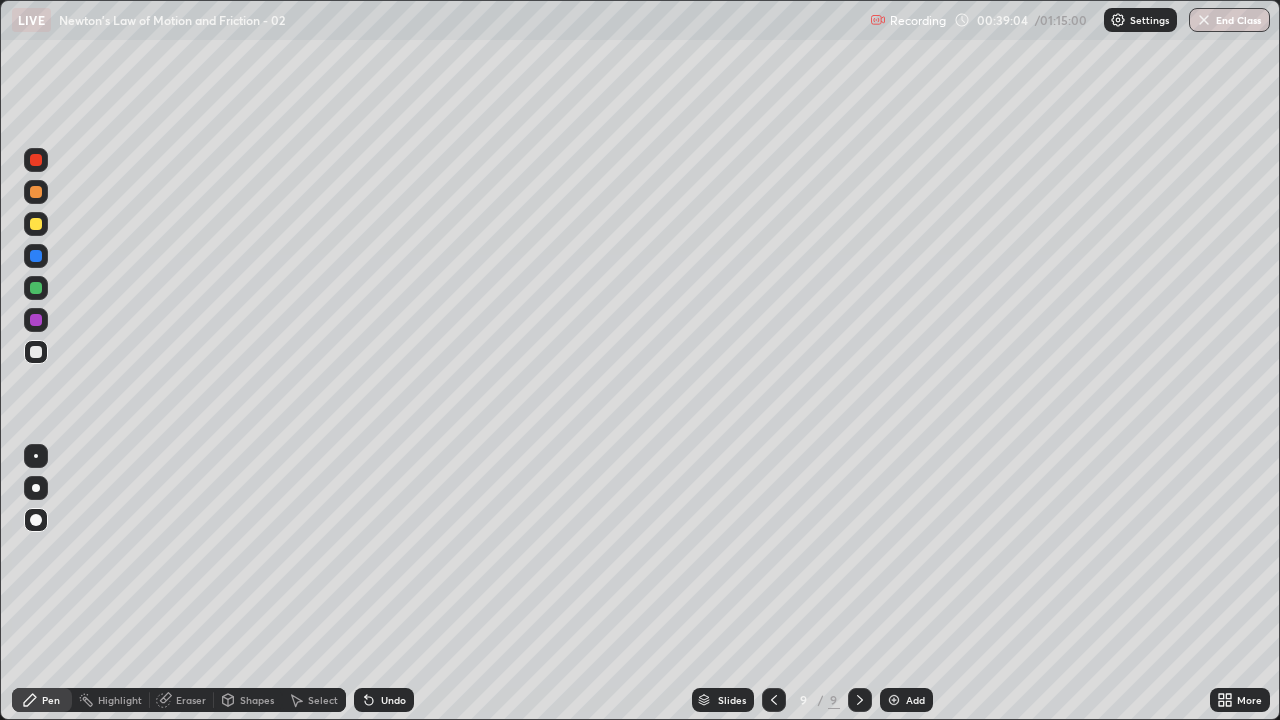 click on "Undo" at bounding box center [384, 700] 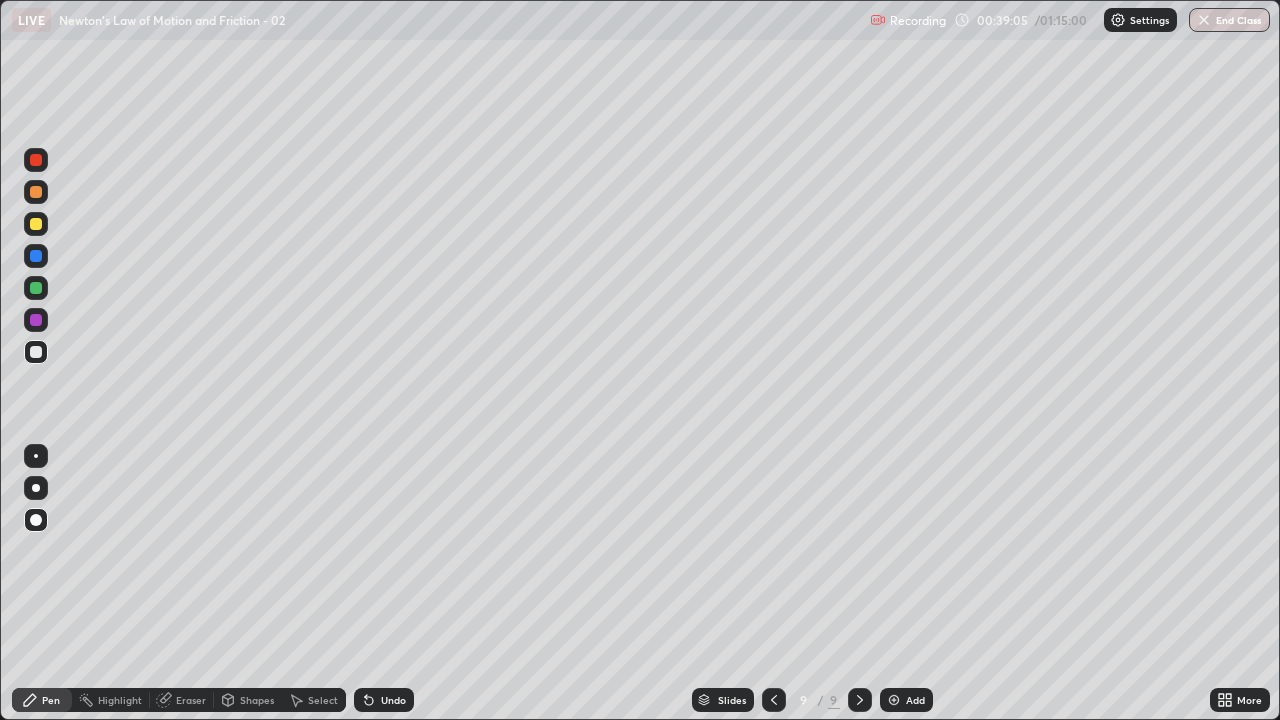 click on "Undo" at bounding box center [384, 700] 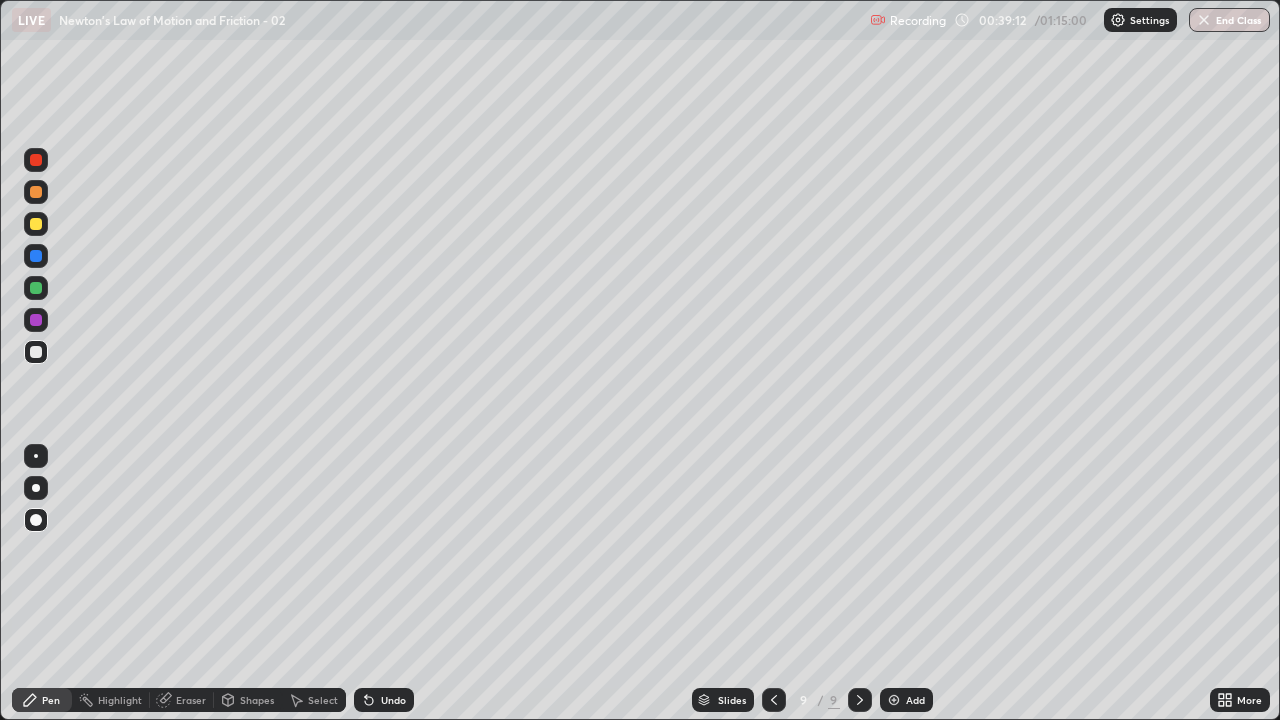 click at bounding box center [36, 224] 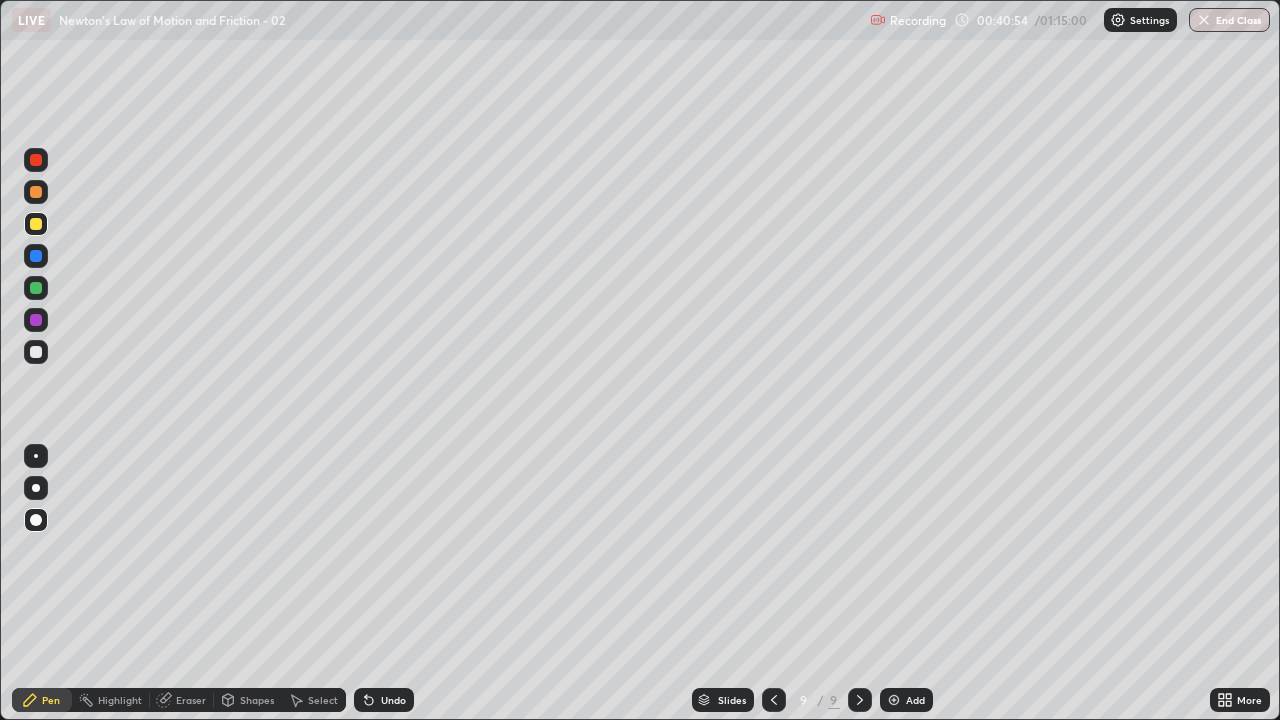 click on "Undo" at bounding box center [393, 700] 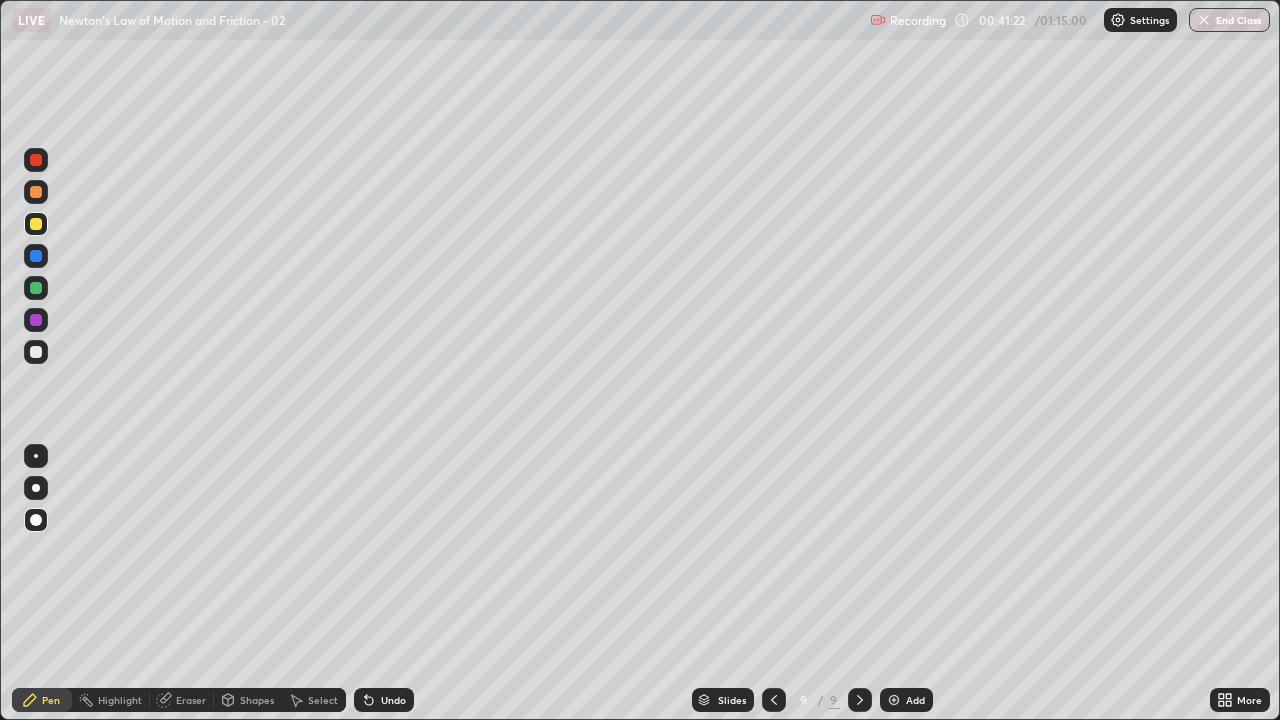 click at bounding box center [36, 256] 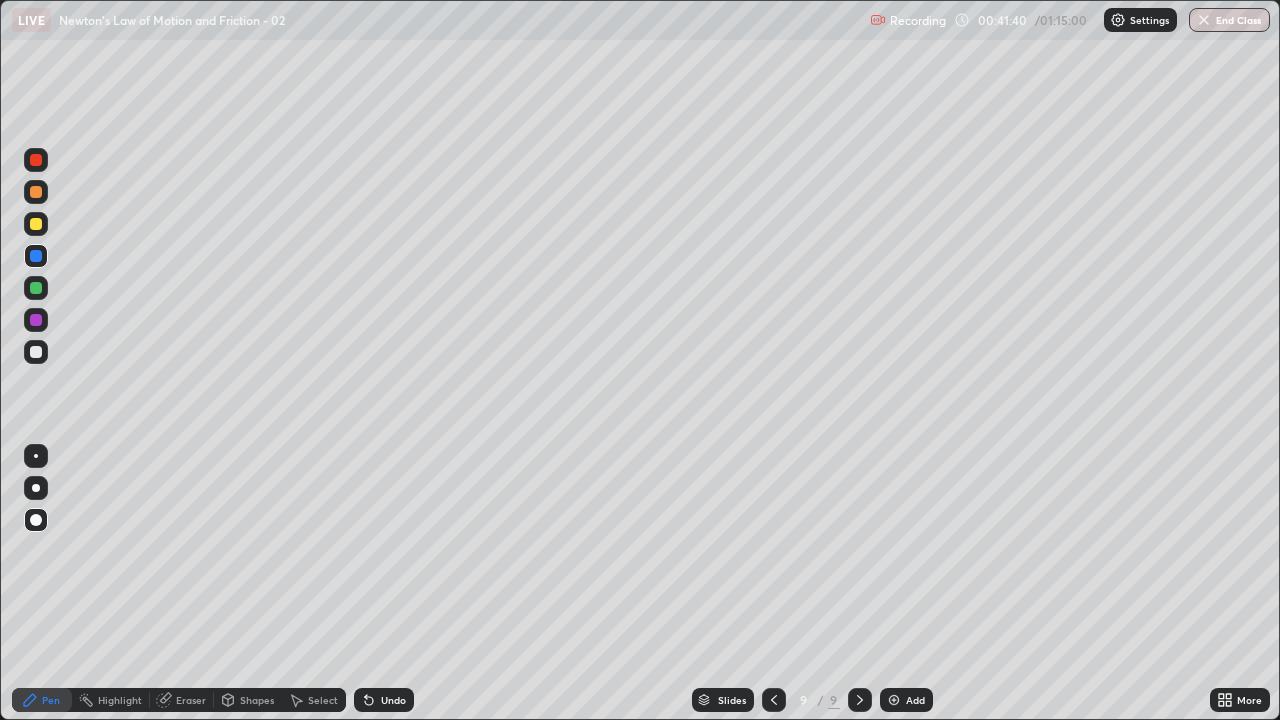 click on "Undo" at bounding box center (393, 700) 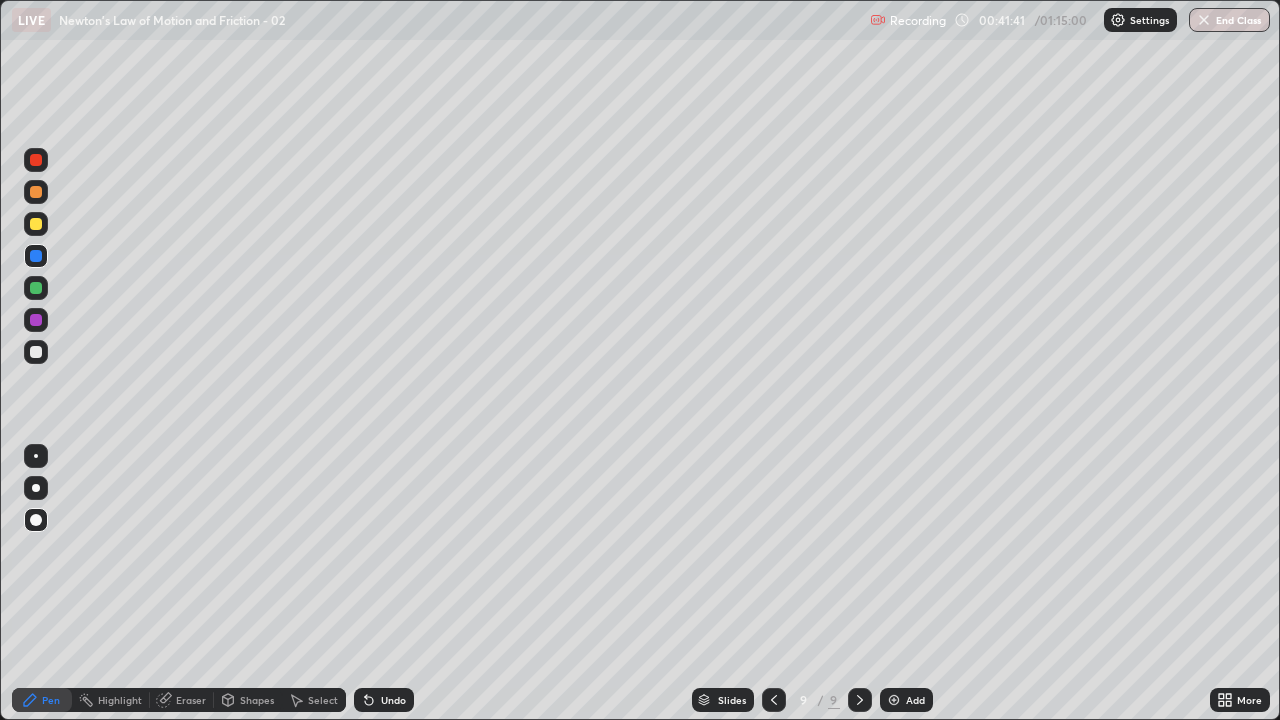 click 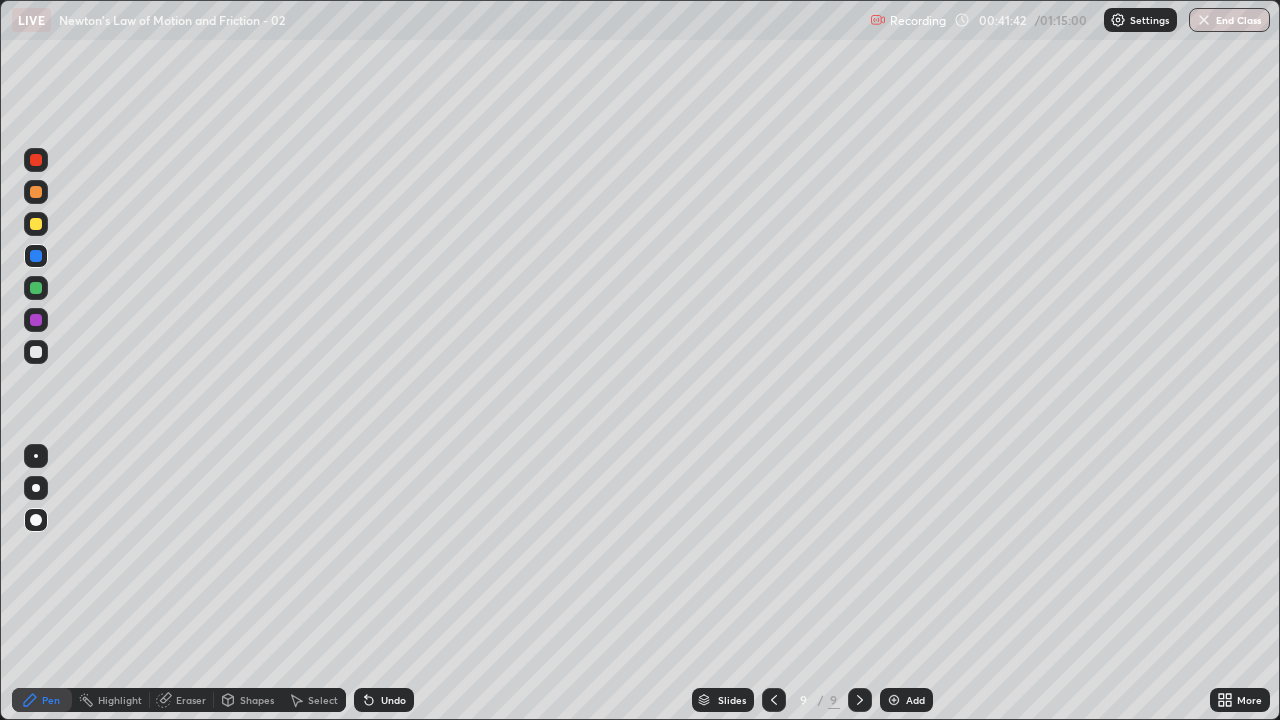 click on "Undo" at bounding box center (384, 700) 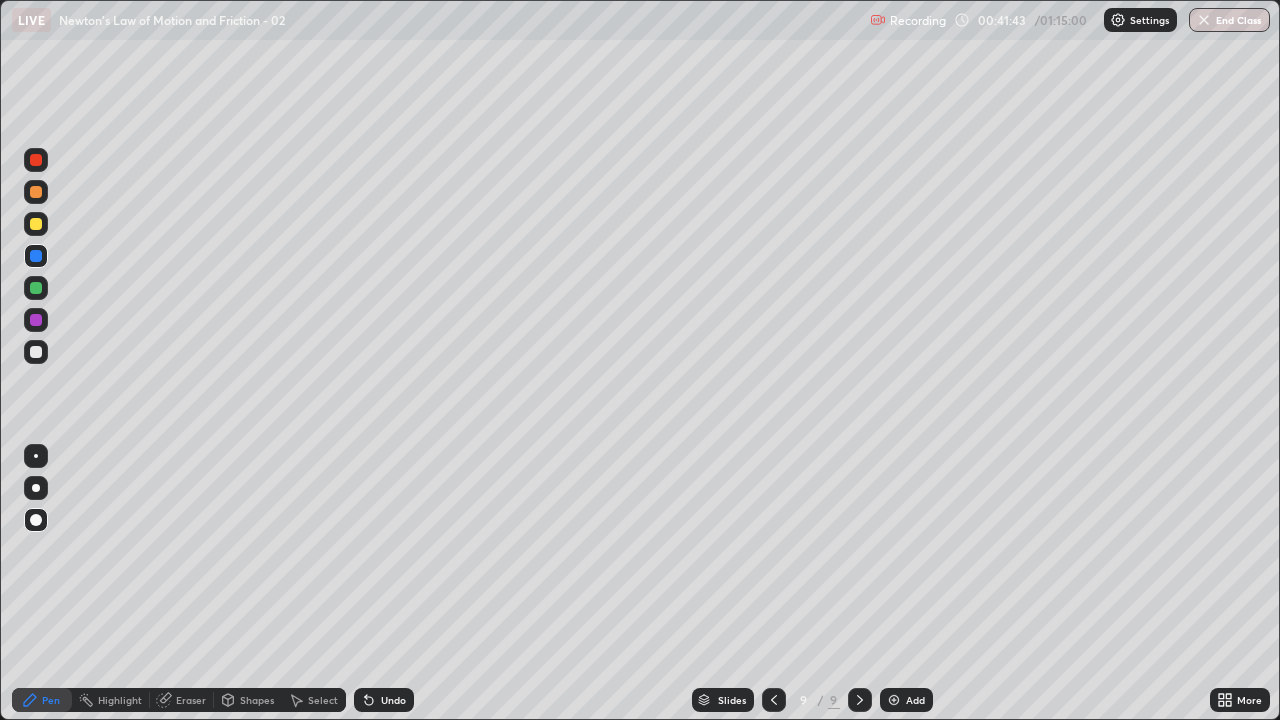 click on "Undo" at bounding box center [393, 700] 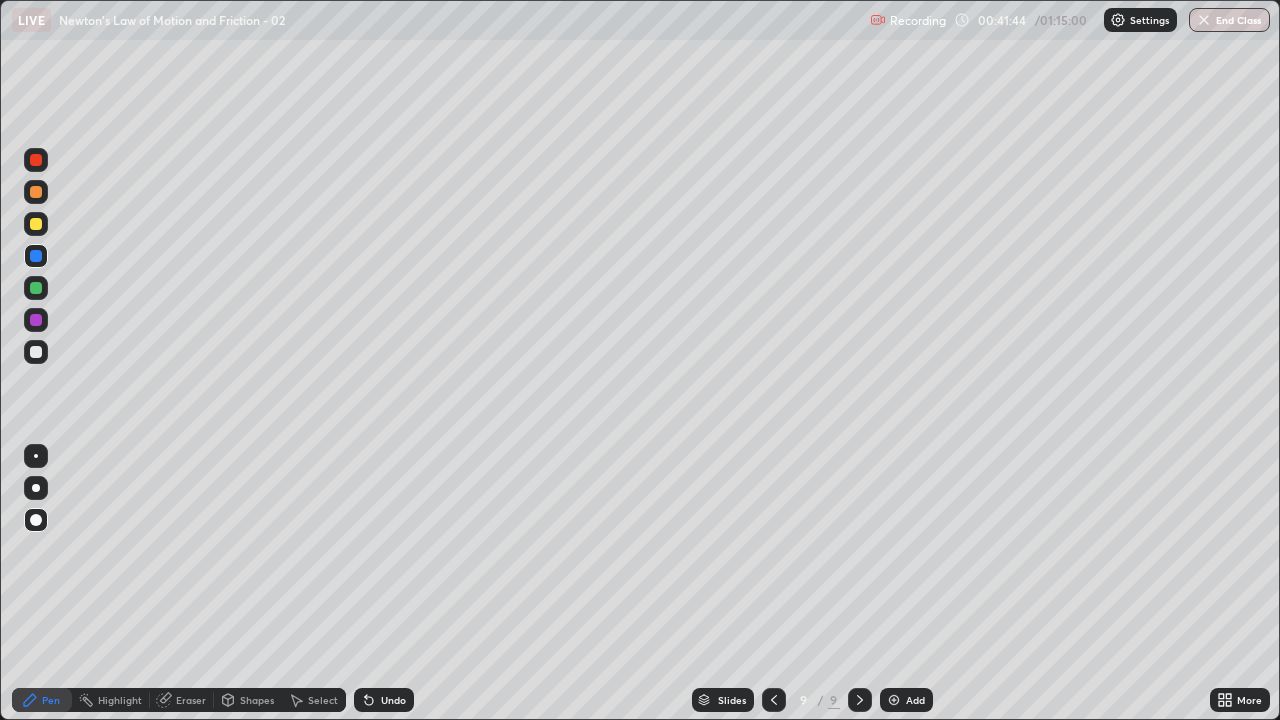 click on "Undo" at bounding box center [384, 700] 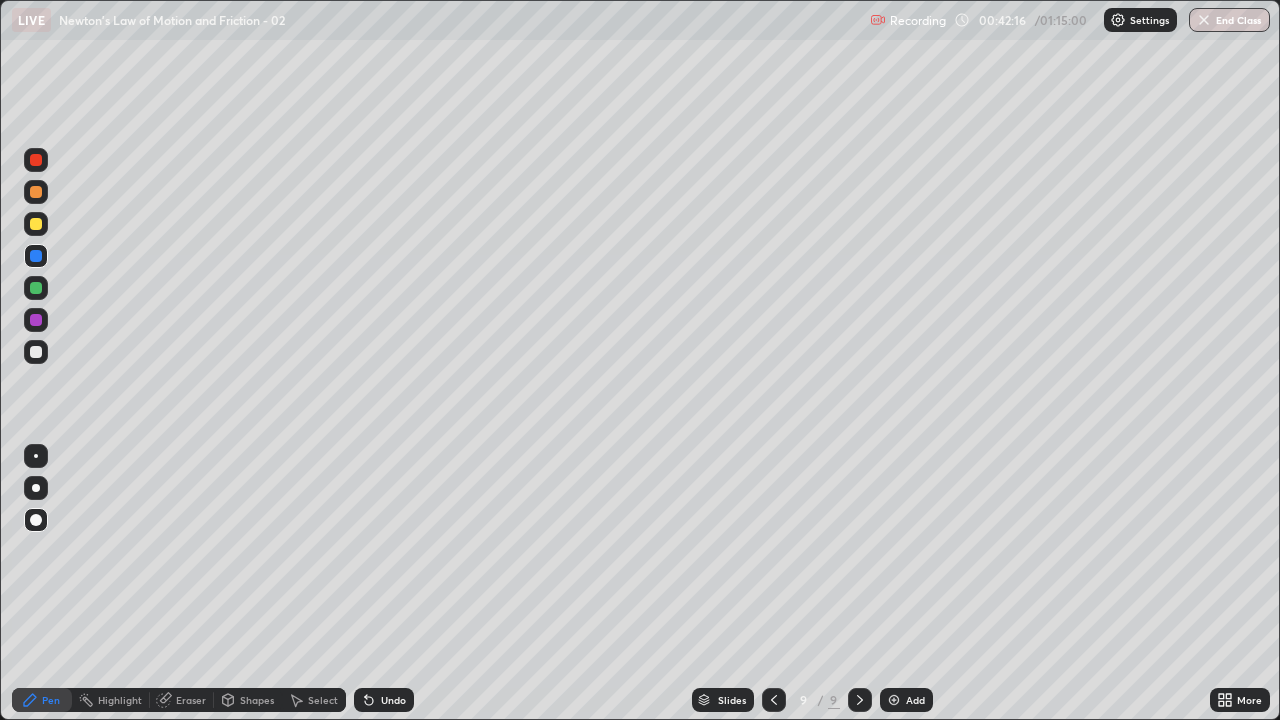 click at bounding box center (36, 288) 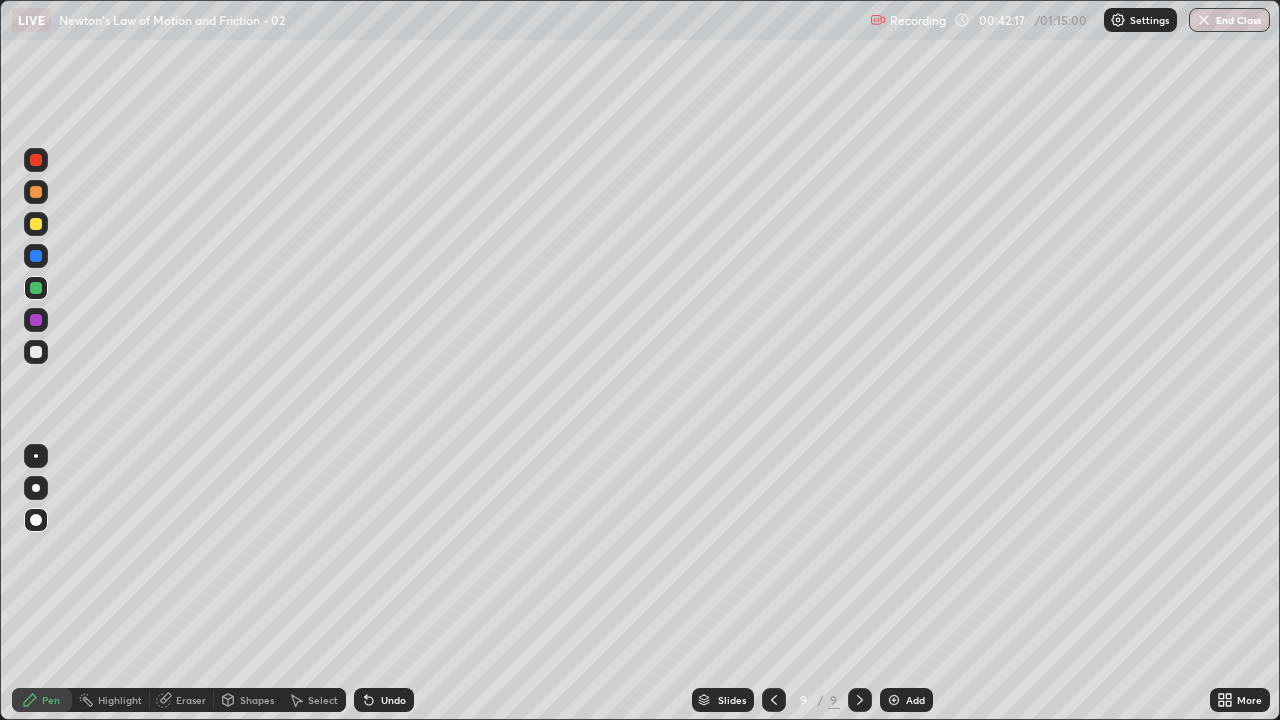 click at bounding box center (36, 256) 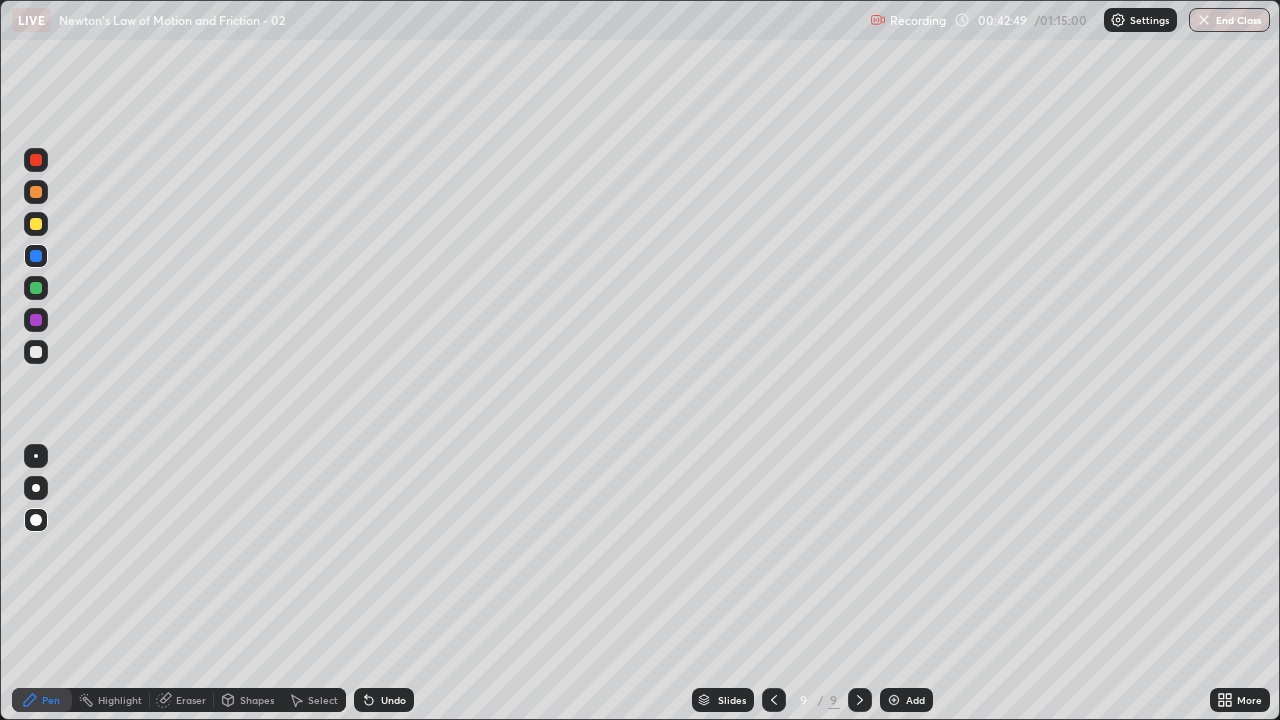 click at bounding box center (36, 160) 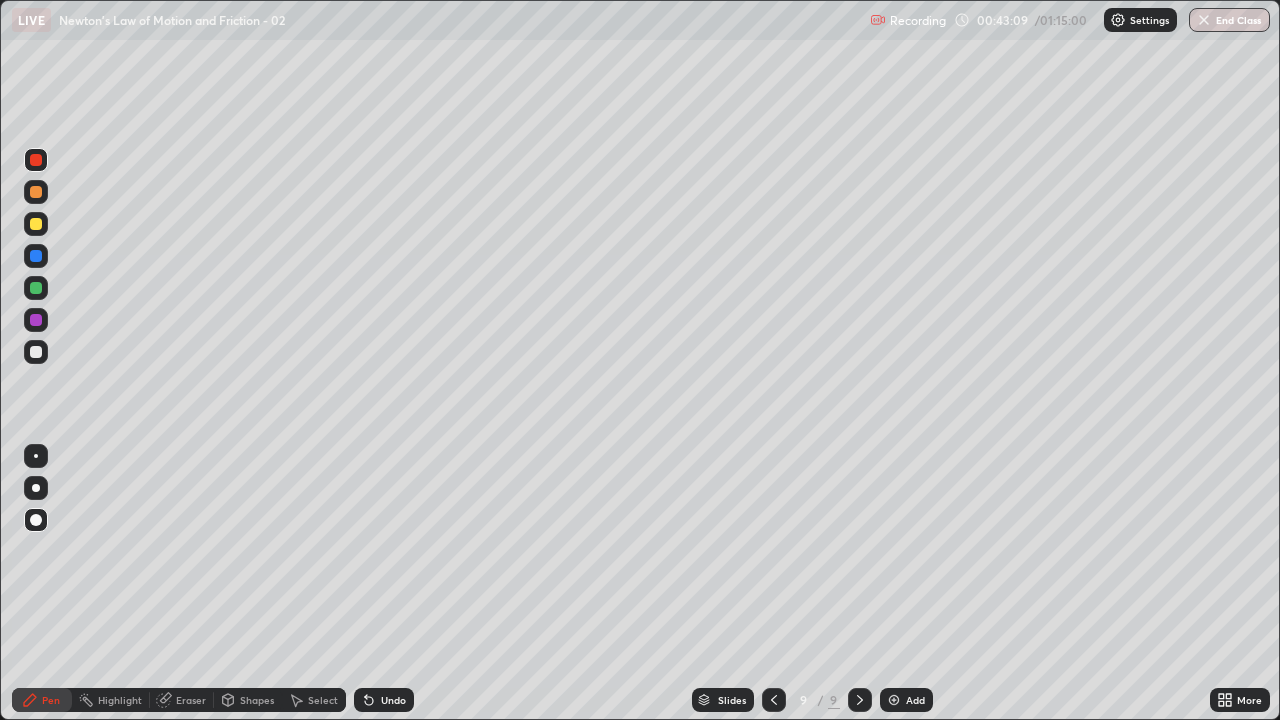 click at bounding box center (36, 288) 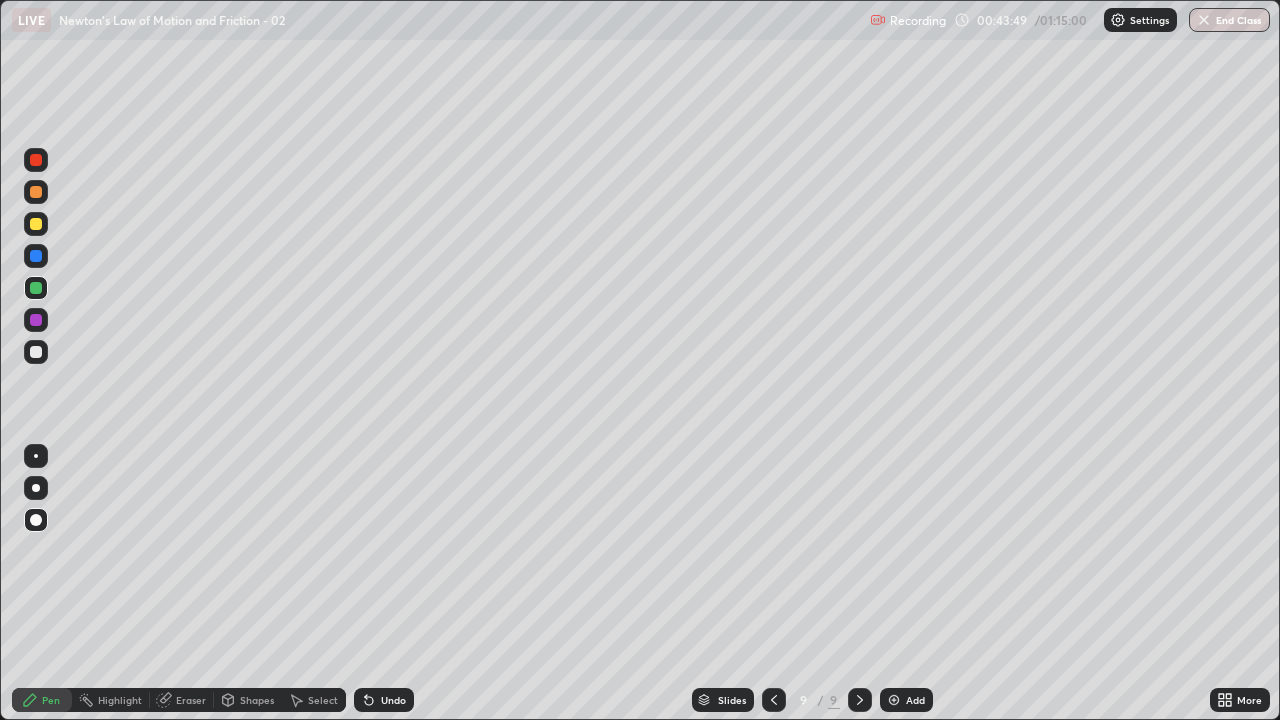 click at bounding box center (36, 352) 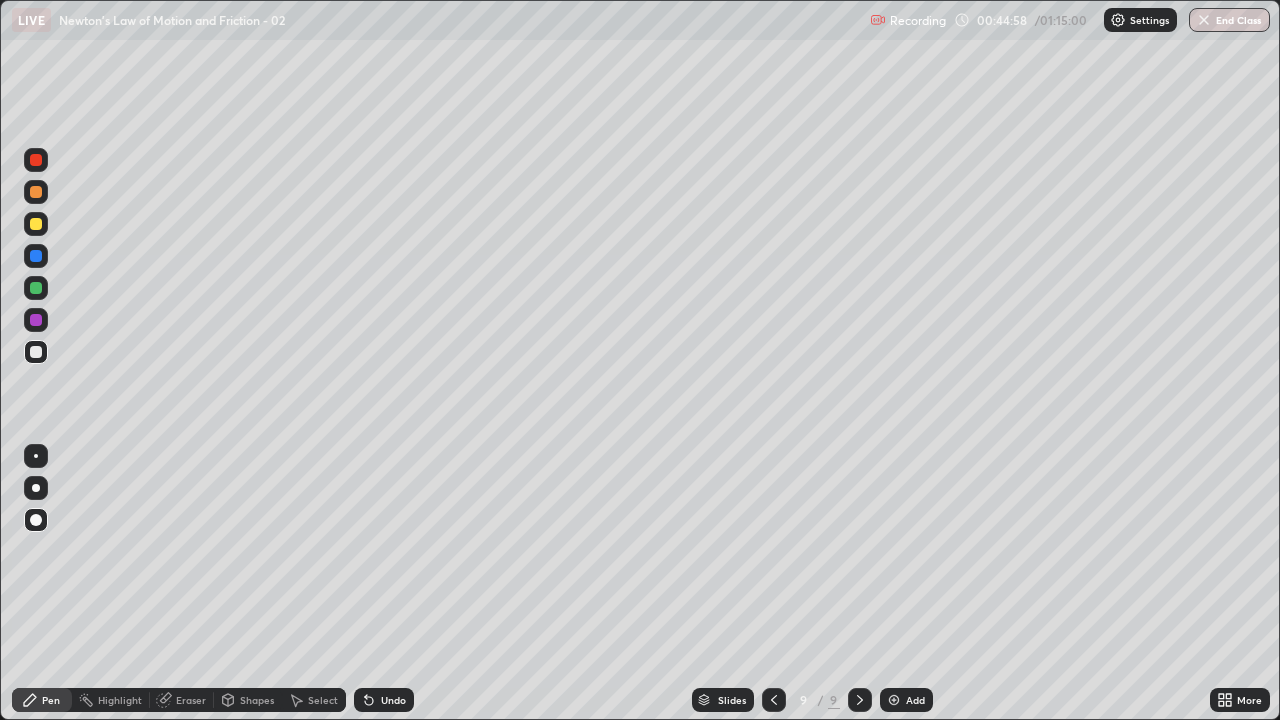 click at bounding box center (36, 288) 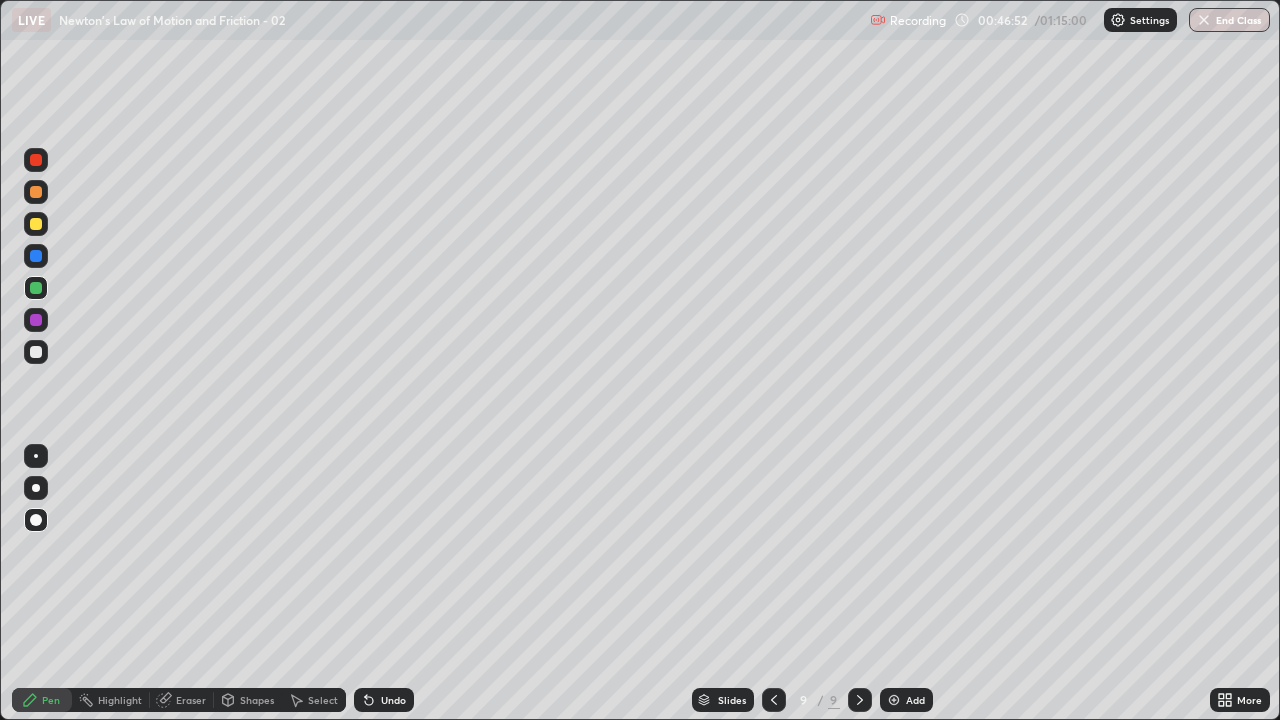 click on "Undo" at bounding box center [384, 700] 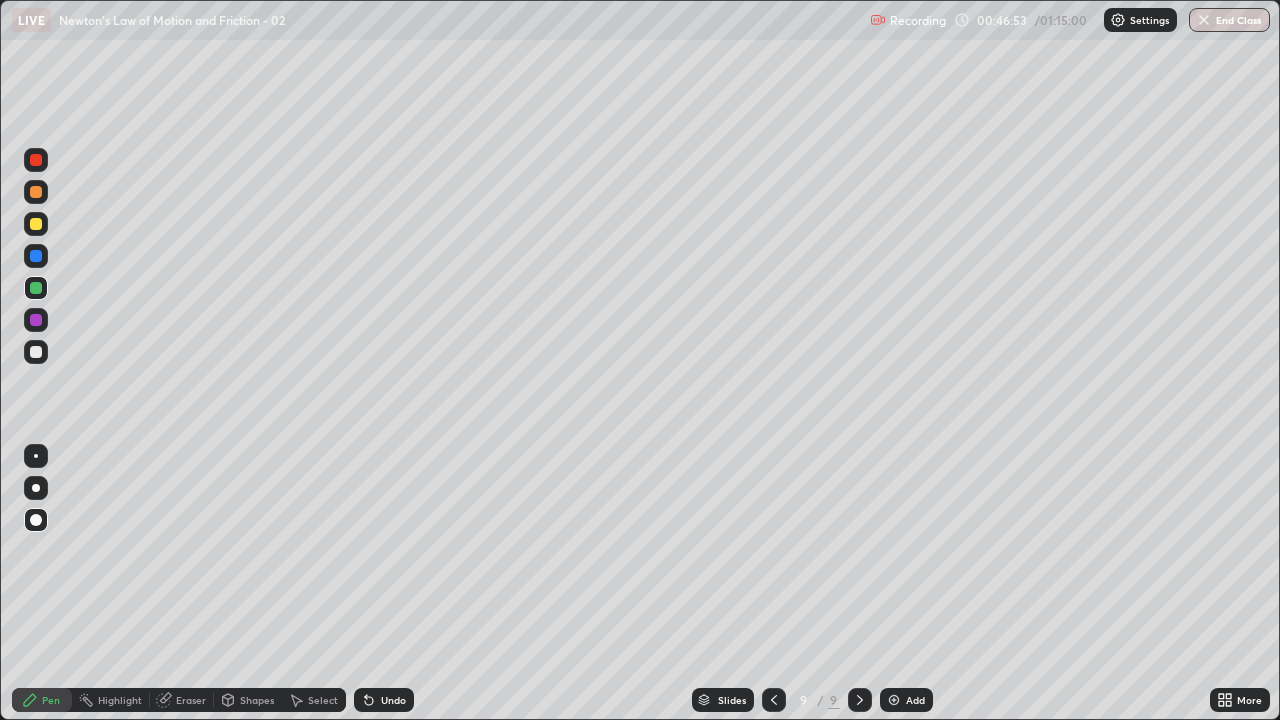 click on "Undo" at bounding box center [393, 700] 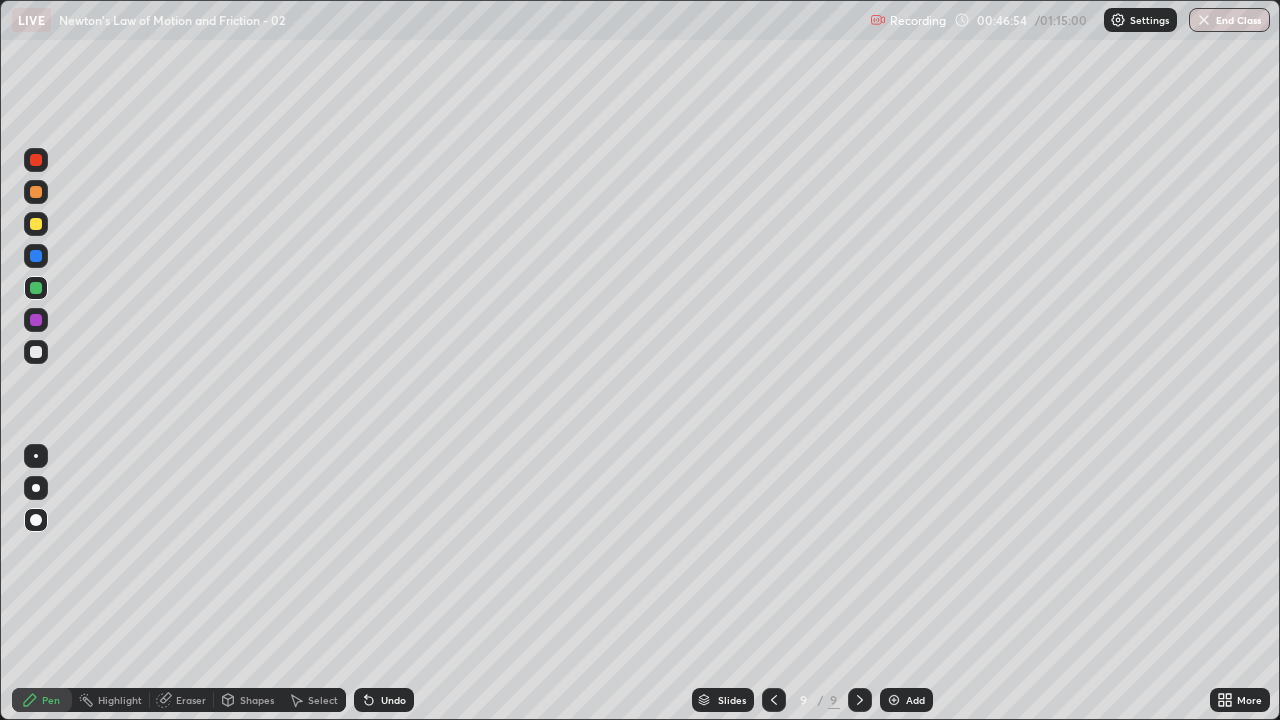 click 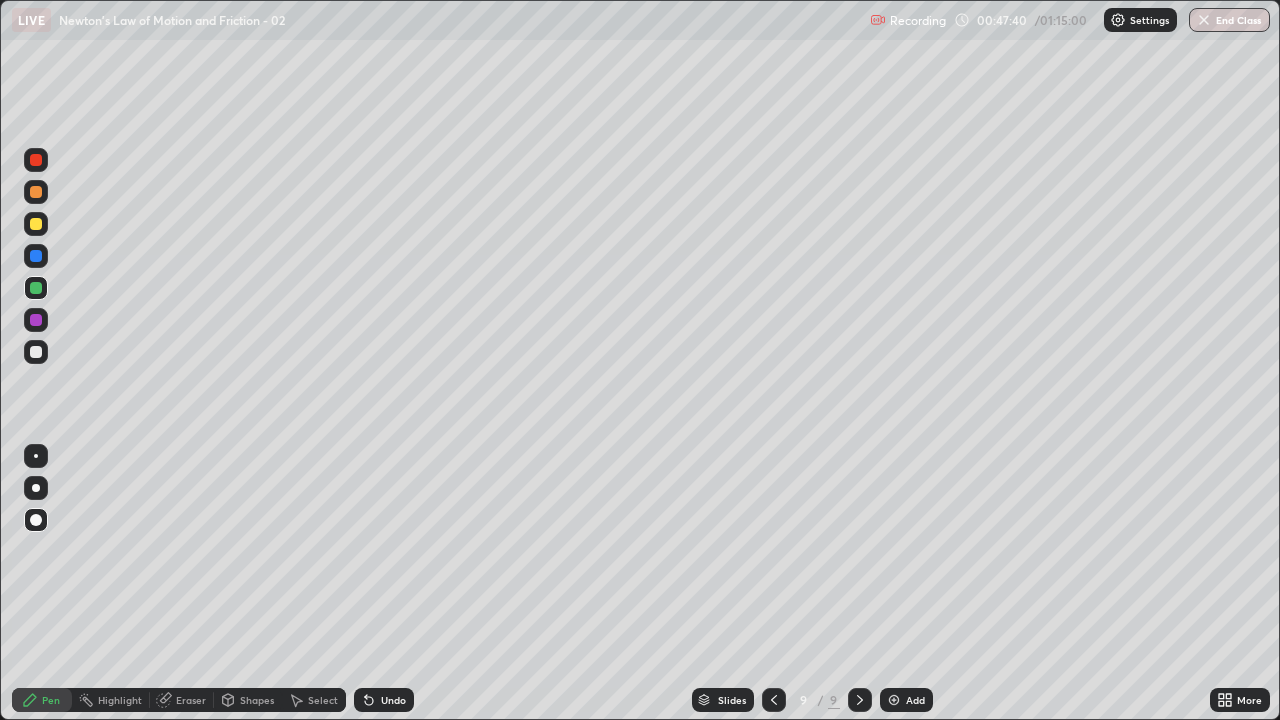 click on "Eraser" at bounding box center [191, 700] 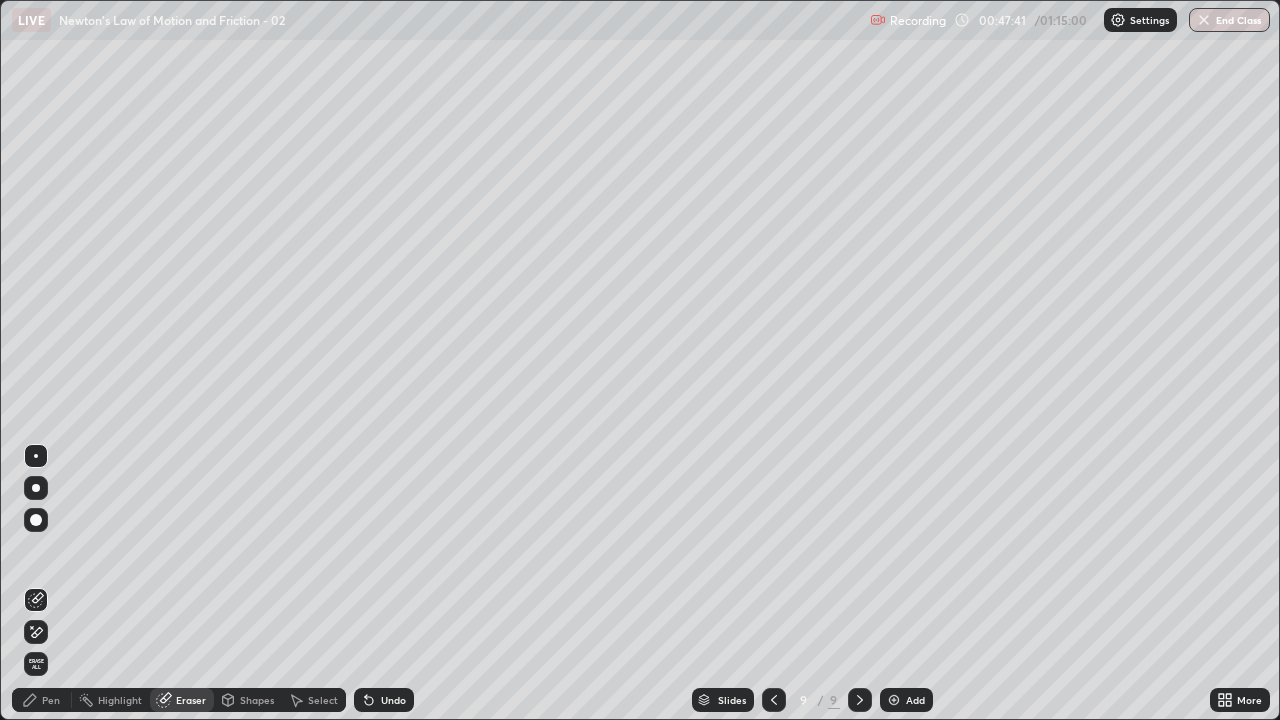 click on "Pen" at bounding box center [42, 700] 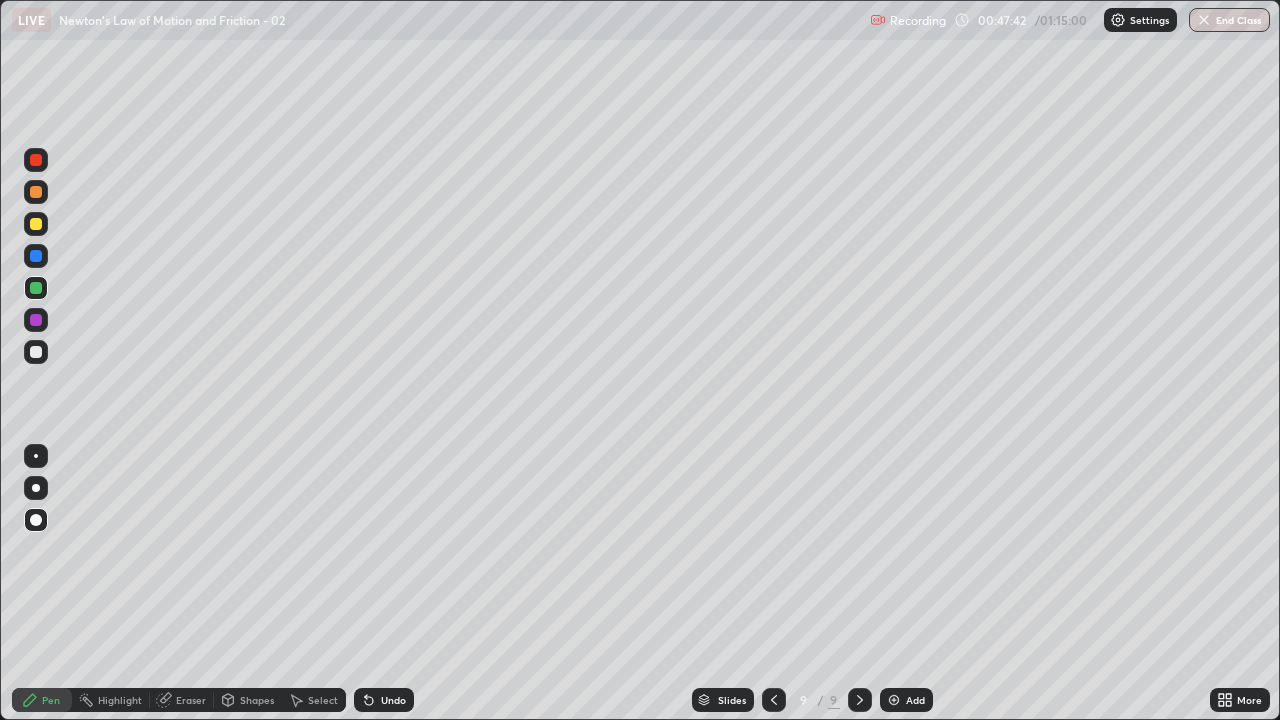 click at bounding box center (36, 320) 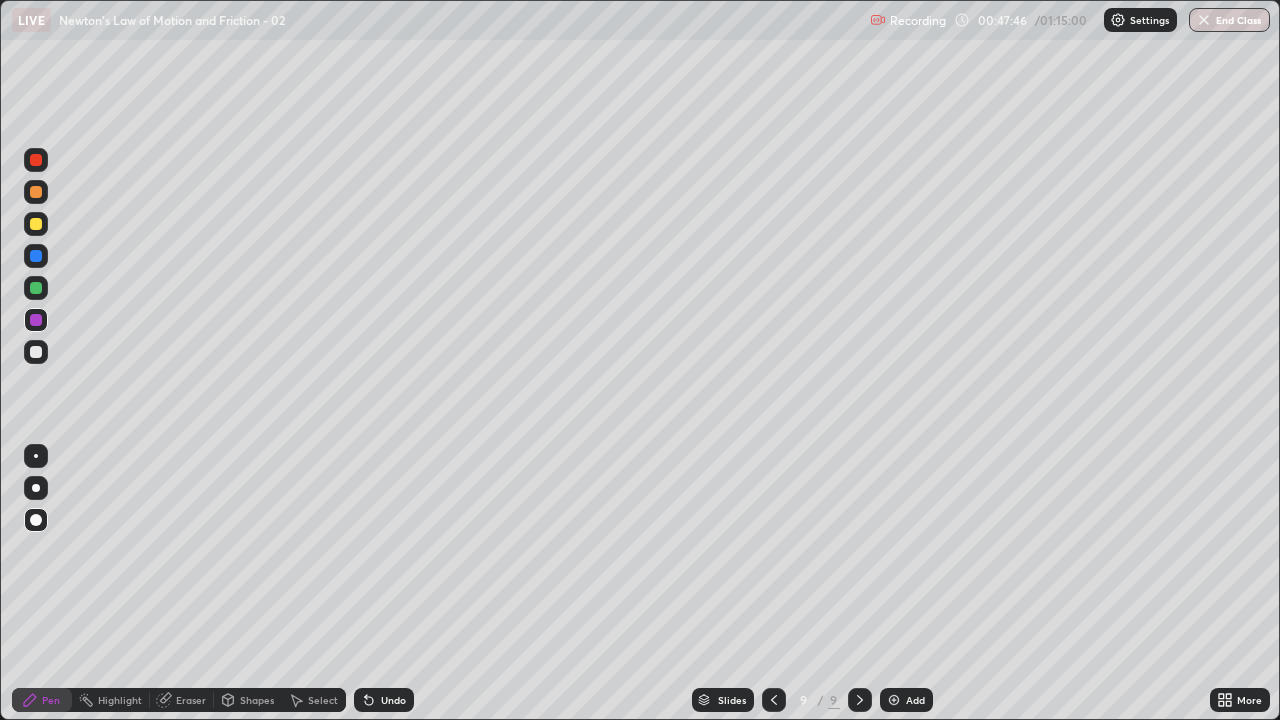 click at bounding box center [36, 320] 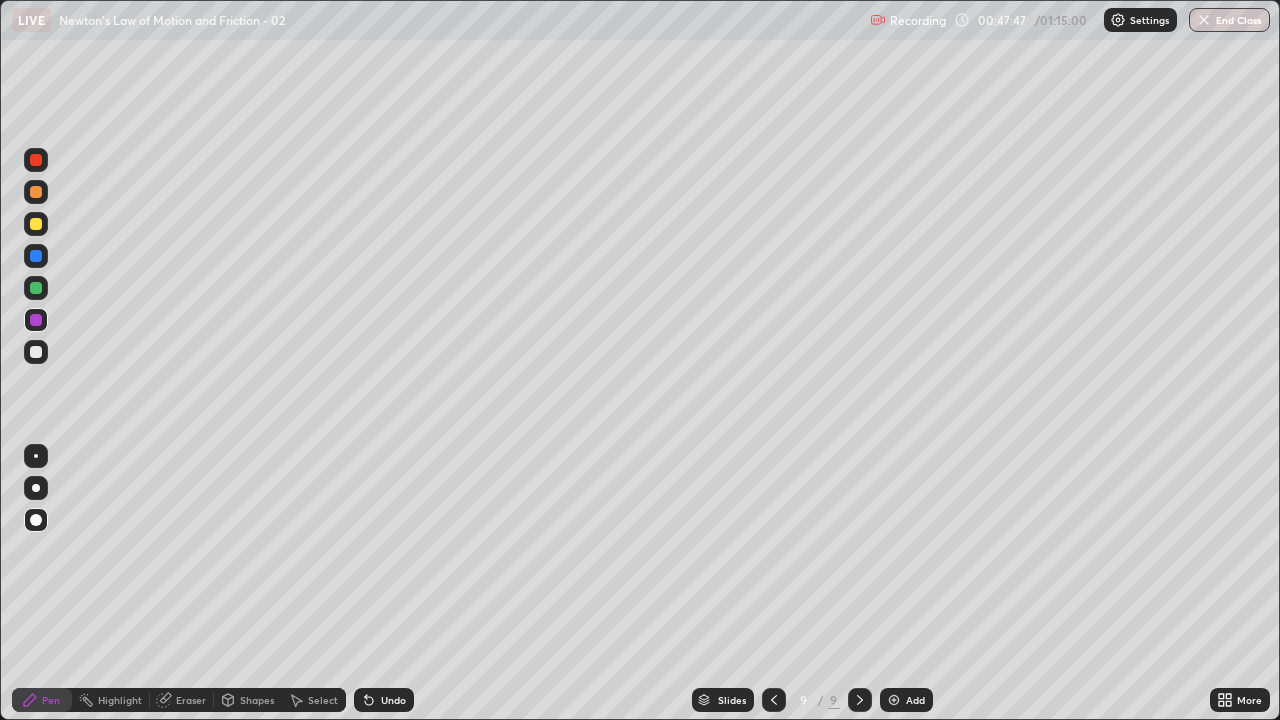 click on "Eraser" at bounding box center (191, 700) 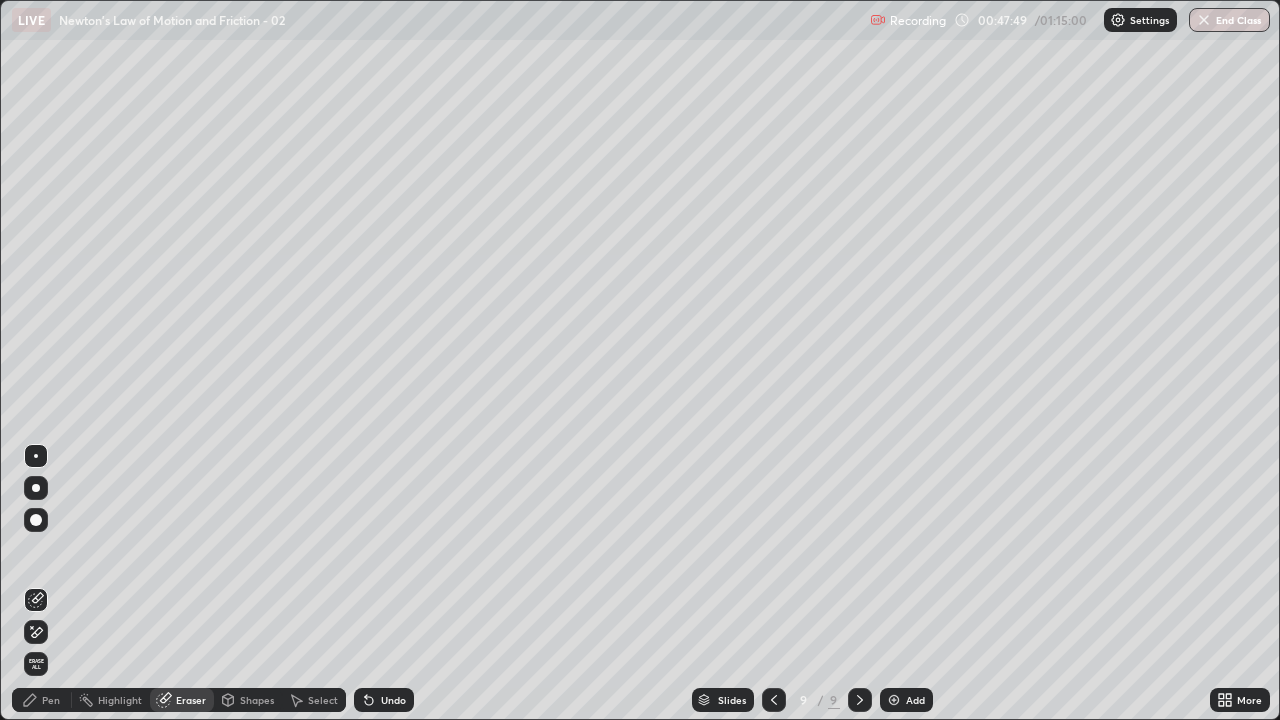 click on "Pen" at bounding box center (42, 700) 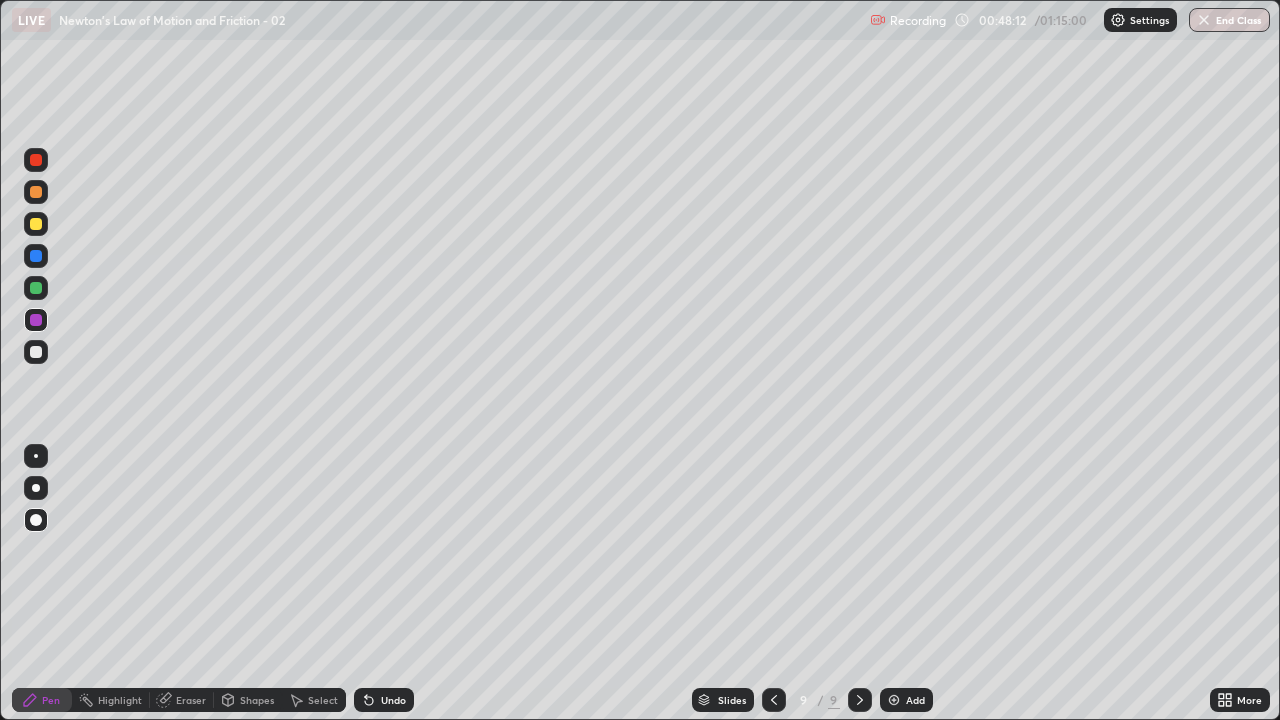 click at bounding box center [894, 700] 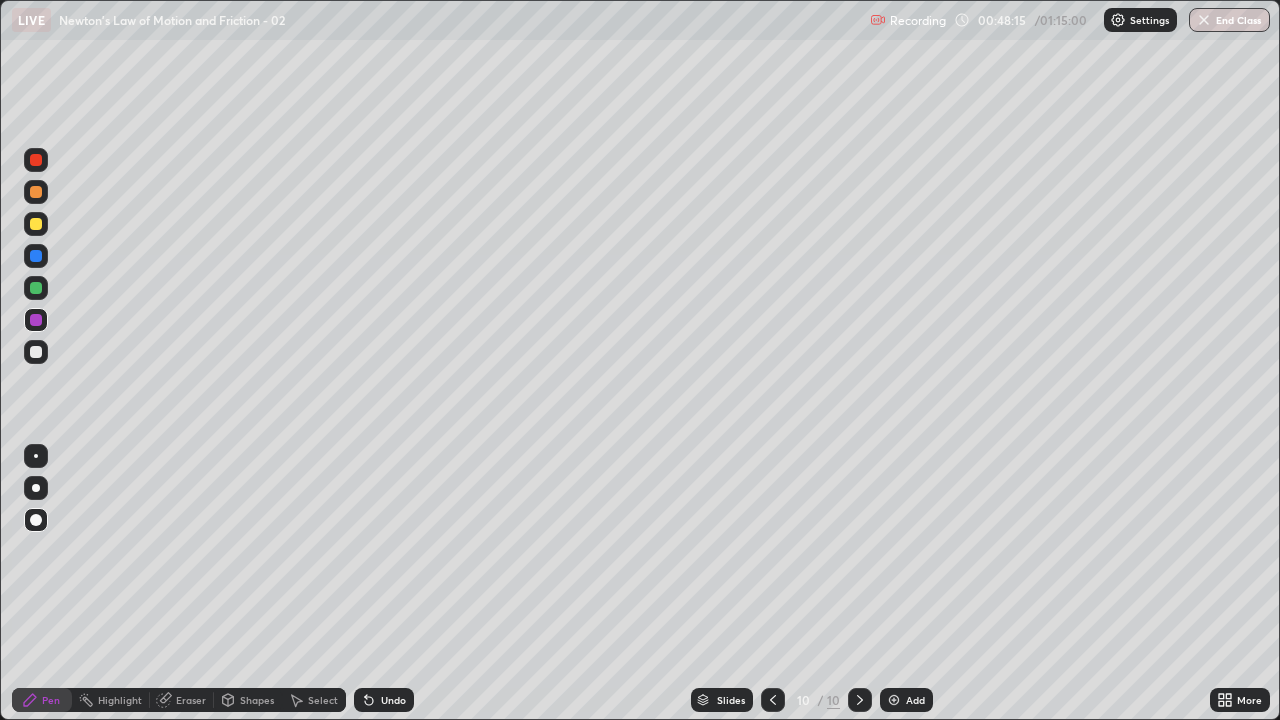 click 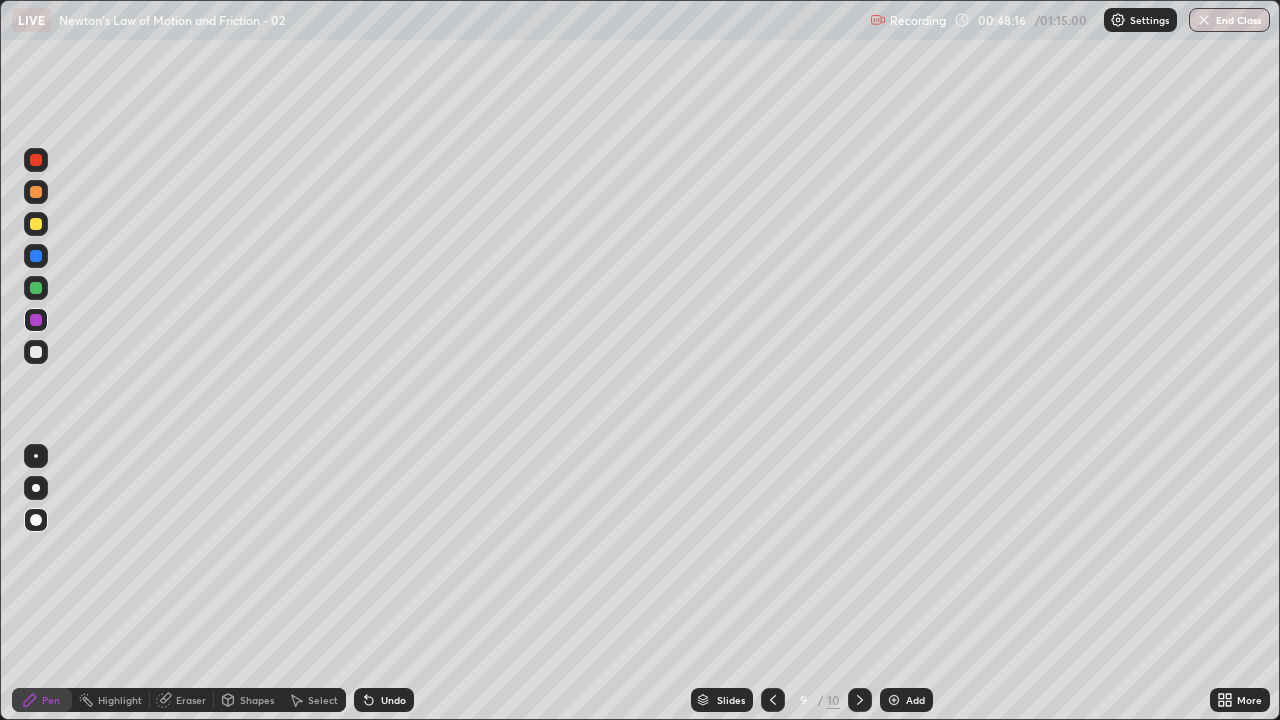 click 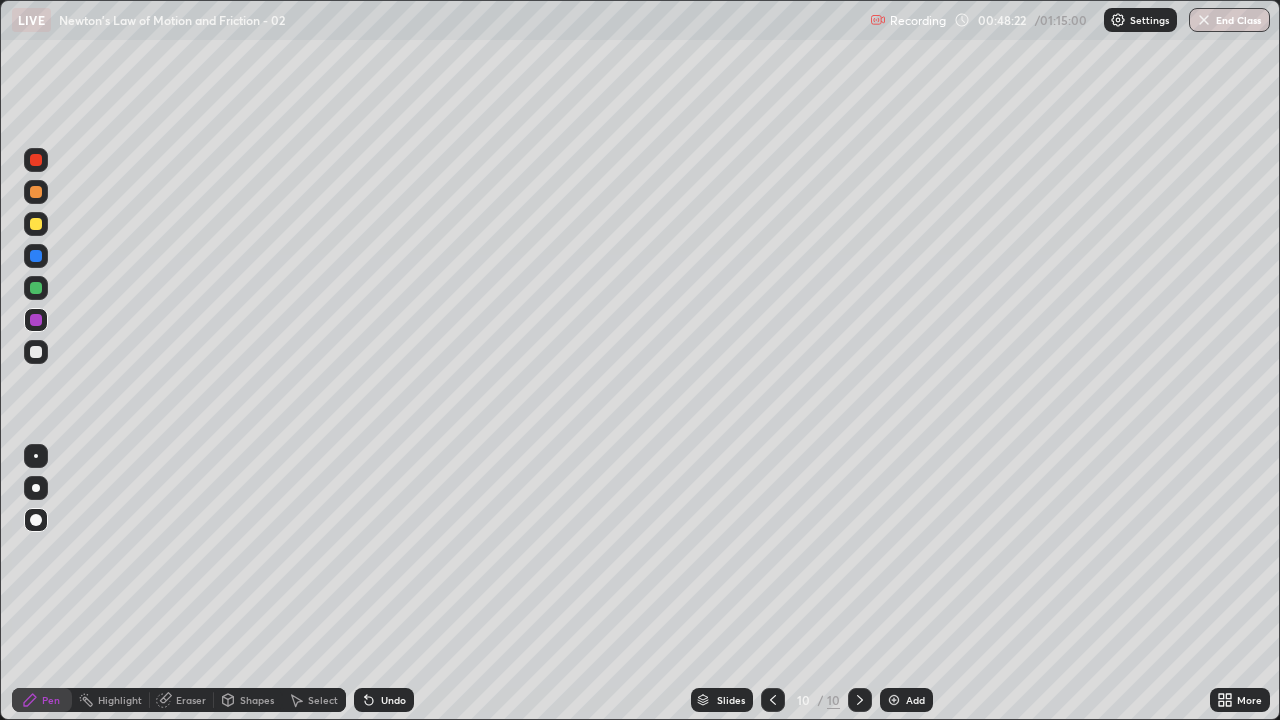 click 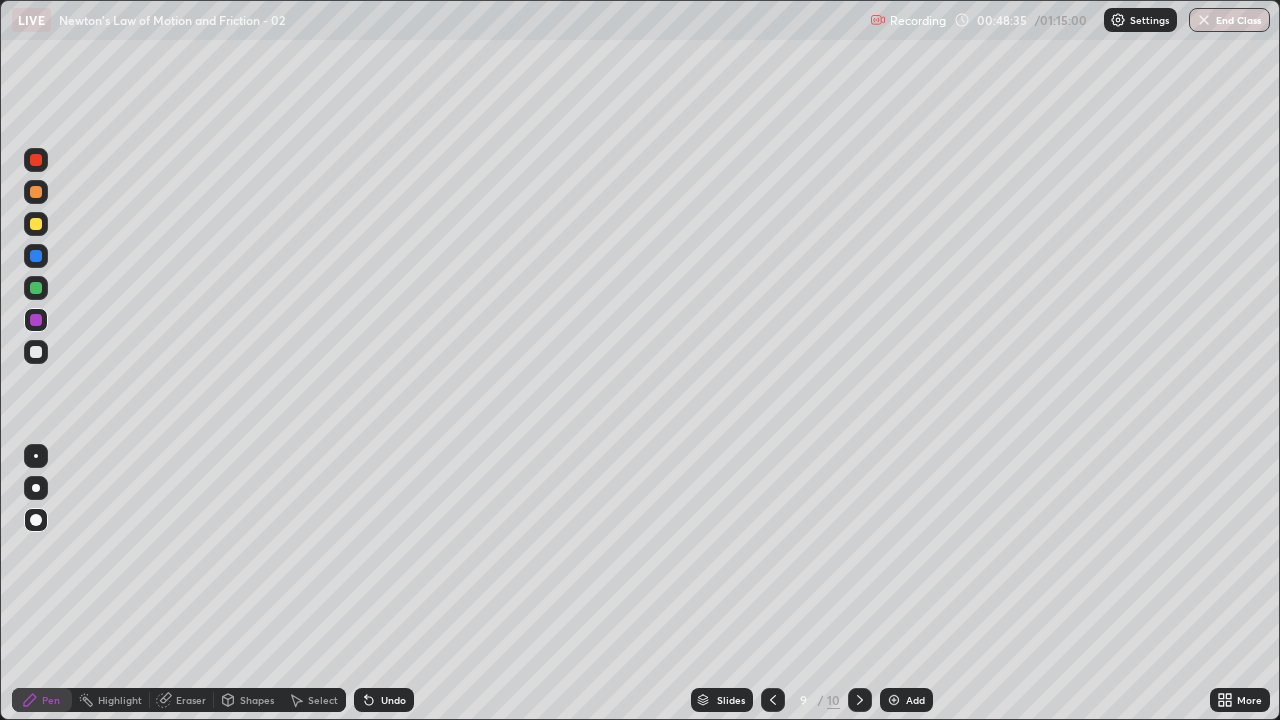 click on "Eraser" at bounding box center [191, 700] 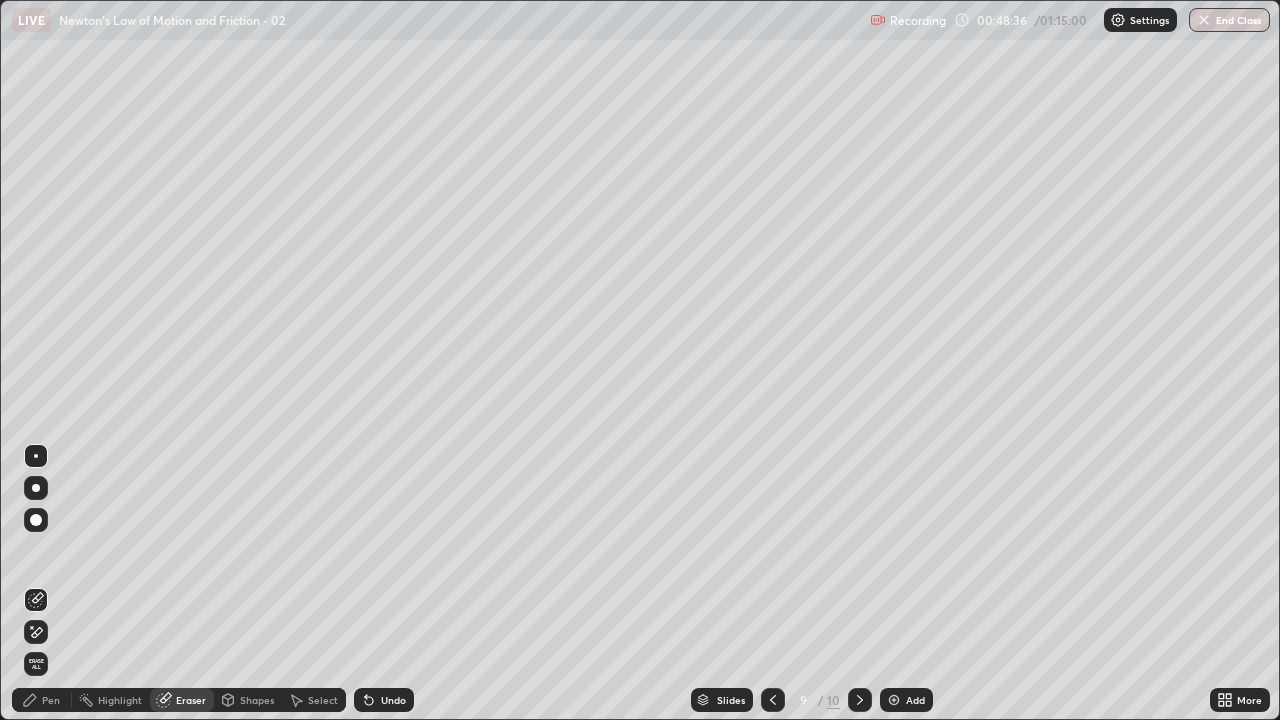 click 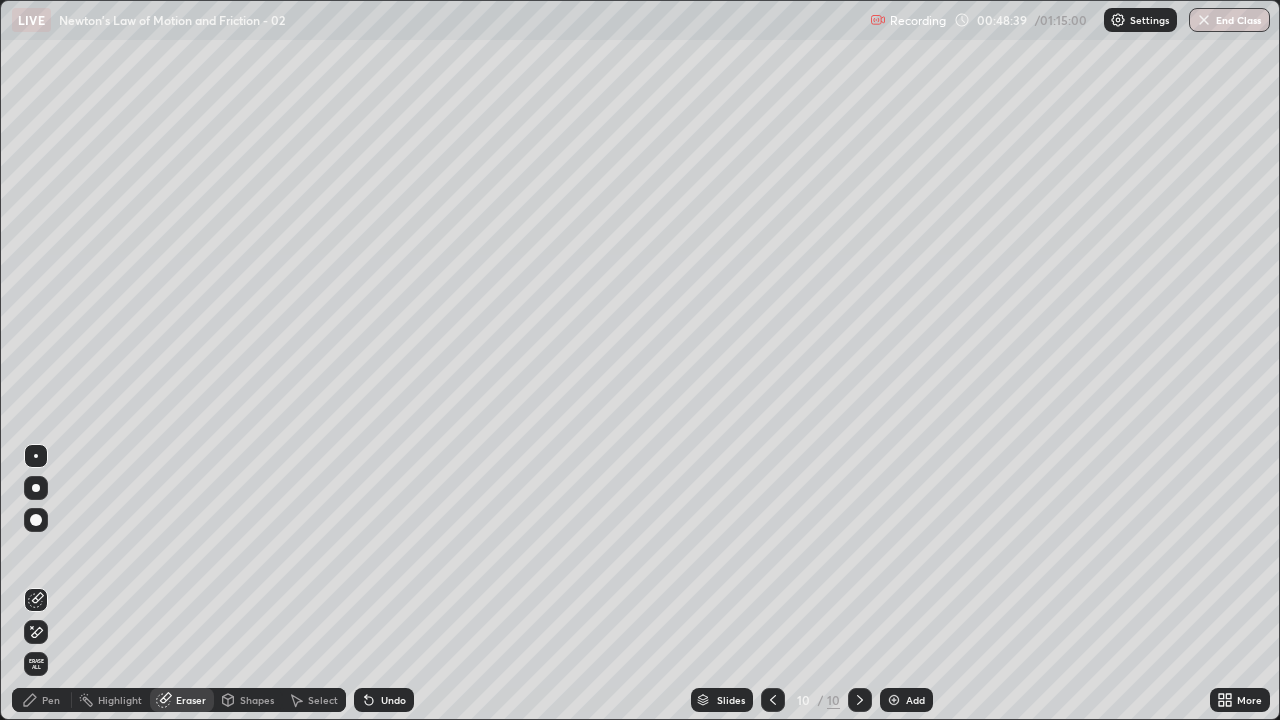 click on "Pen" at bounding box center (51, 700) 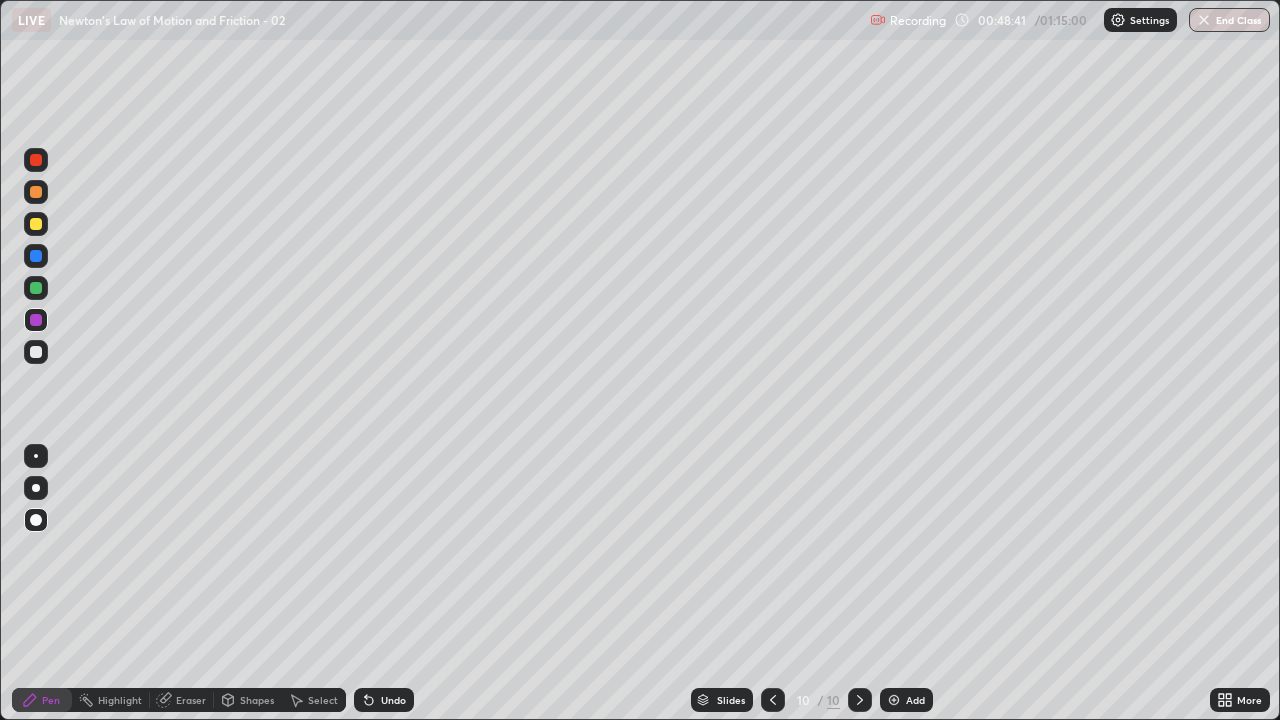 click 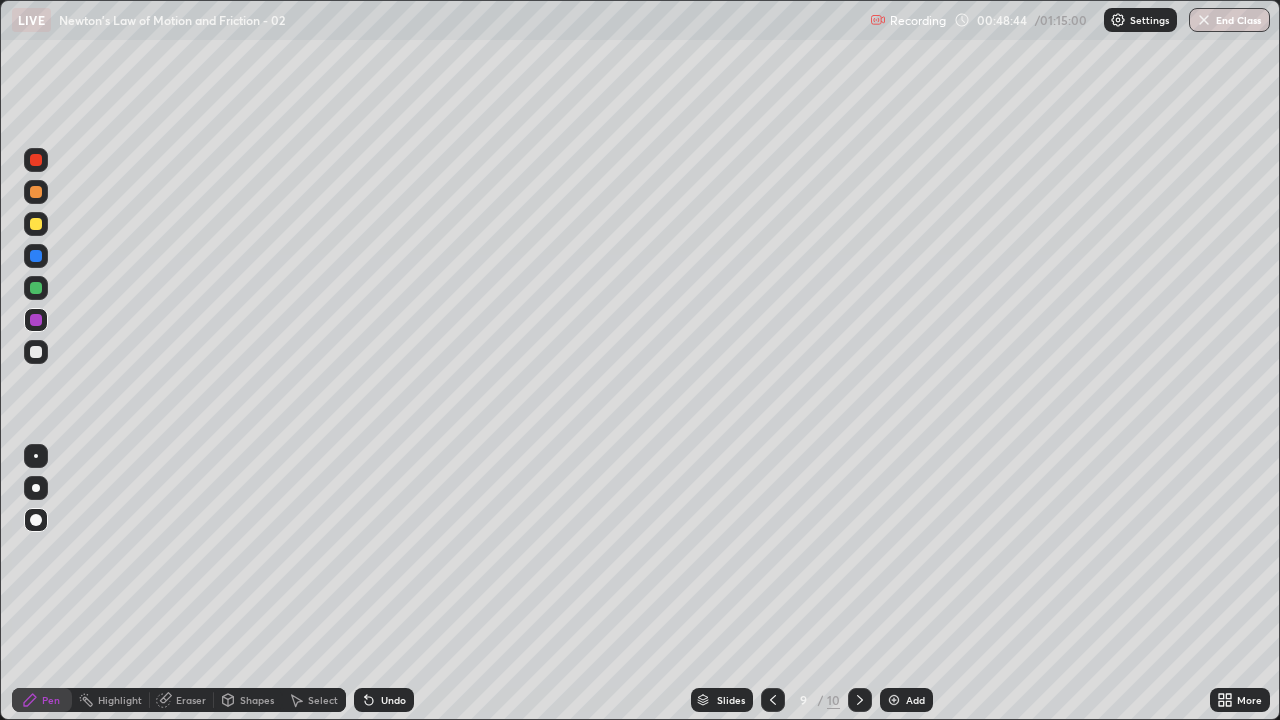 click 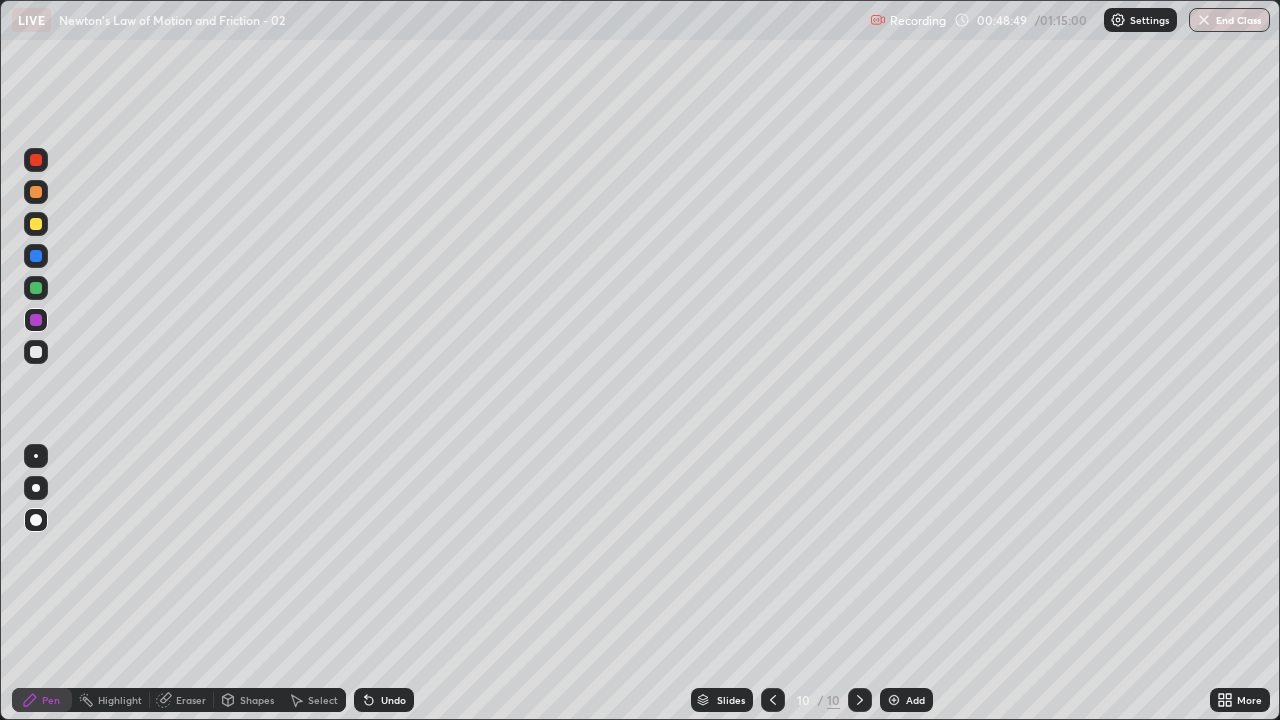 click 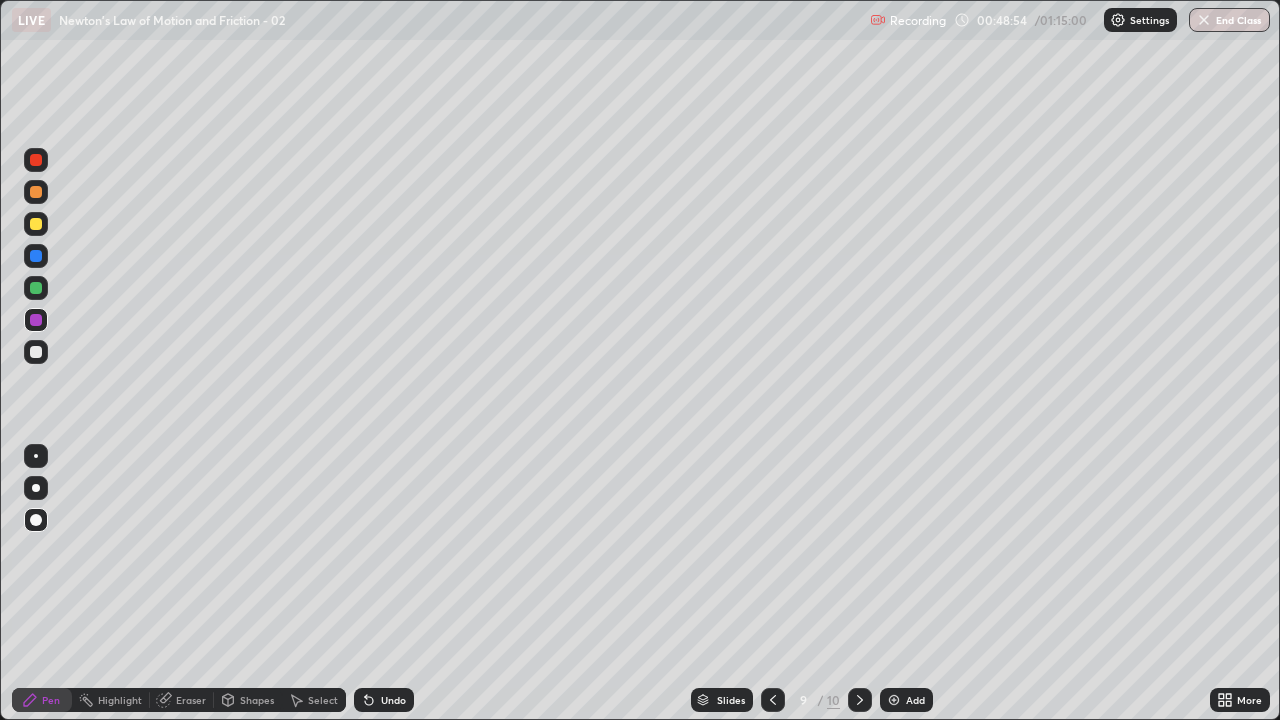 click 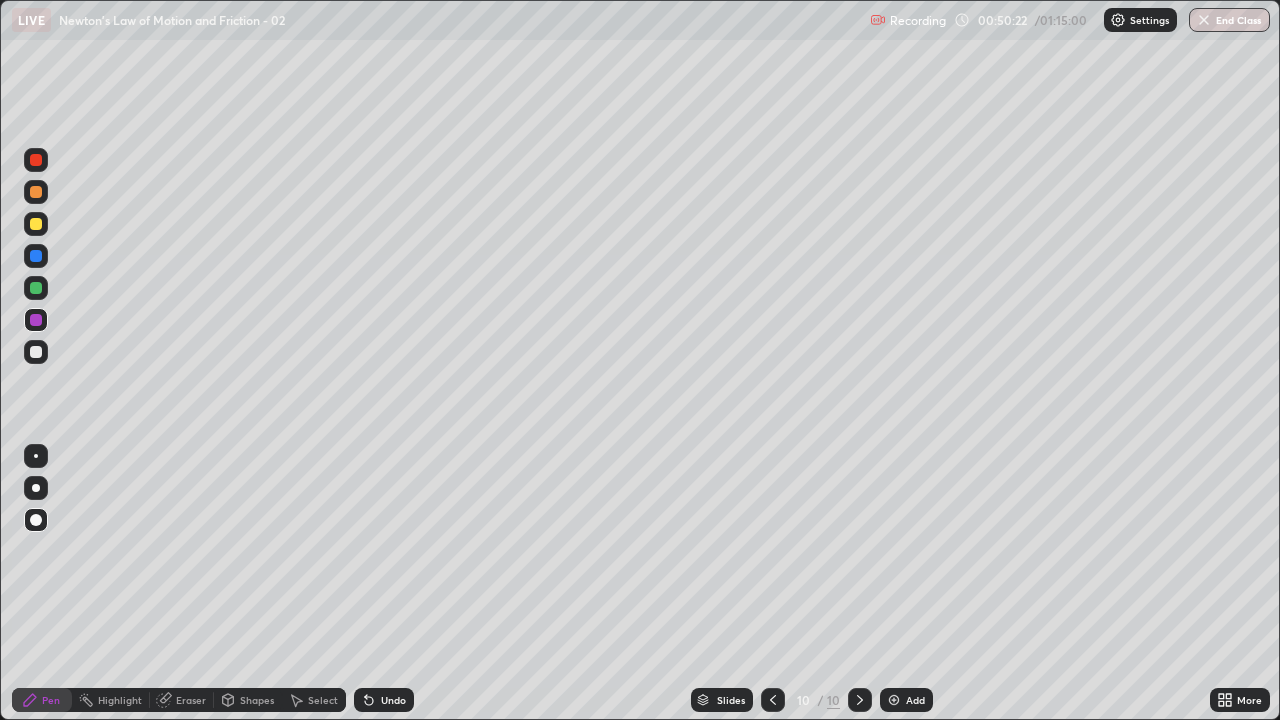 click on "Add" at bounding box center (906, 700) 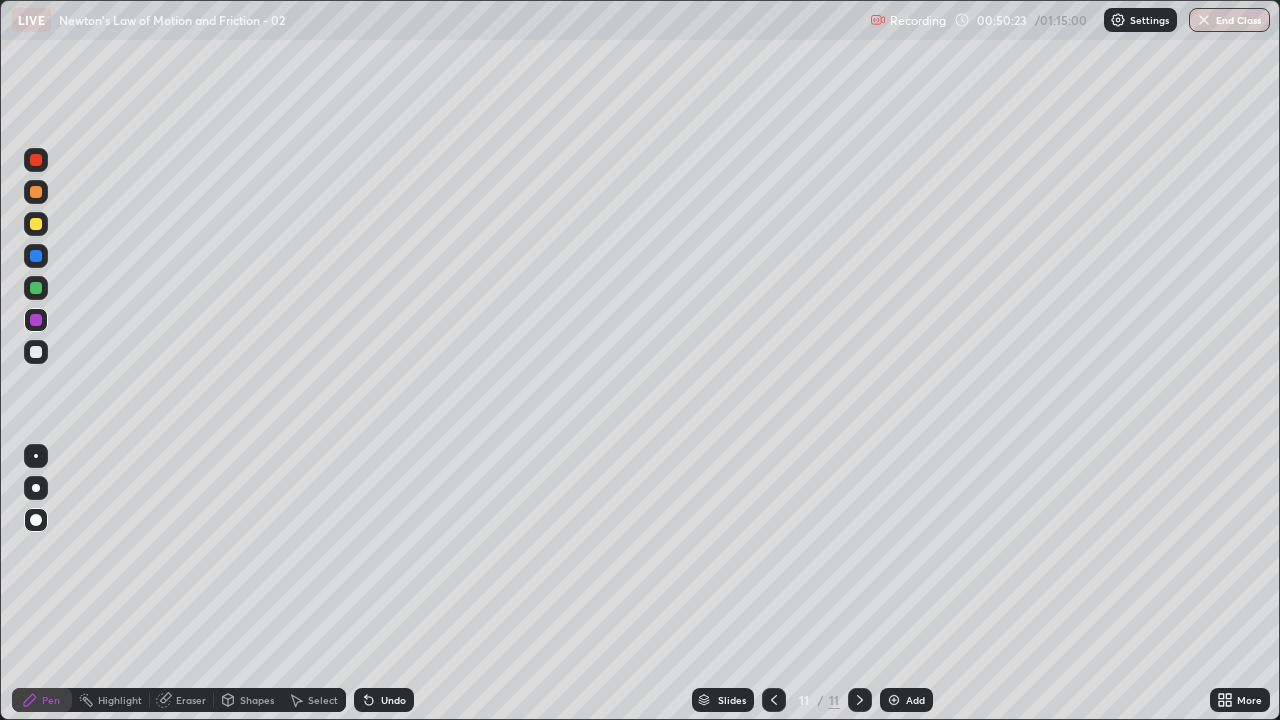 click at bounding box center [36, 352] 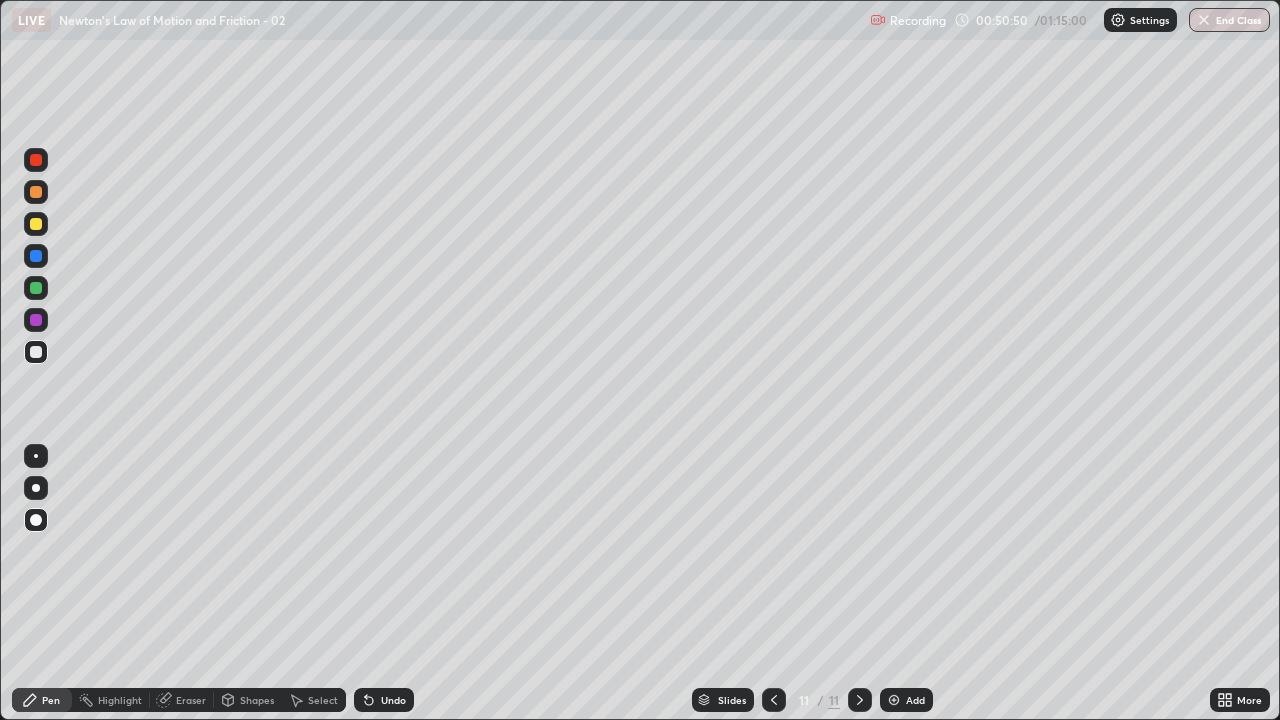 click at bounding box center (36, 192) 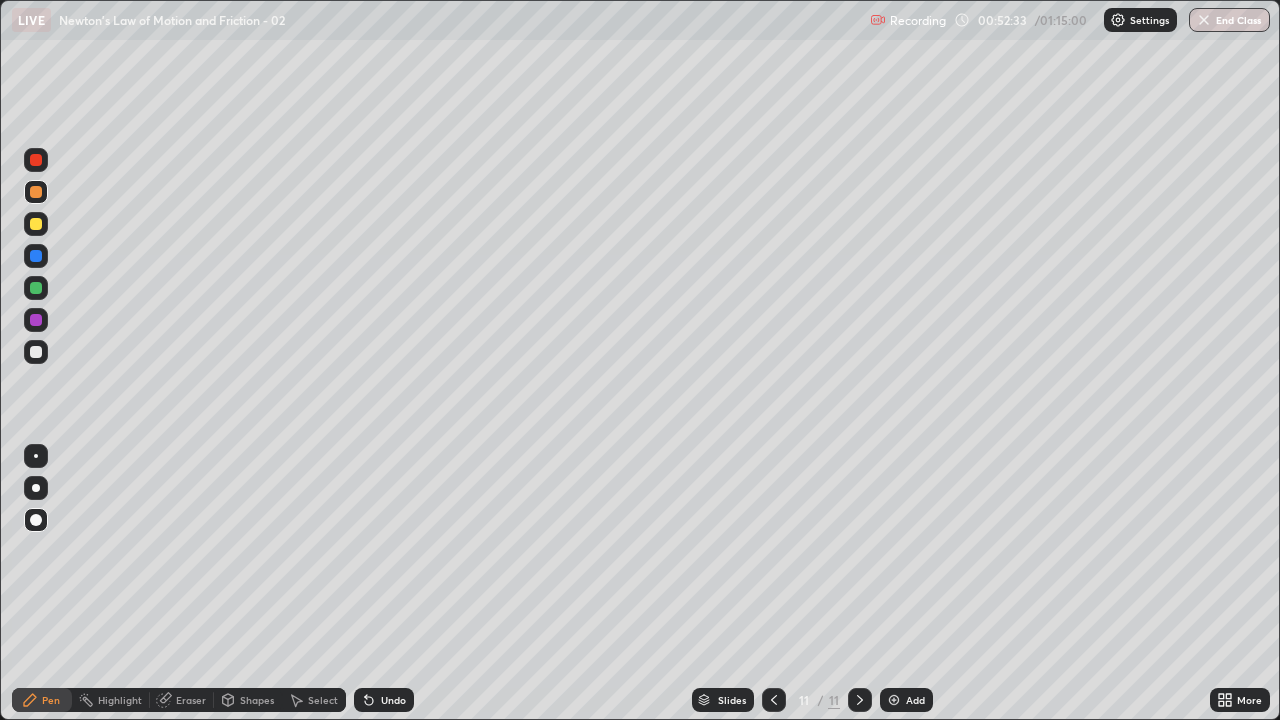 click at bounding box center (36, 256) 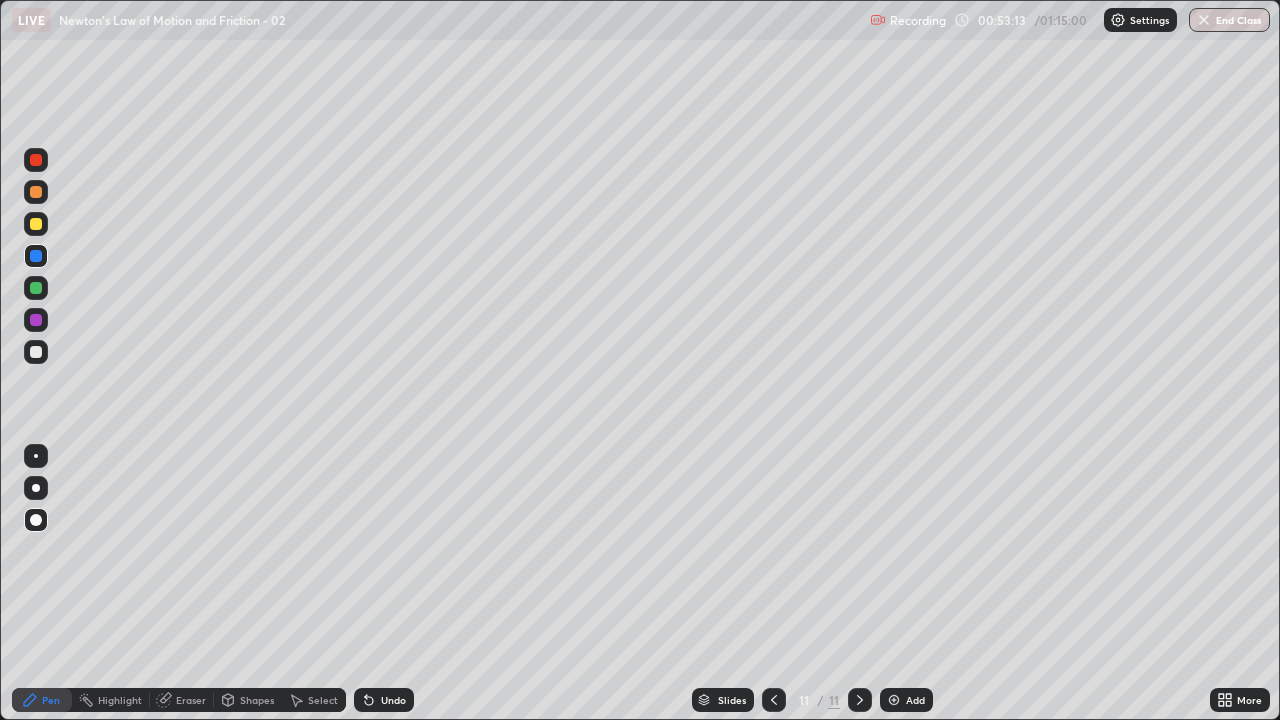 click at bounding box center [36, 288] 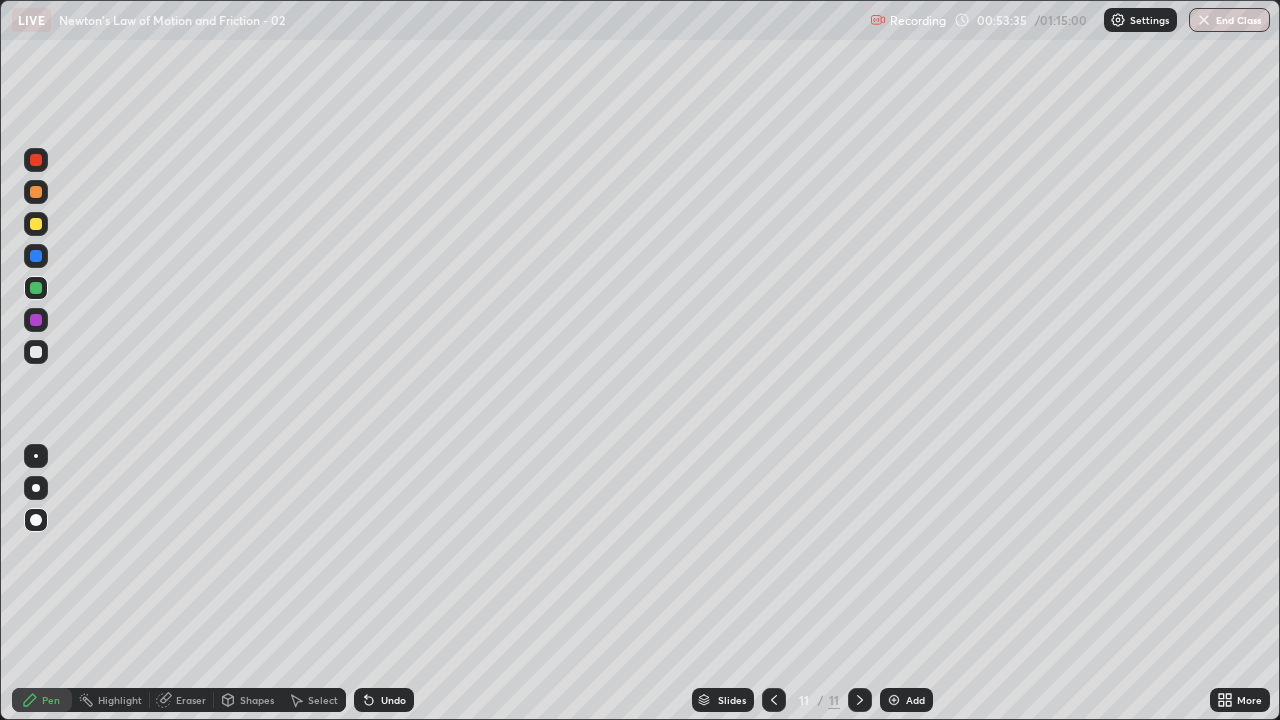 click at bounding box center (36, 224) 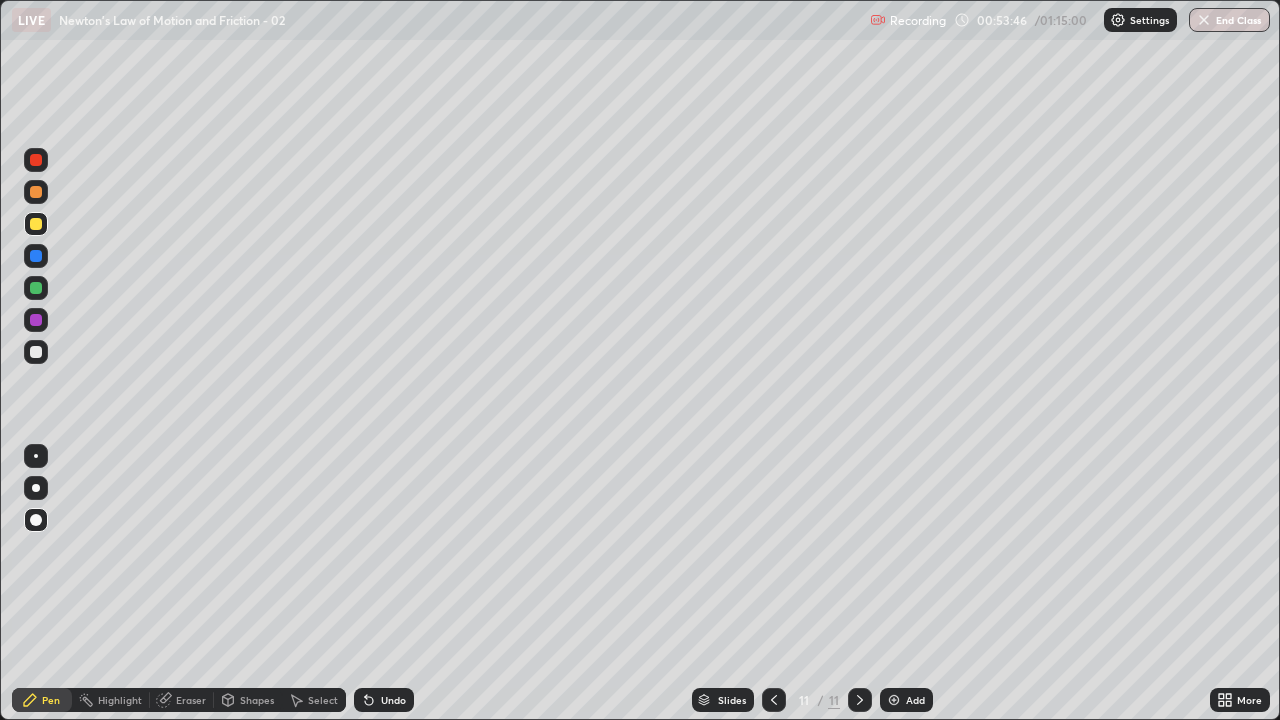 click at bounding box center [36, 288] 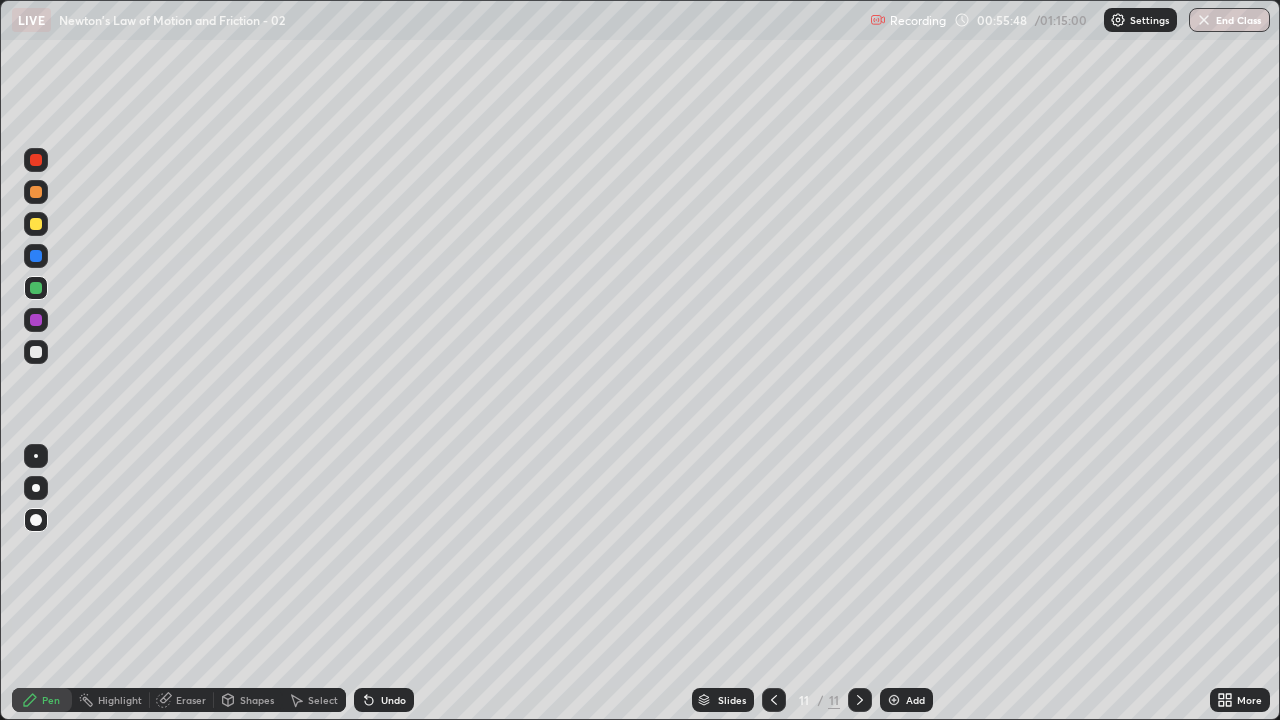 click at bounding box center (894, 700) 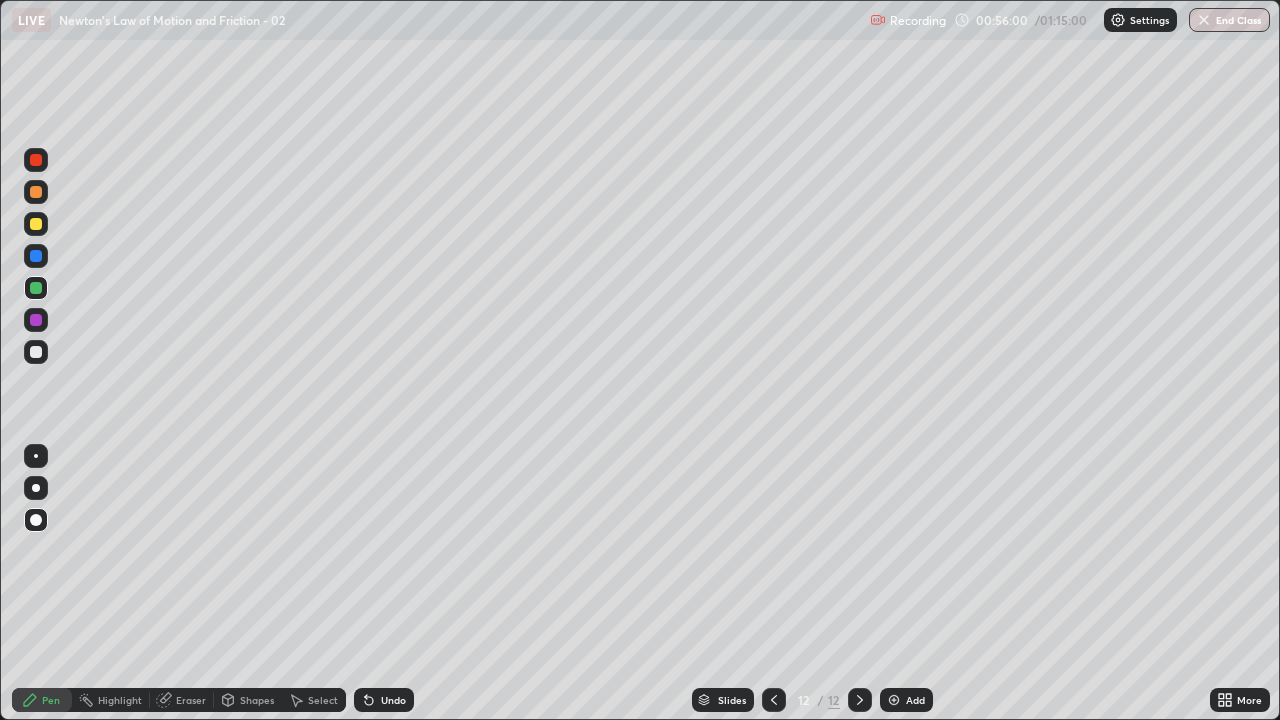 click at bounding box center [36, 192] 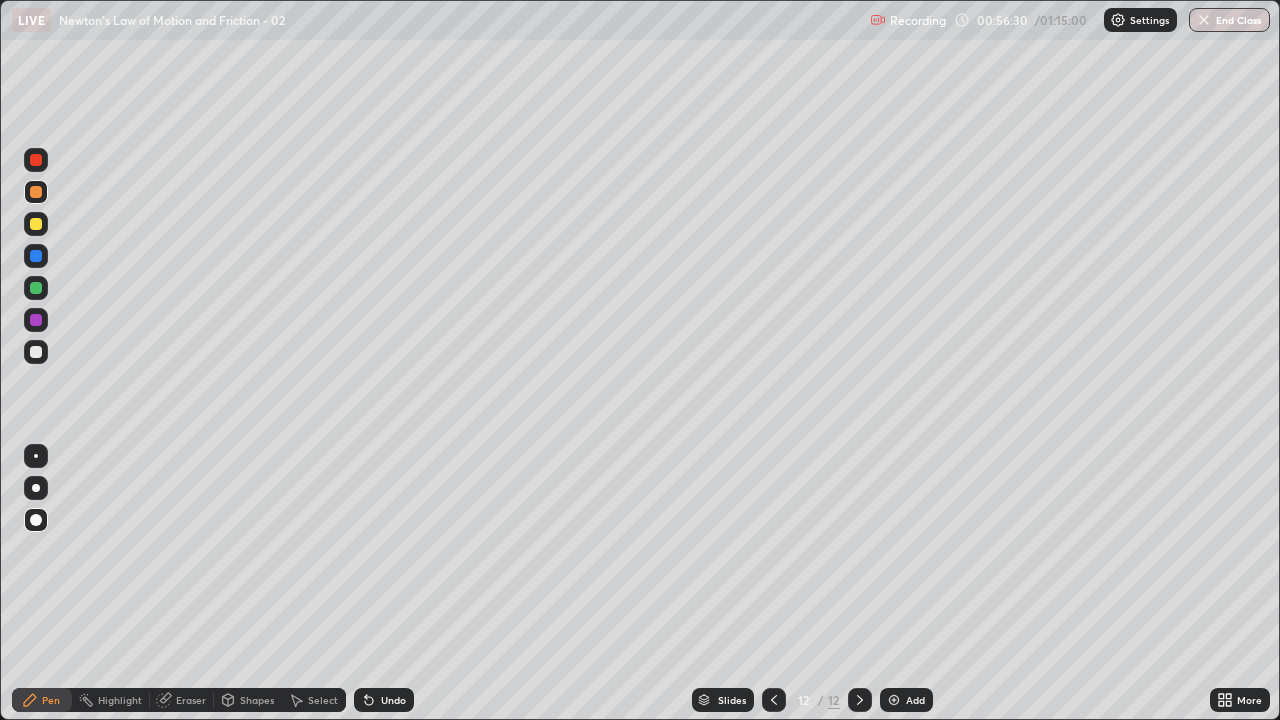 click at bounding box center [36, 288] 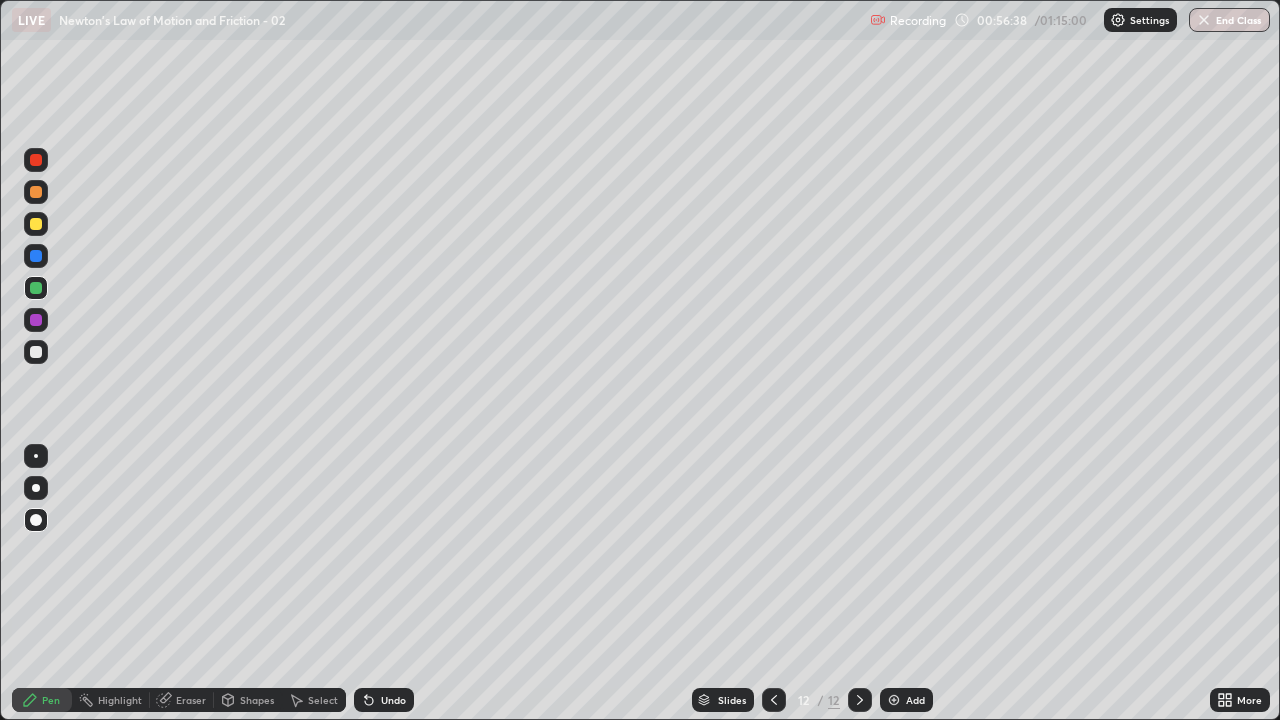 click on "Eraser" at bounding box center (182, 700) 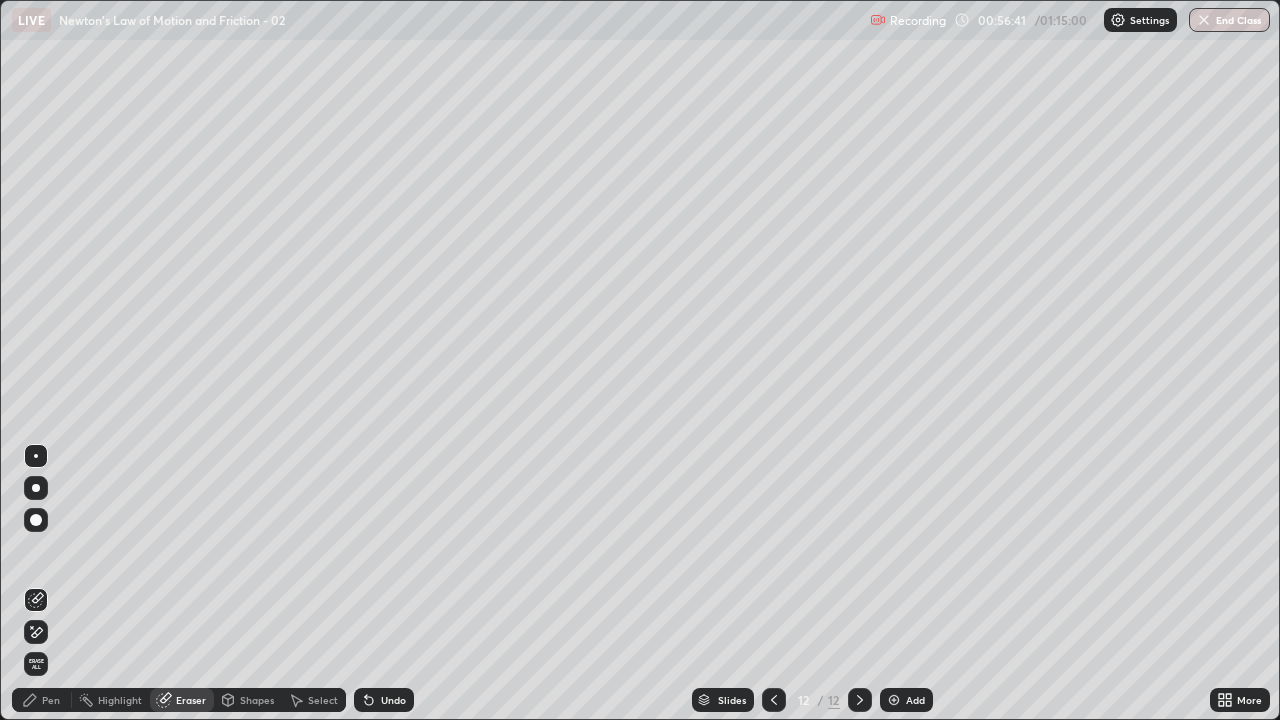 click on "Pen" at bounding box center (51, 700) 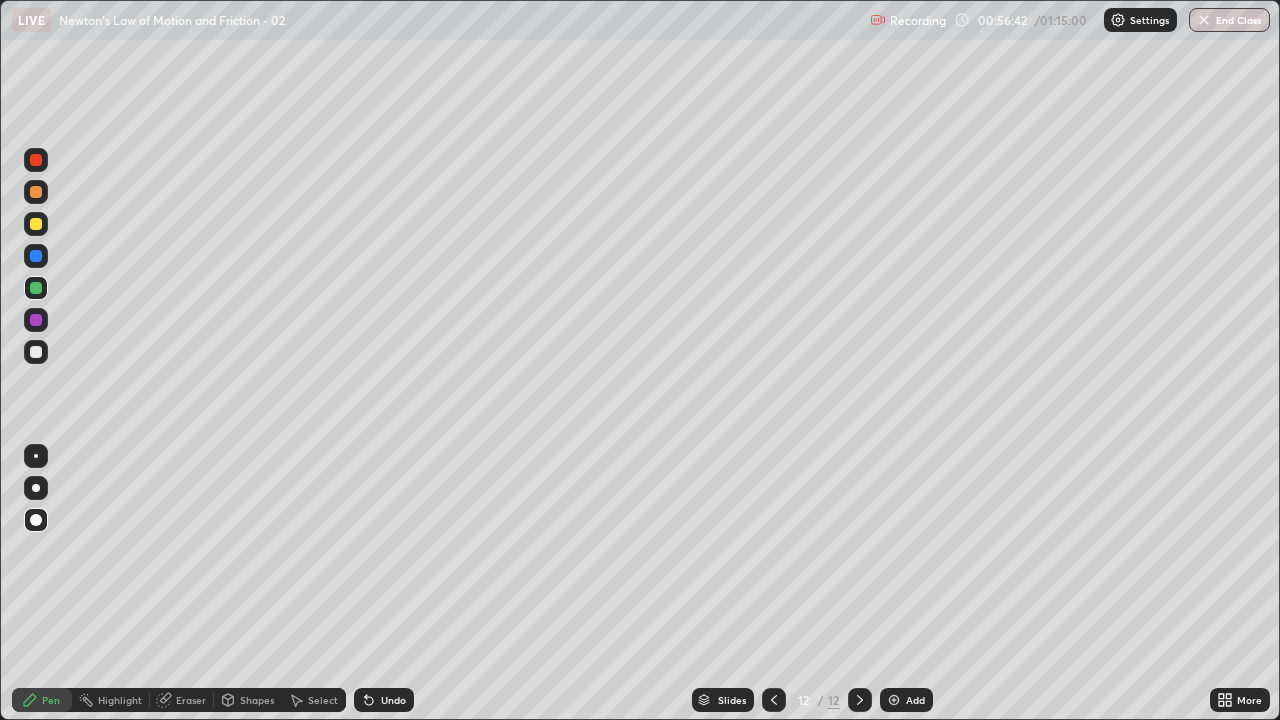 click at bounding box center (36, 224) 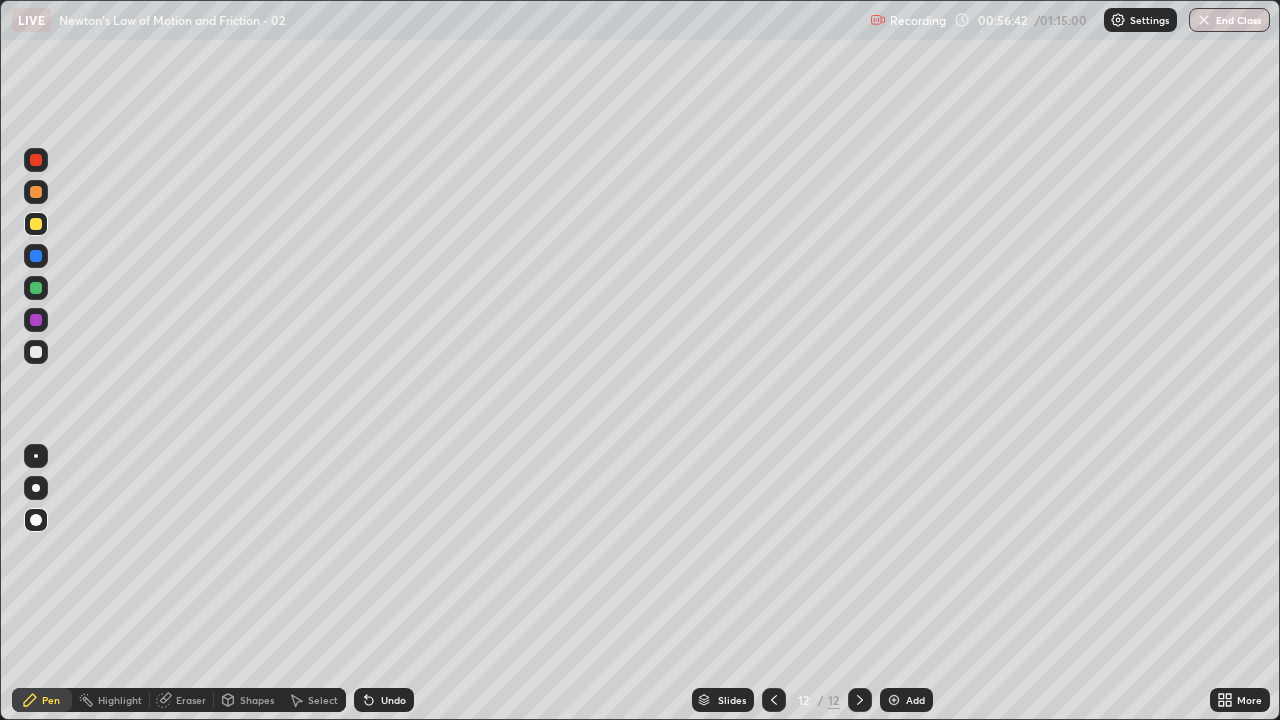click at bounding box center (36, 192) 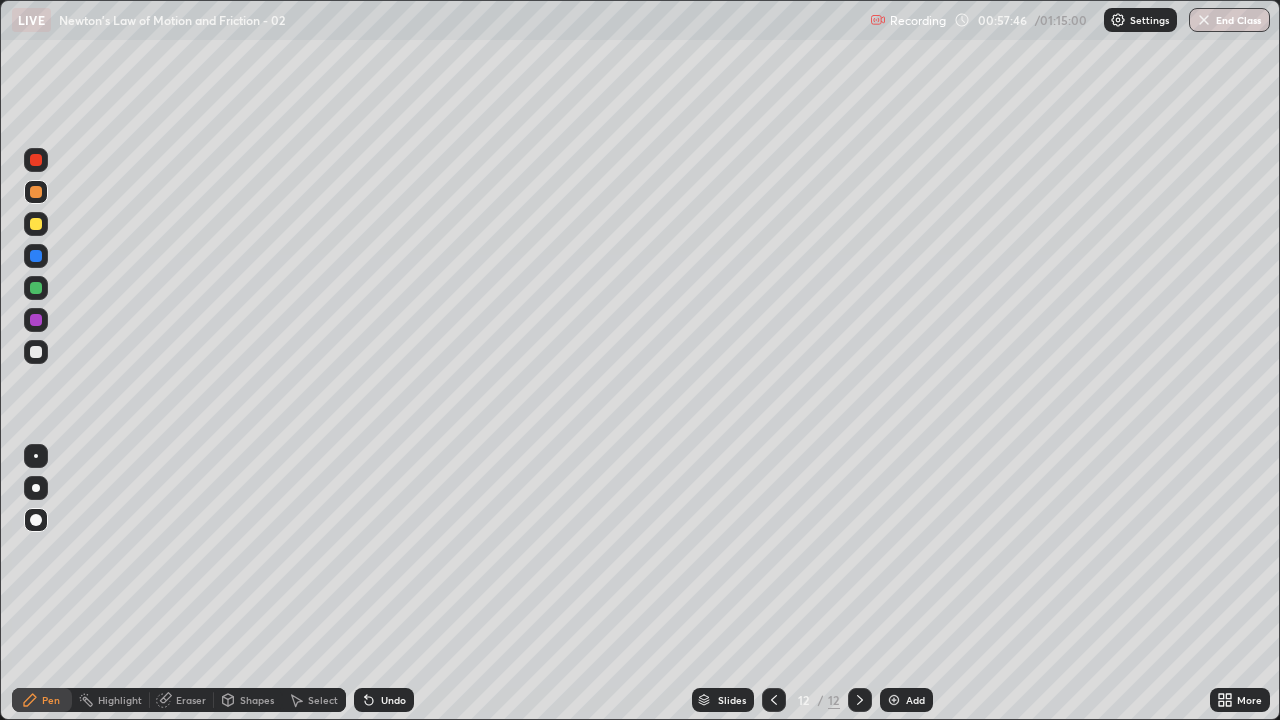 click at bounding box center (36, 256) 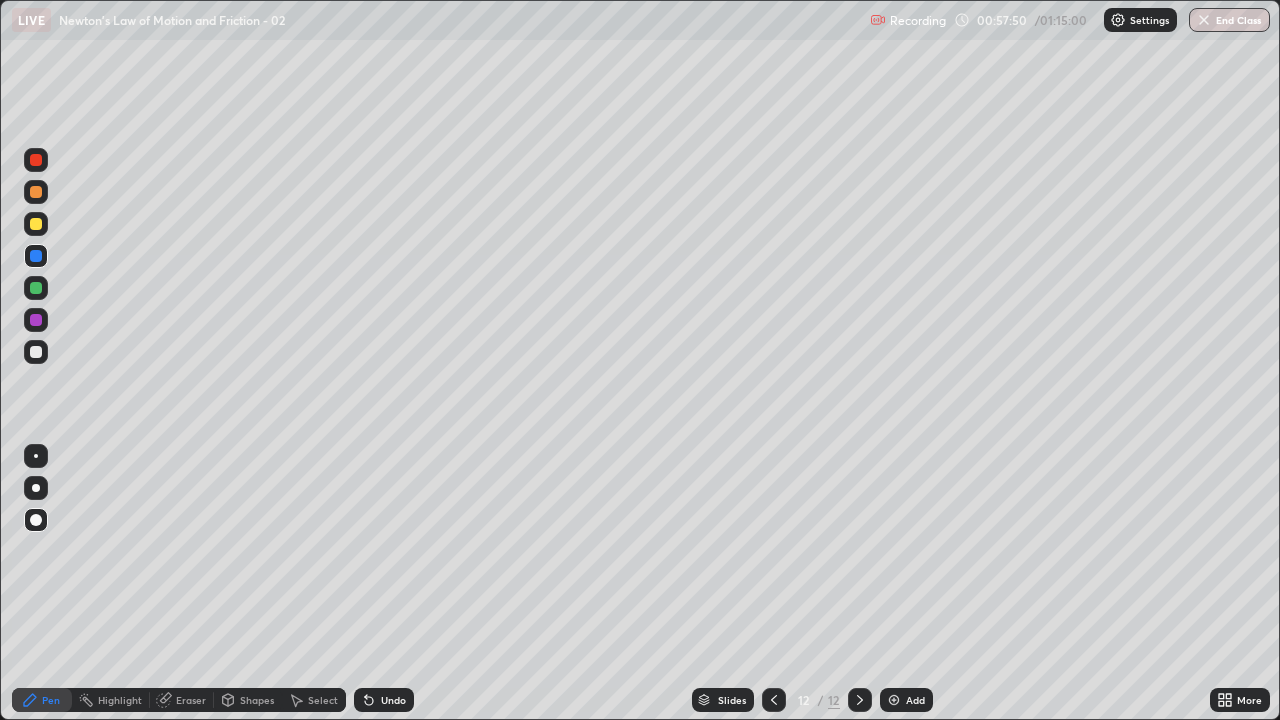 click on "Shapes" at bounding box center (257, 700) 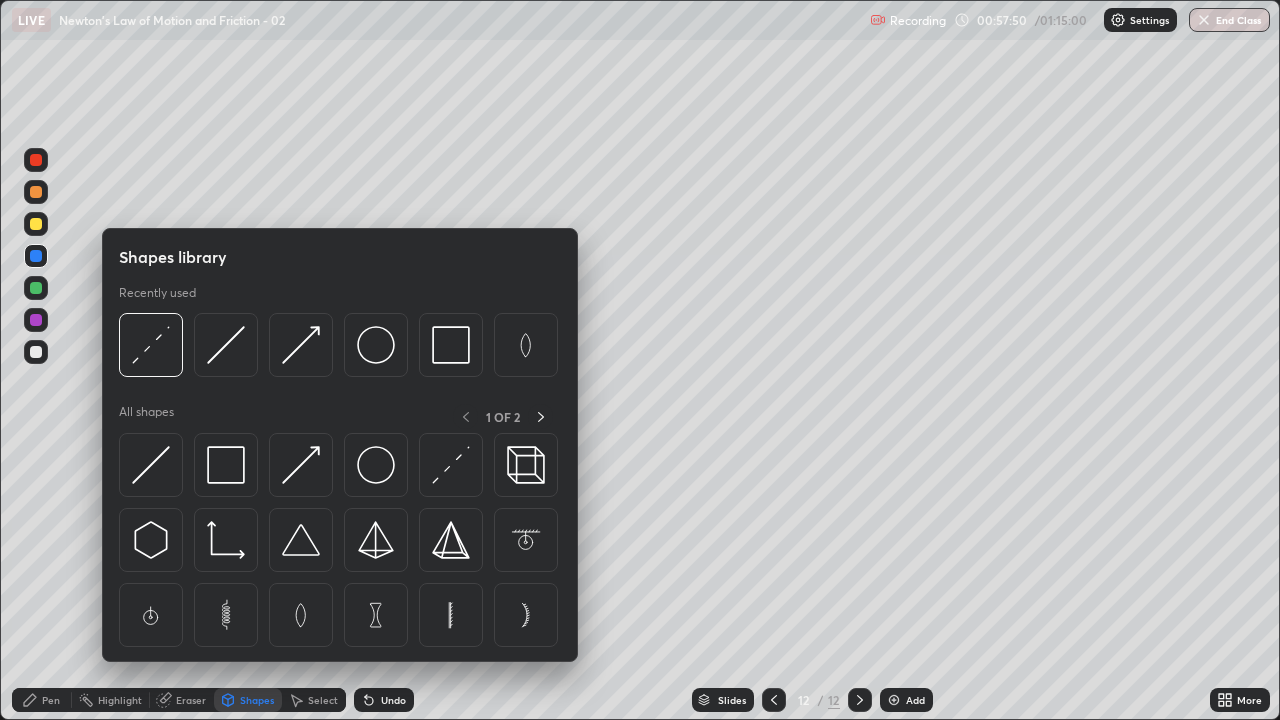 click on "Eraser" at bounding box center [191, 700] 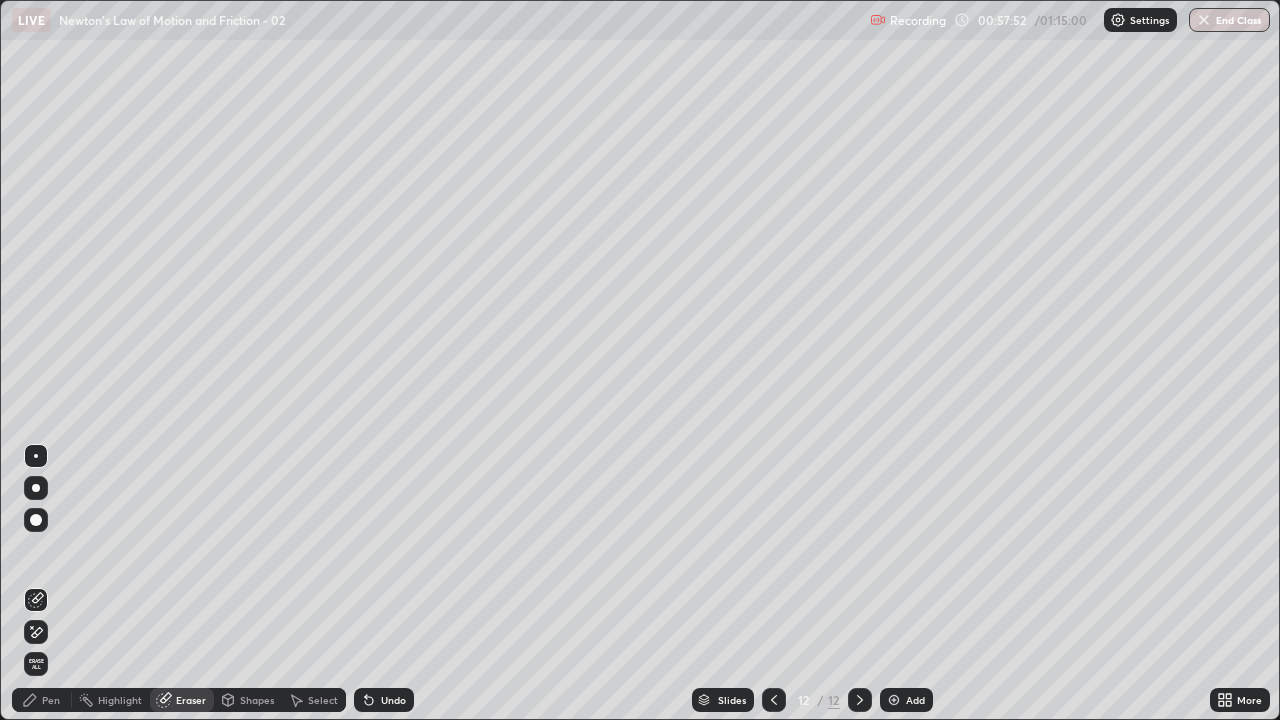 click on "Pen" at bounding box center (42, 700) 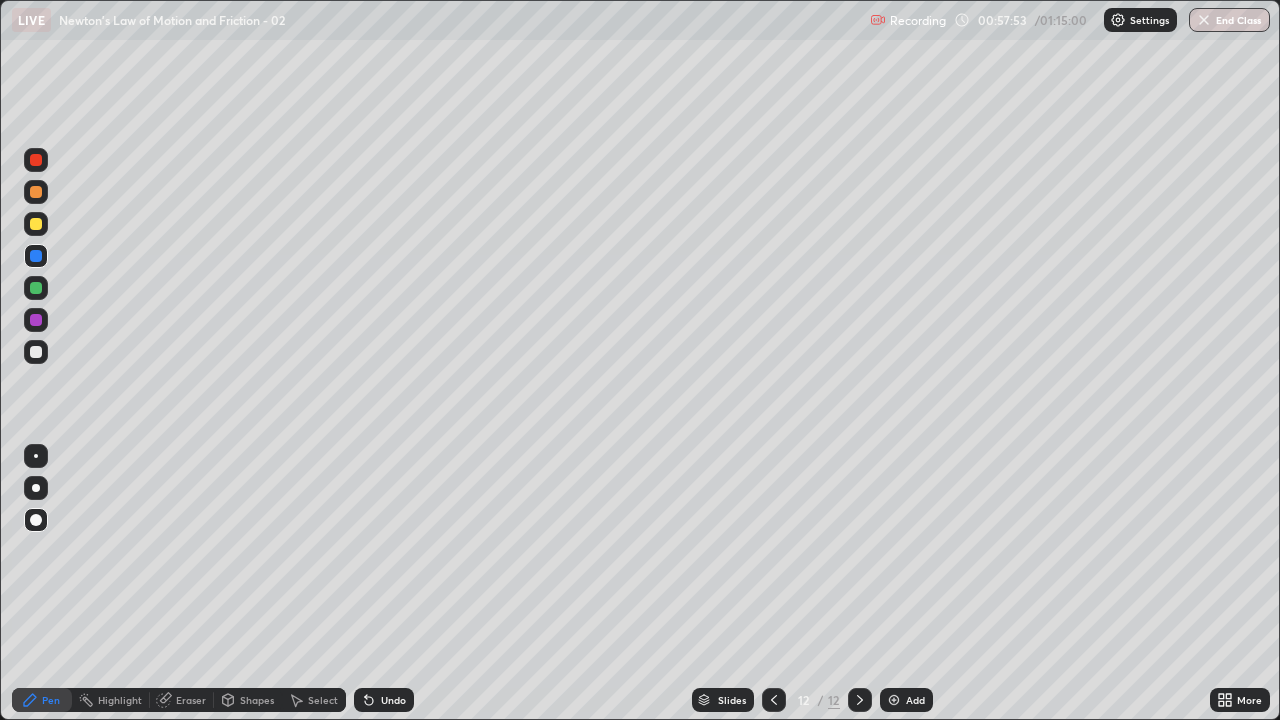 click at bounding box center [36, 320] 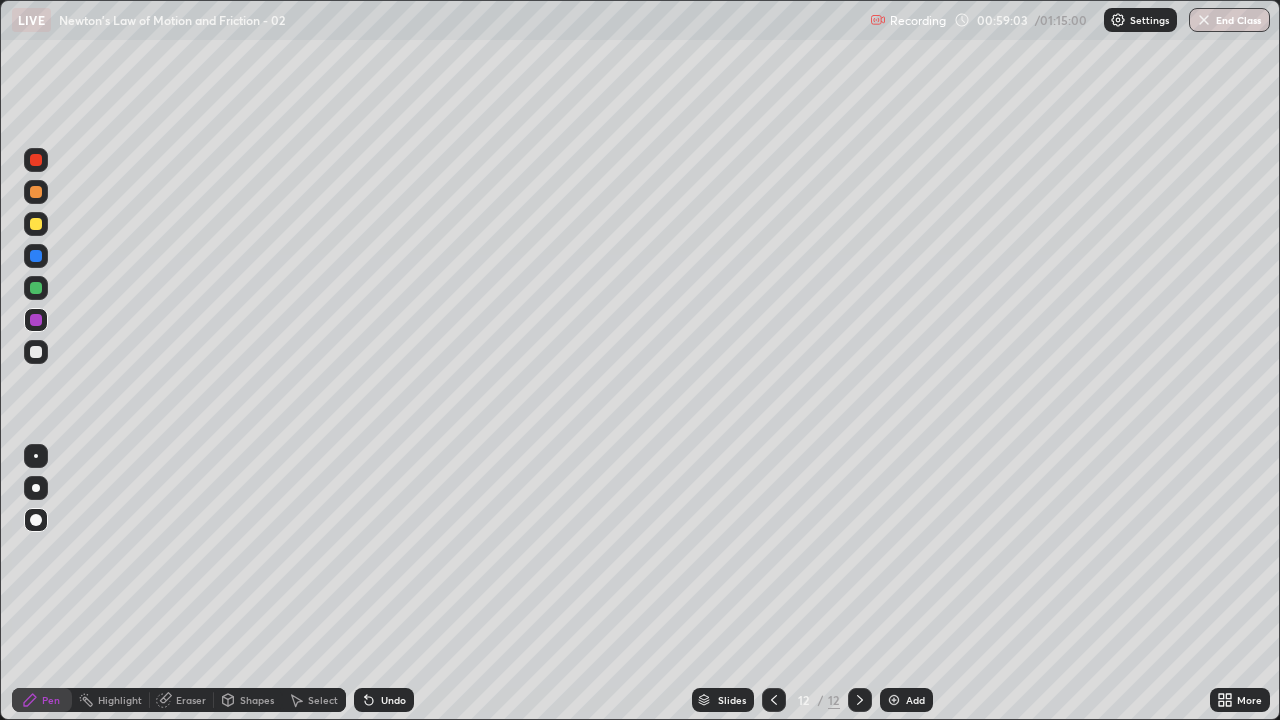 click on "Eraser" at bounding box center (191, 700) 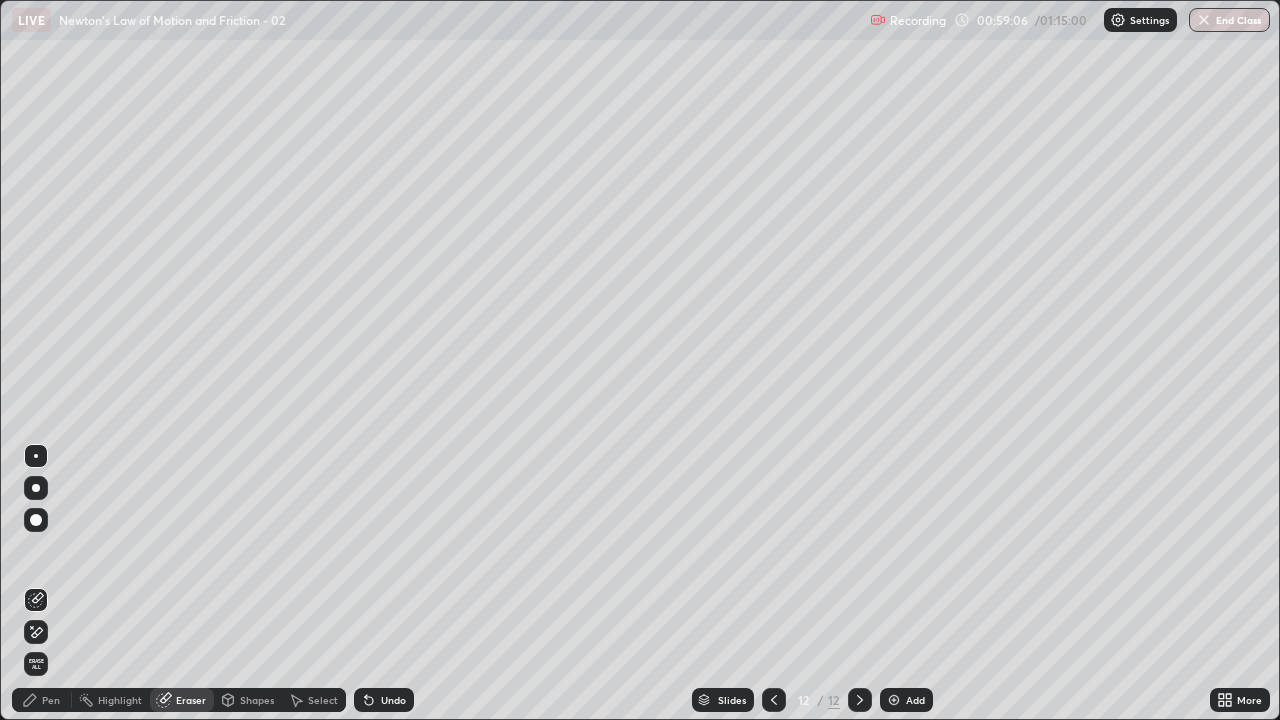 click 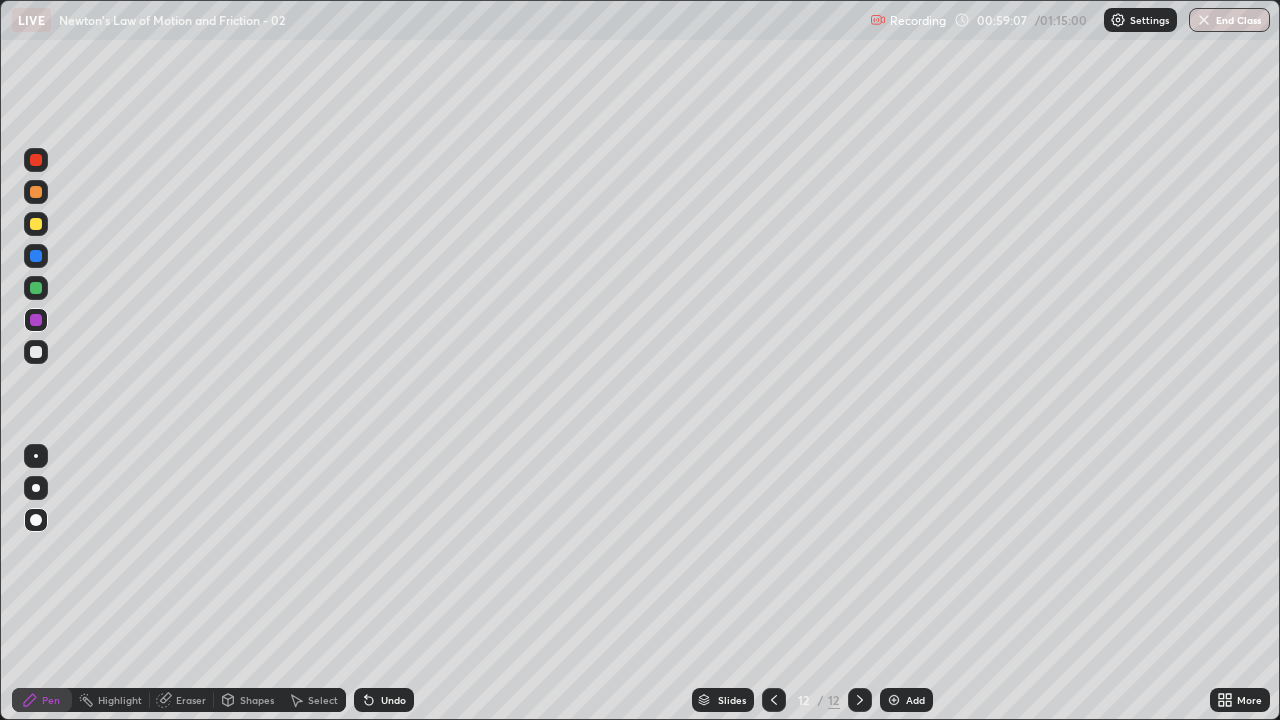 click at bounding box center (36, 352) 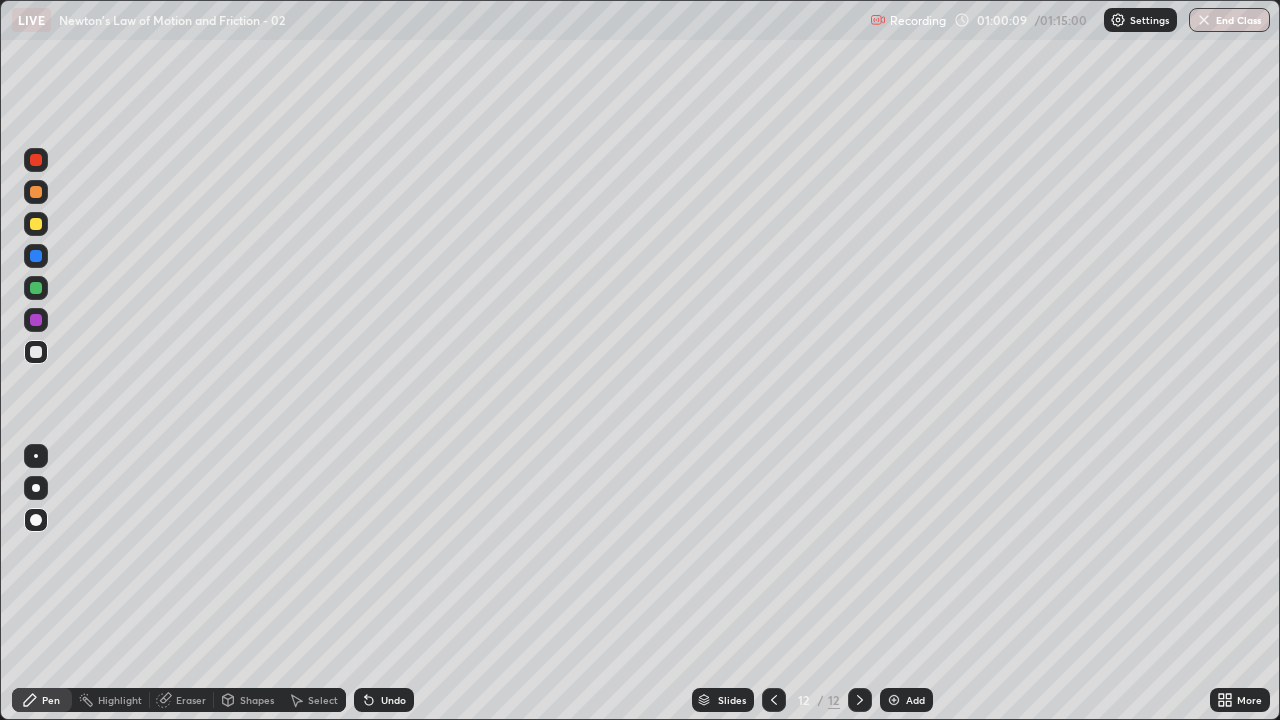 click at bounding box center [774, 700] 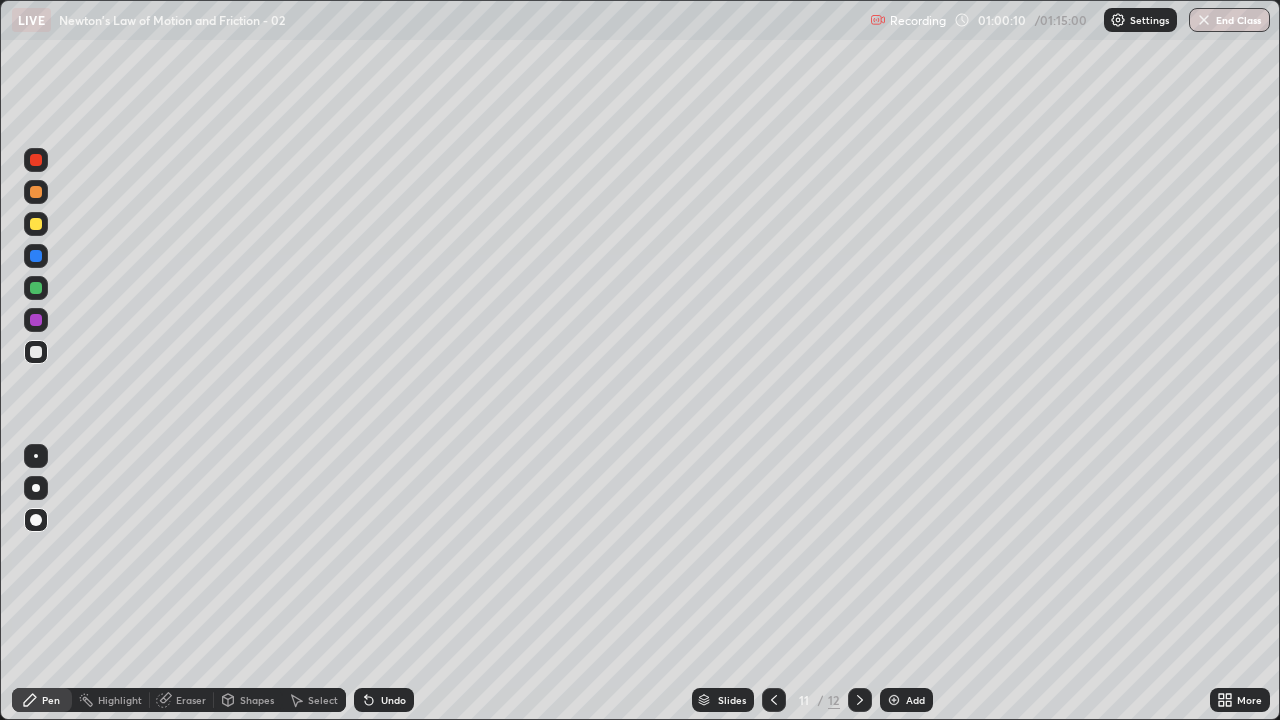 click at bounding box center (36, 352) 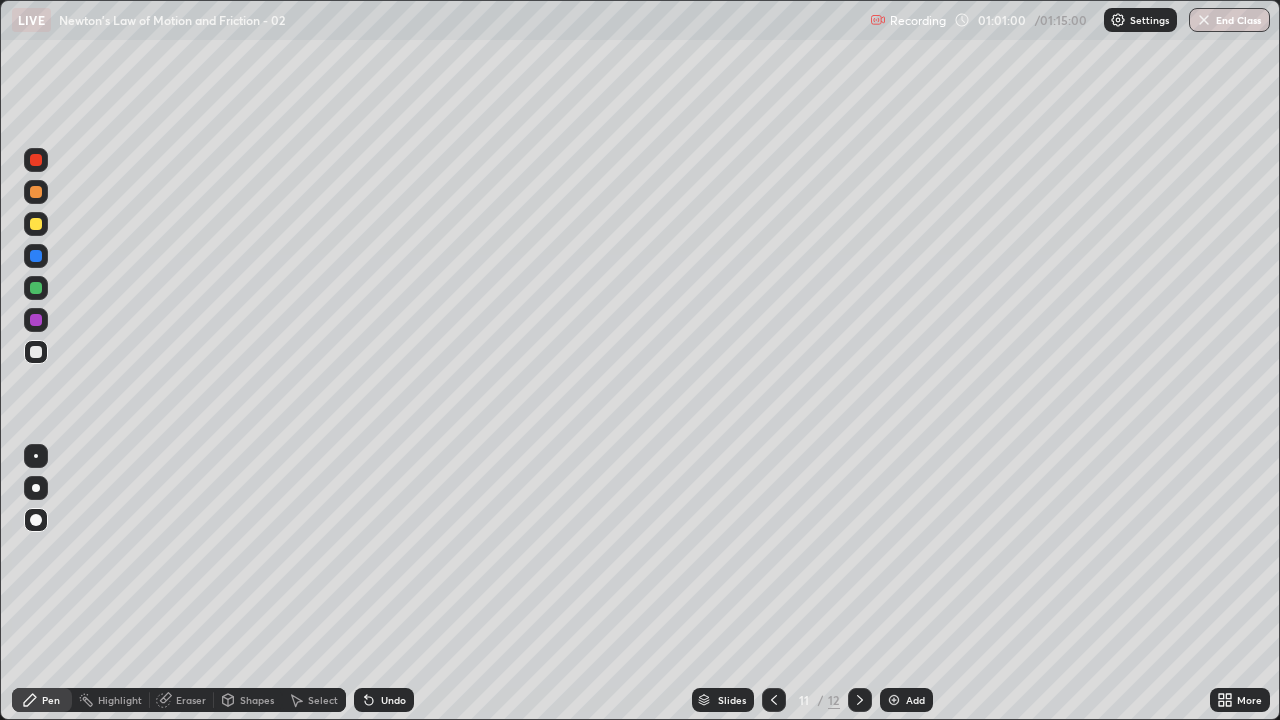 click 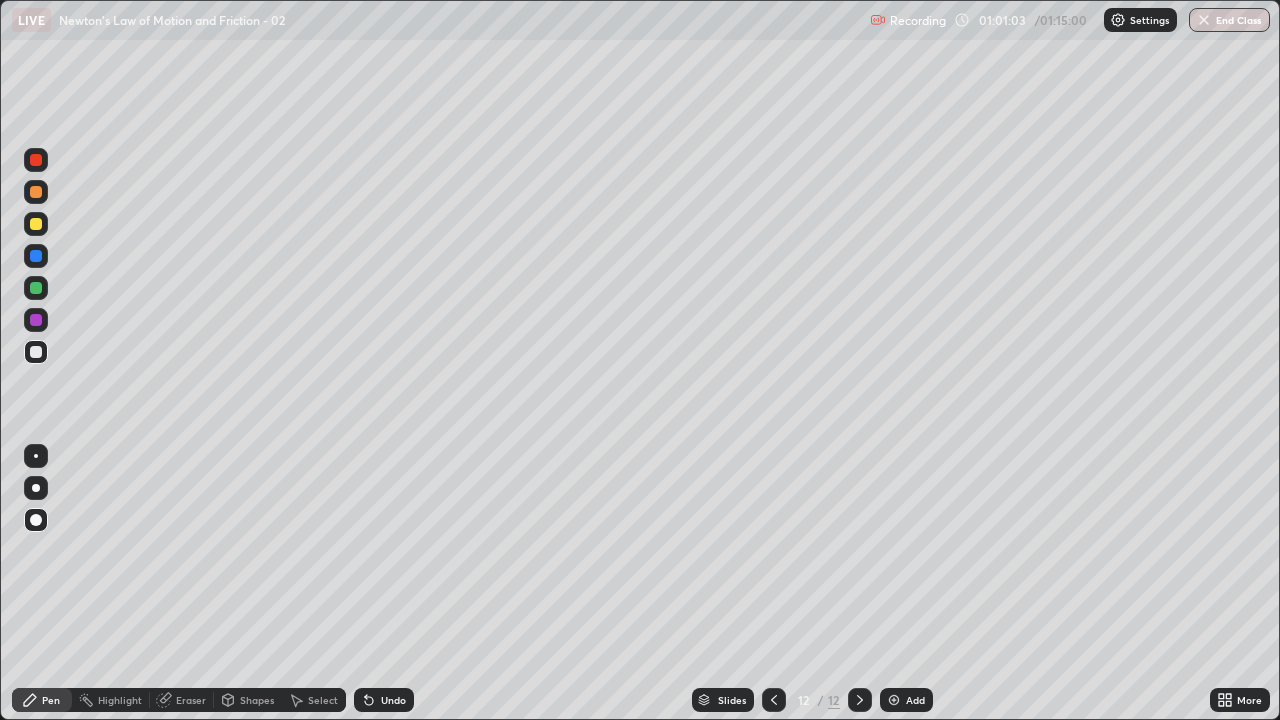 click at bounding box center [894, 700] 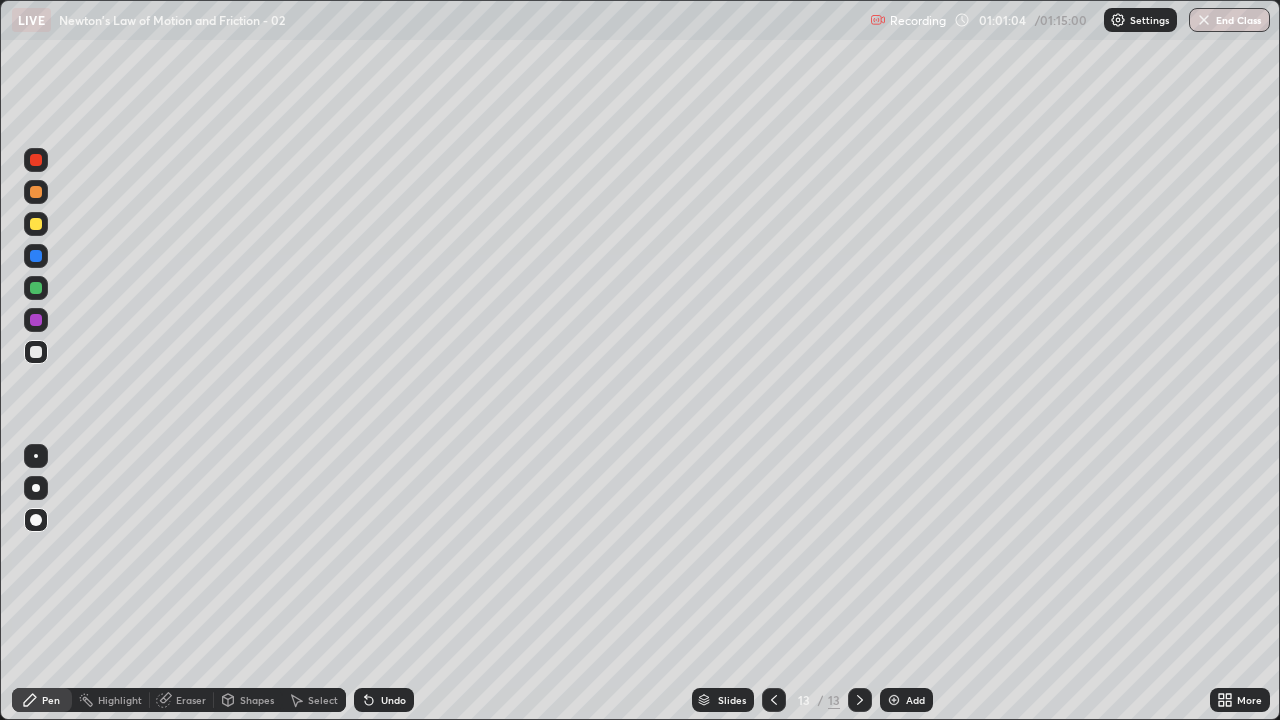 click at bounding box center (36, 352) 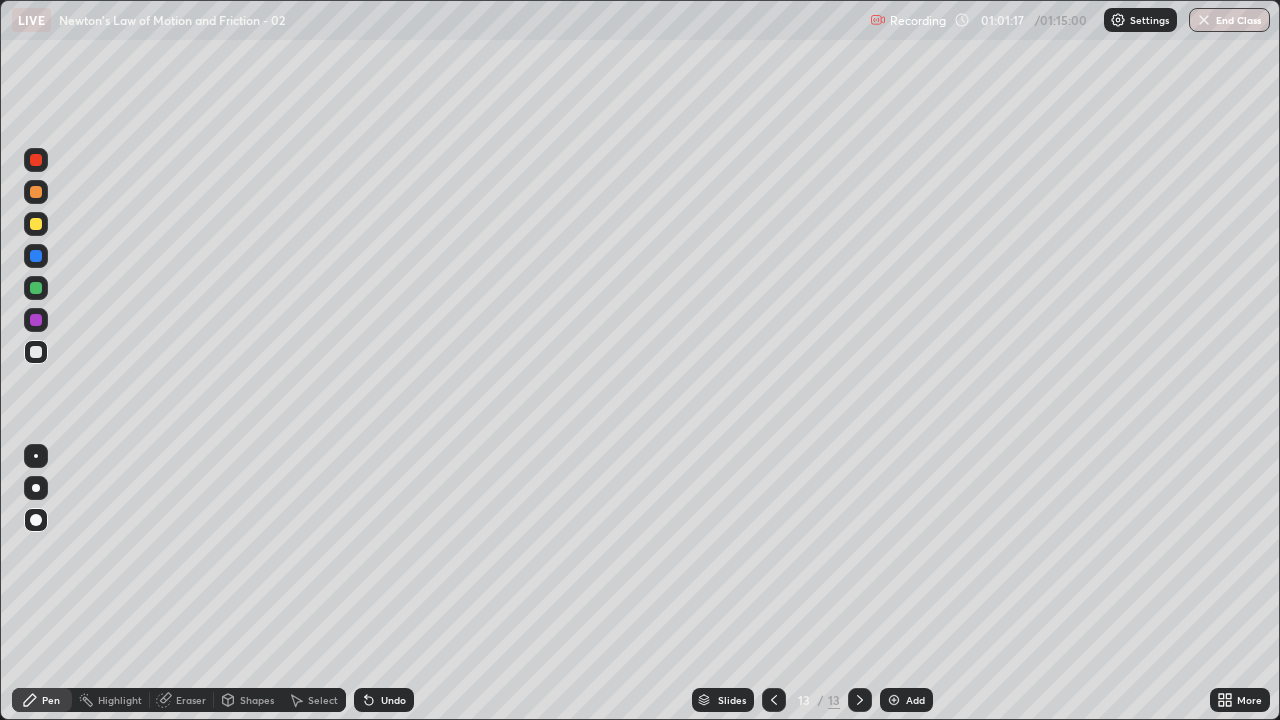 click on "Undo" at bounding box center [393, 700] 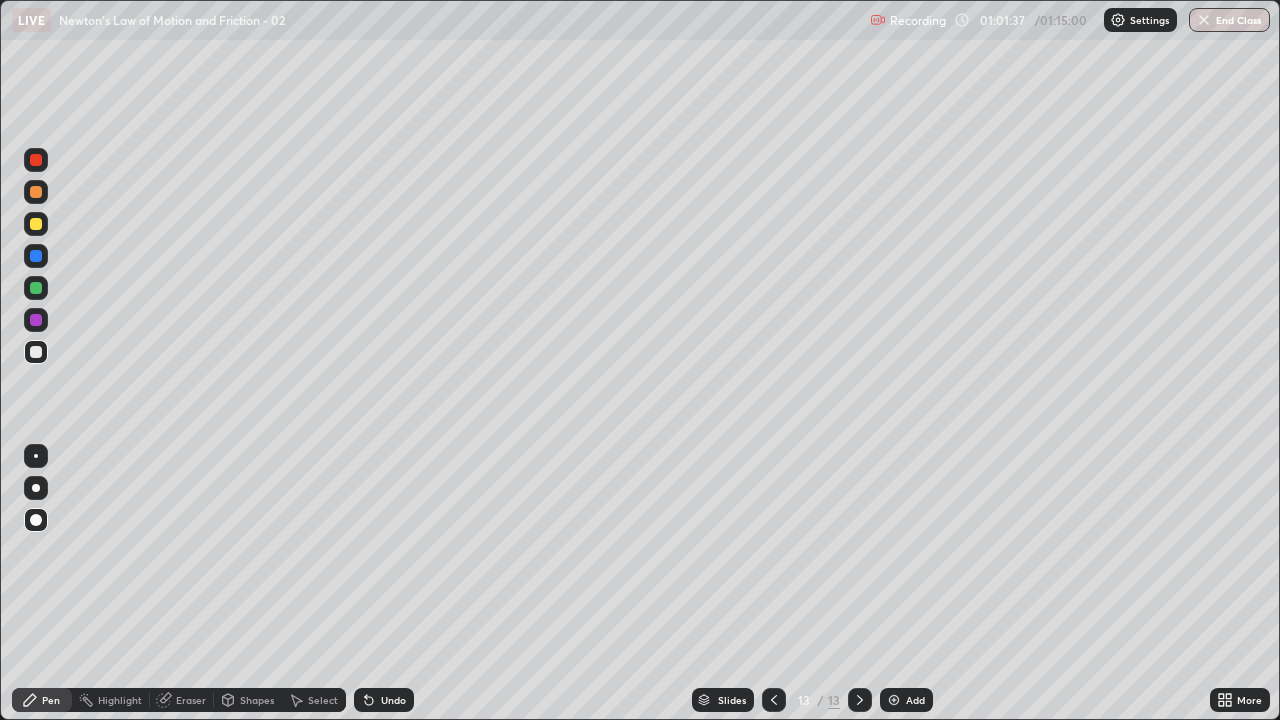 click at bounding box center [36, 256] 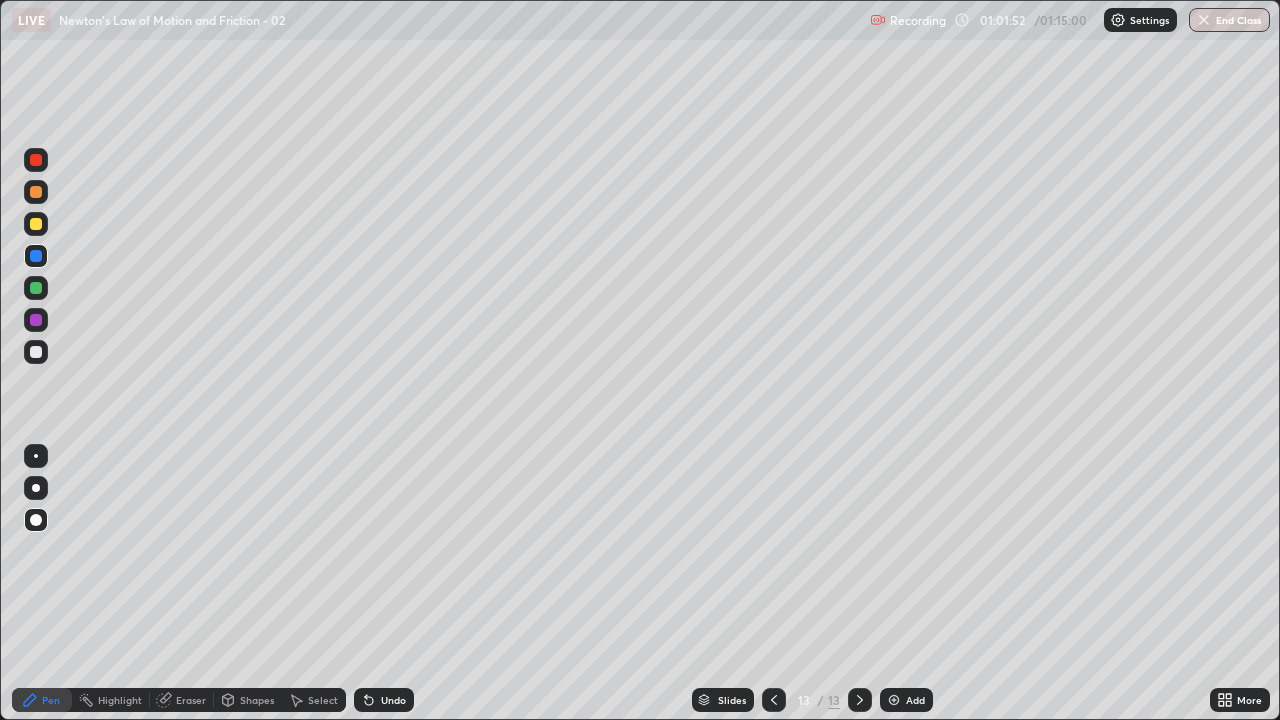 click at bounding box center [36, 288] 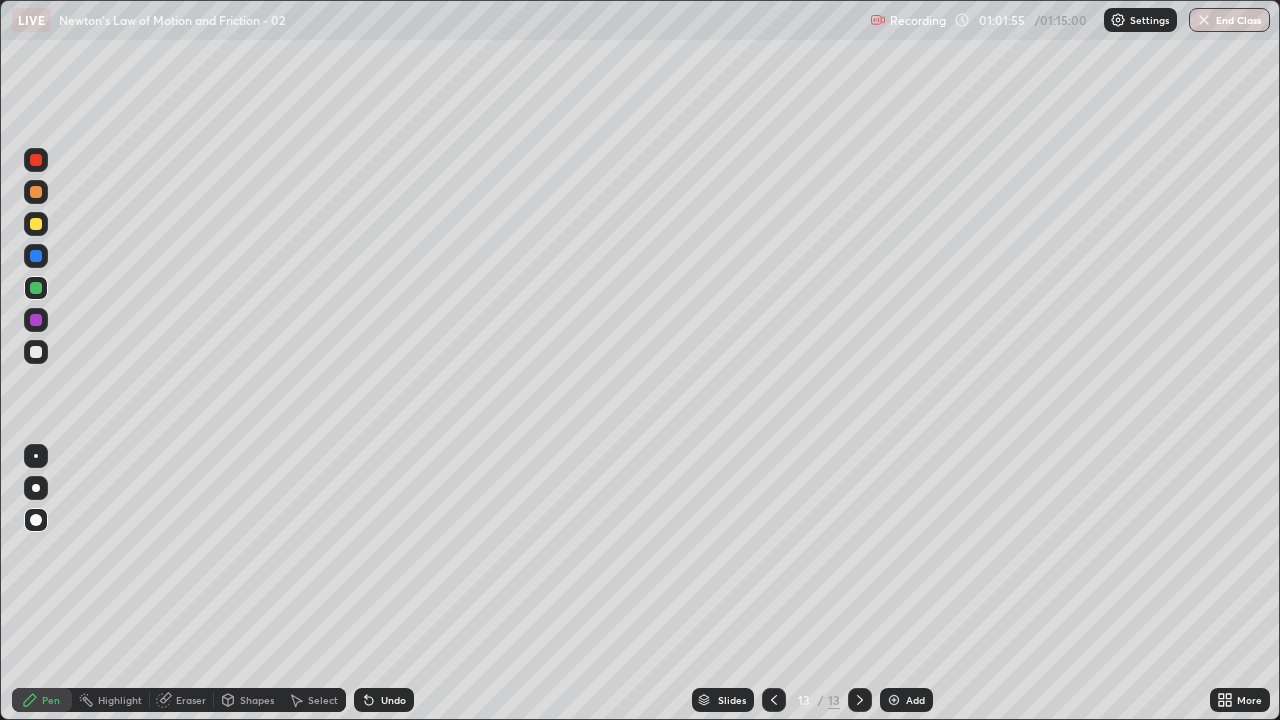 click 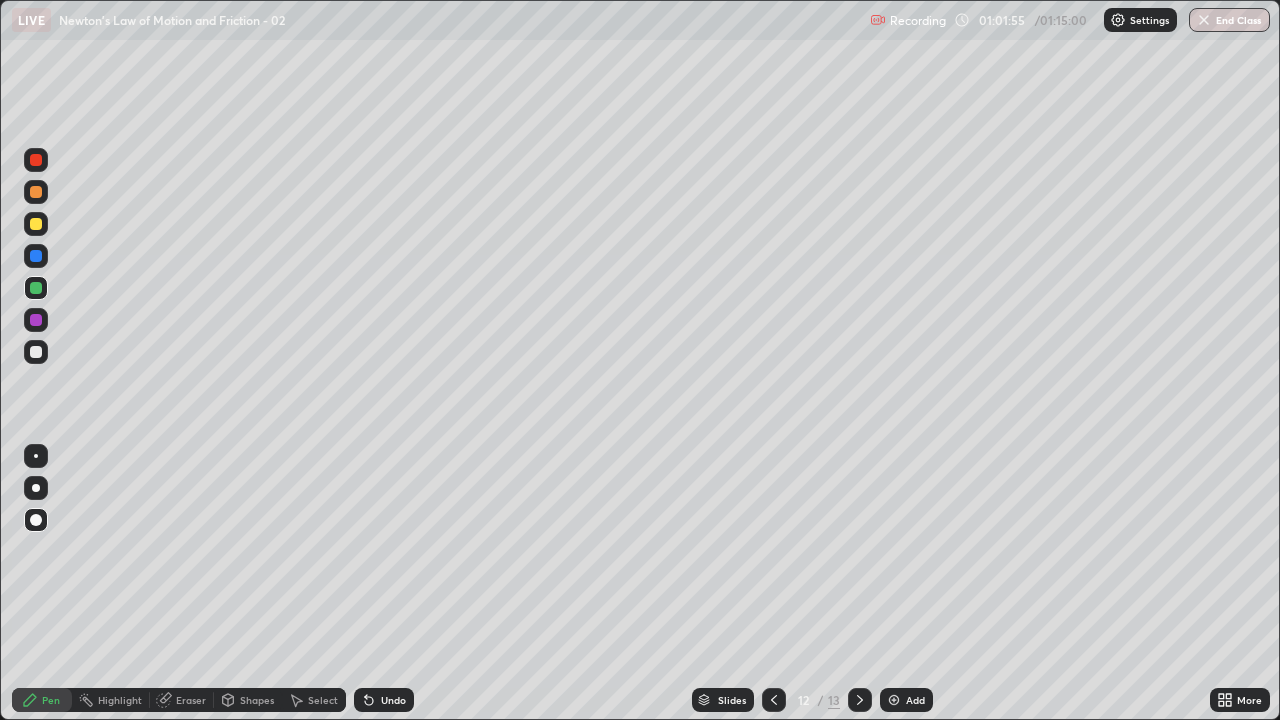 click 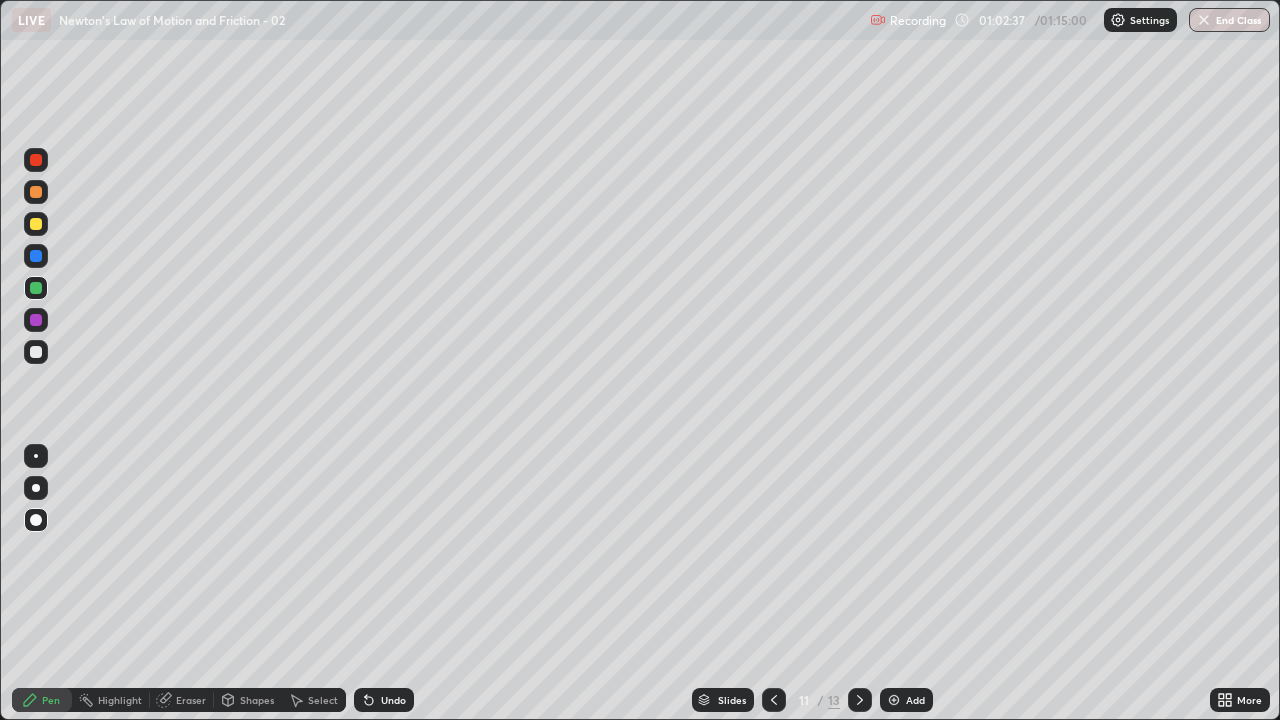 click 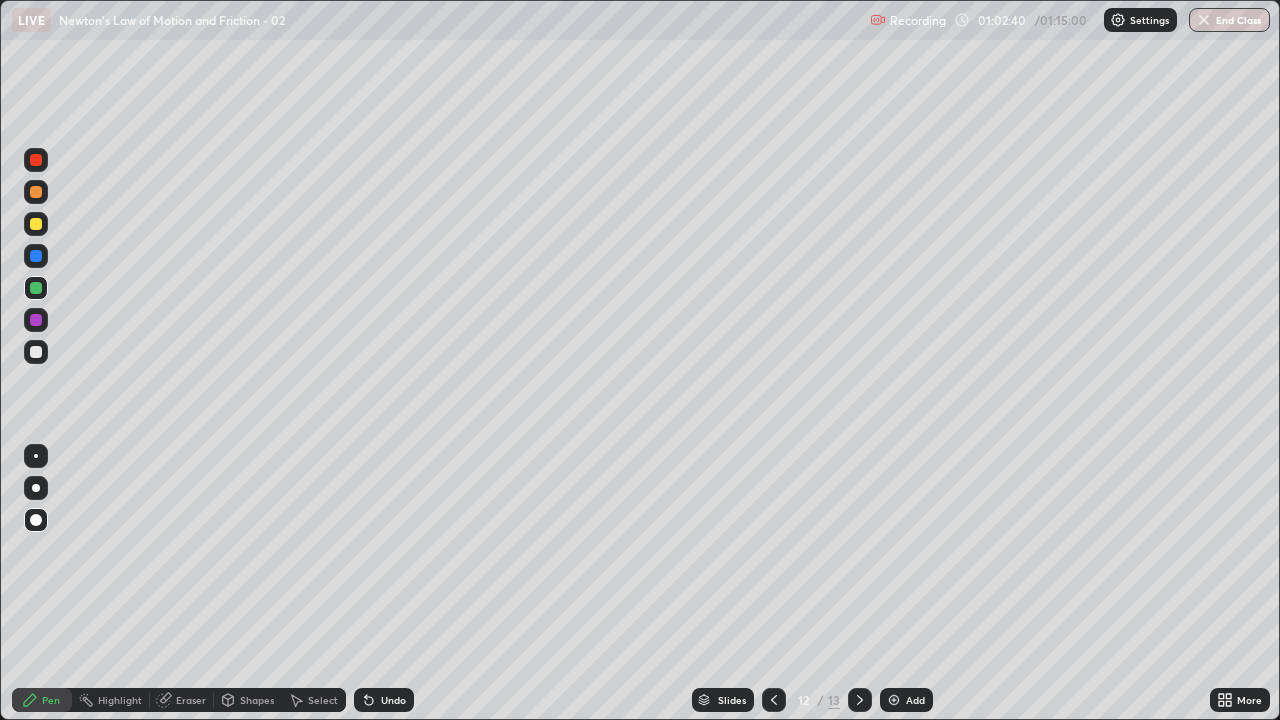 click 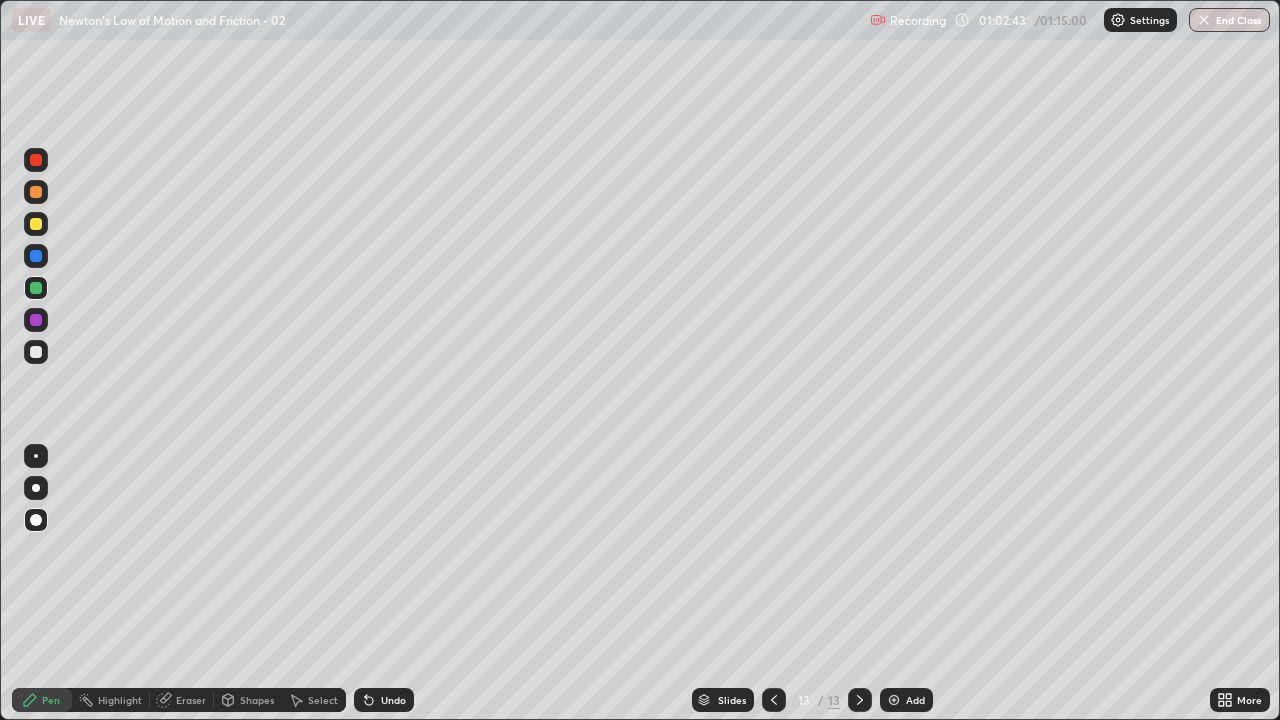 click at bounding box center (36, 288) 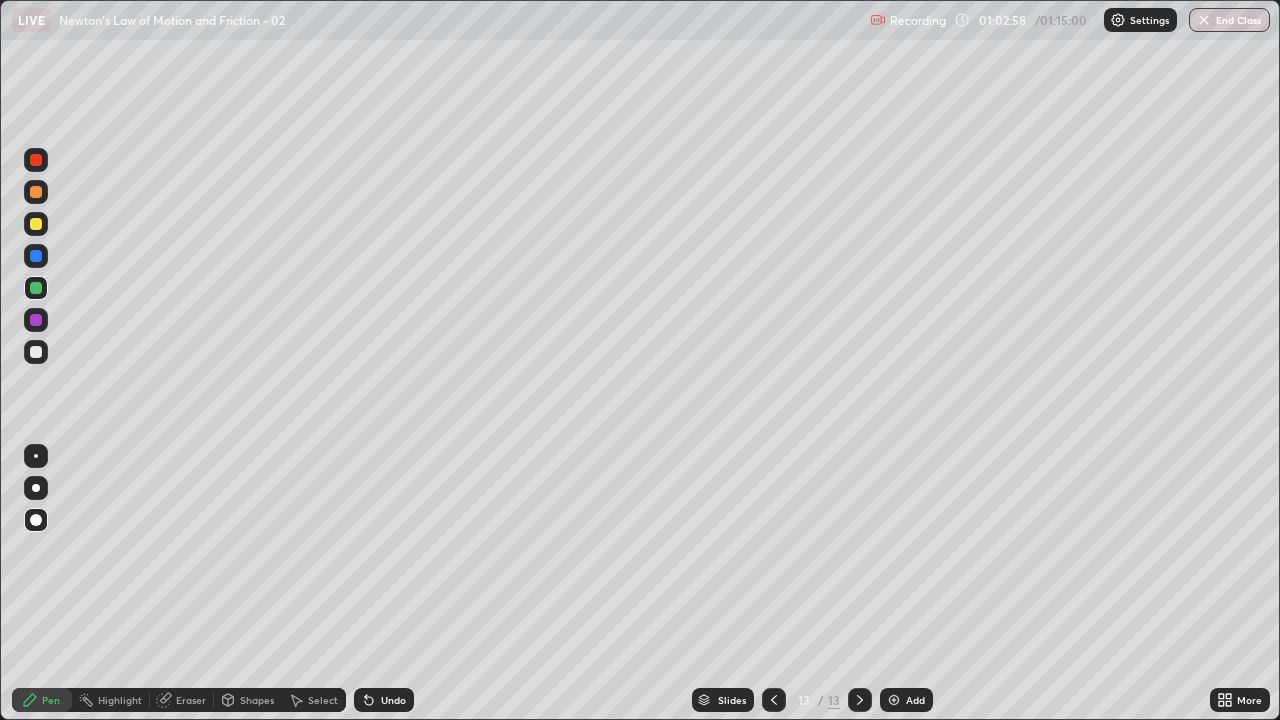 click on "Undo" at bounding box center [384, 700] 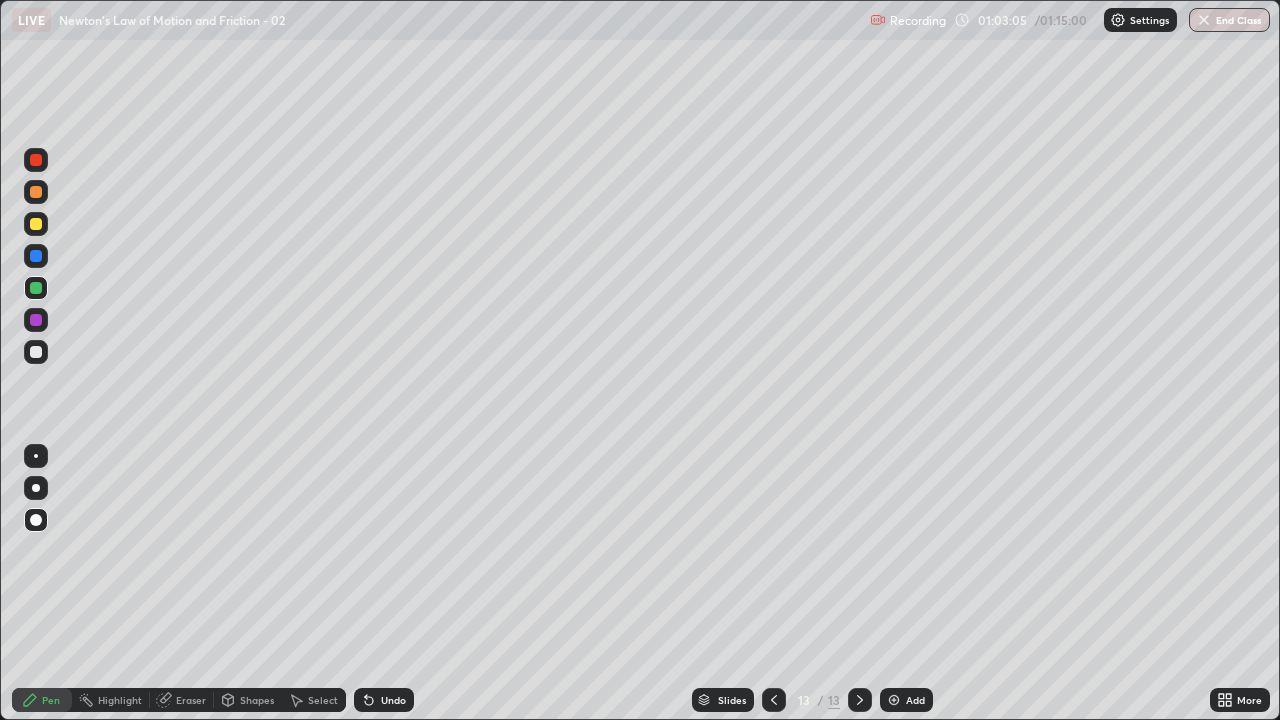click on "Undo" at bounding box center [393, 700] 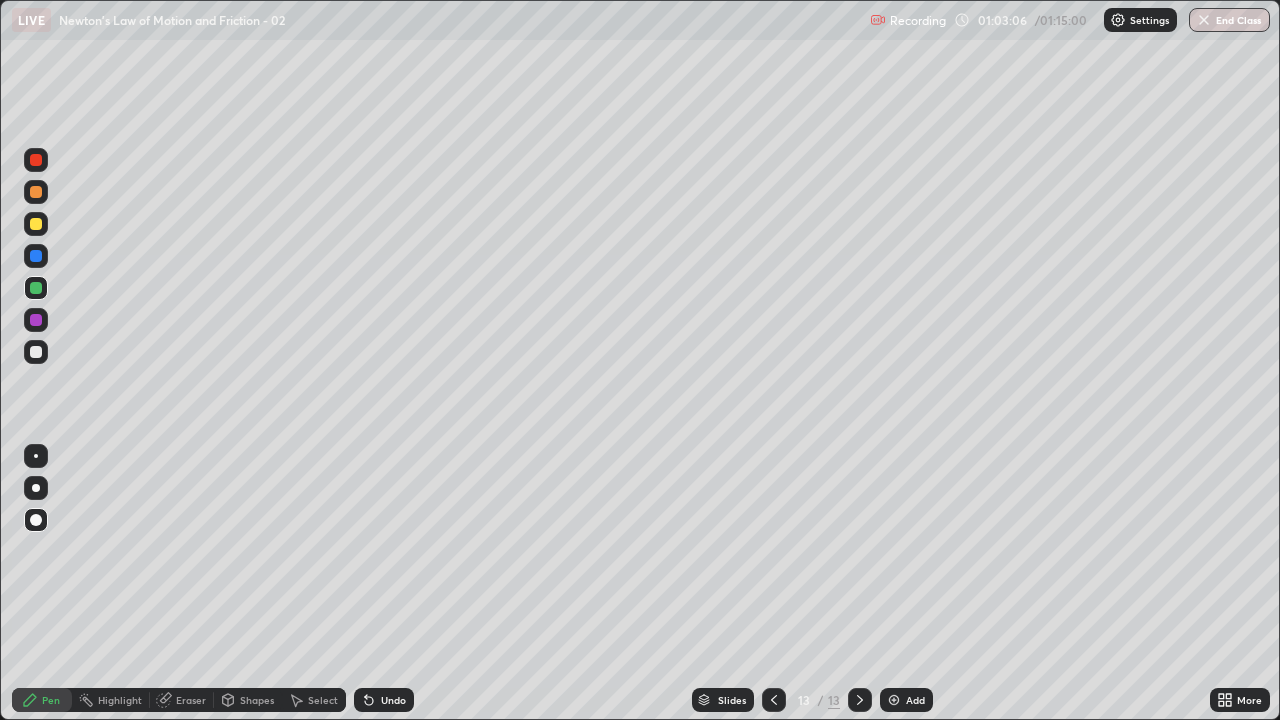 click on "Undo" at bounding box center [393, 700] 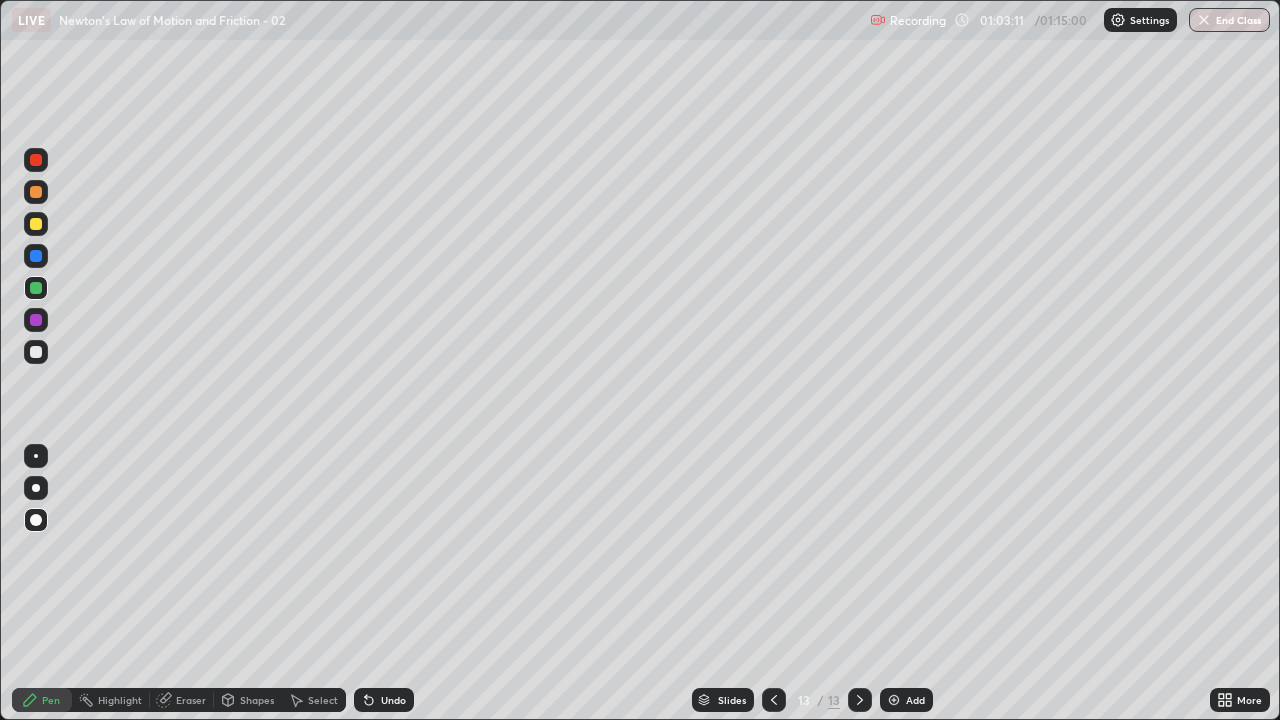 click on "Undo" at bounding box center (384, 700) 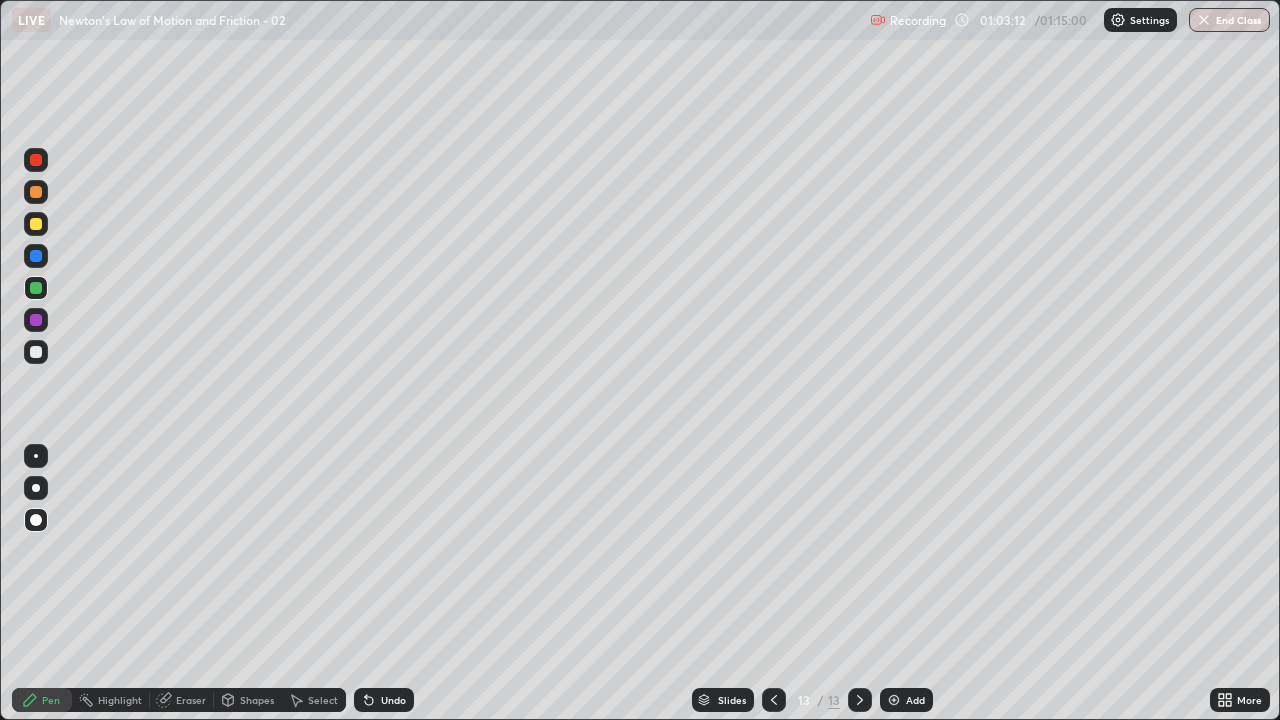 click on "Undo" at bounding box center (393, 700) 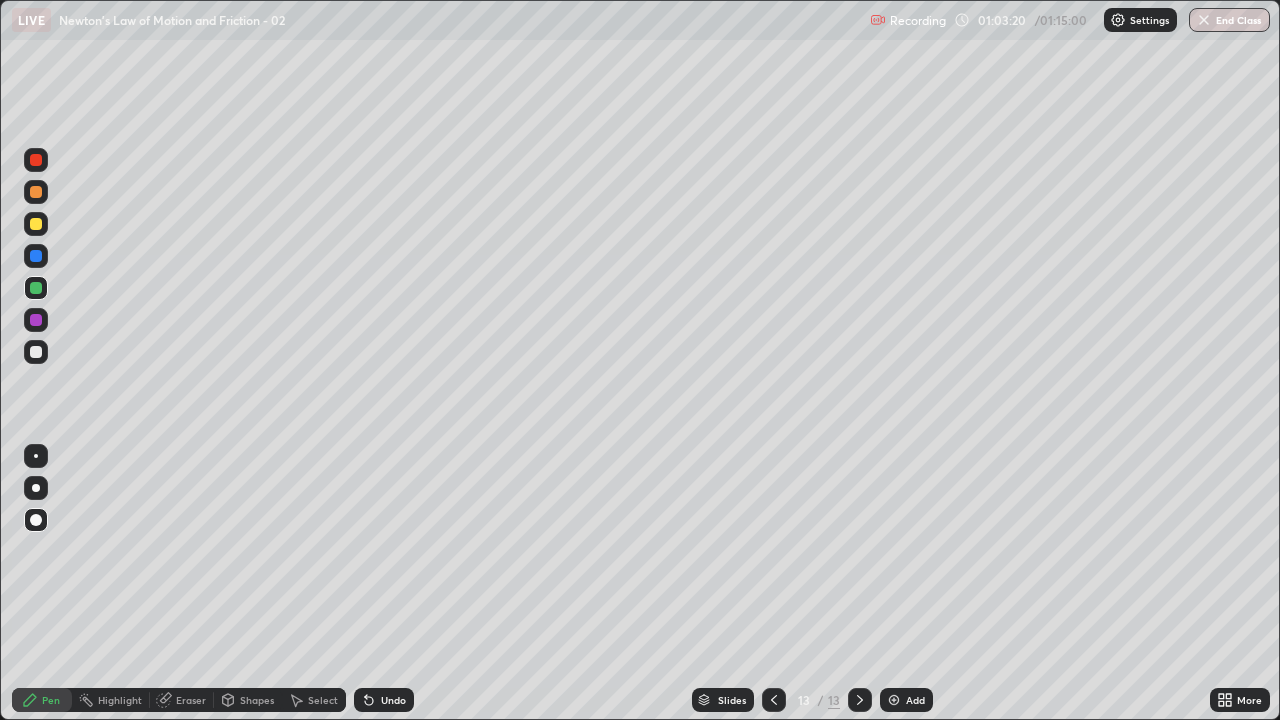 click at bounding box center (36, 288) 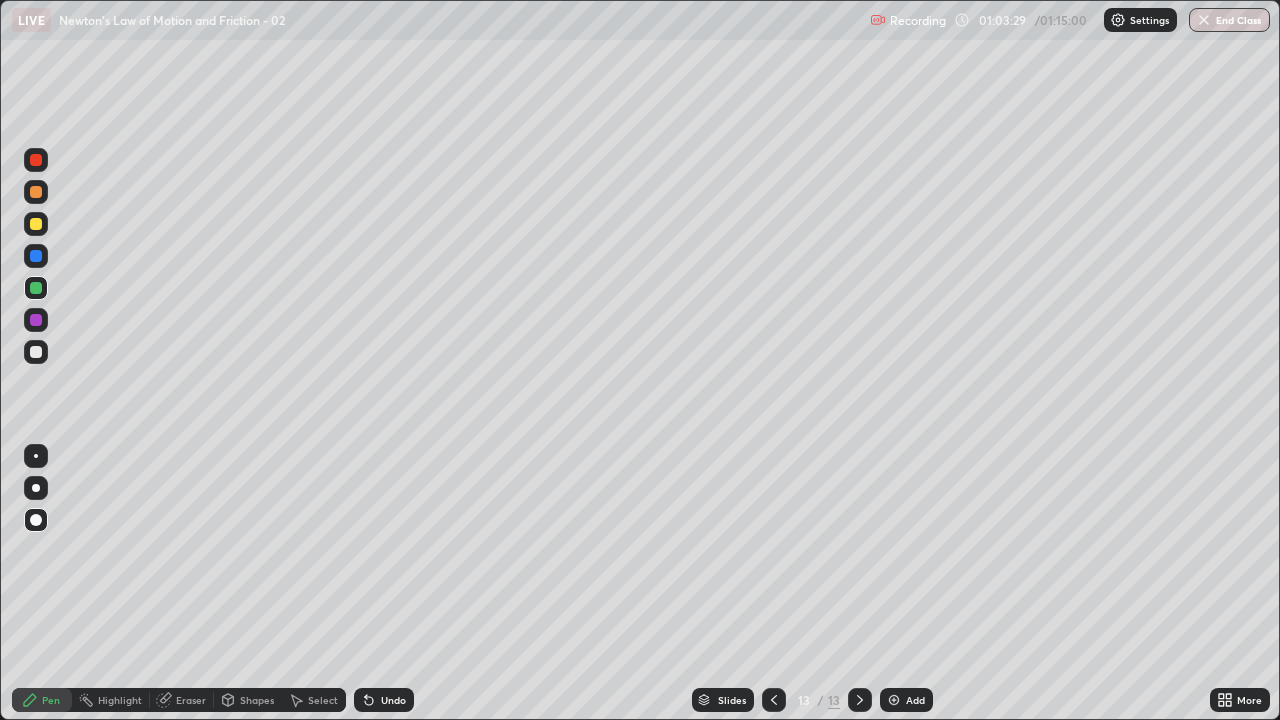 click at bounding box center [36, 352] 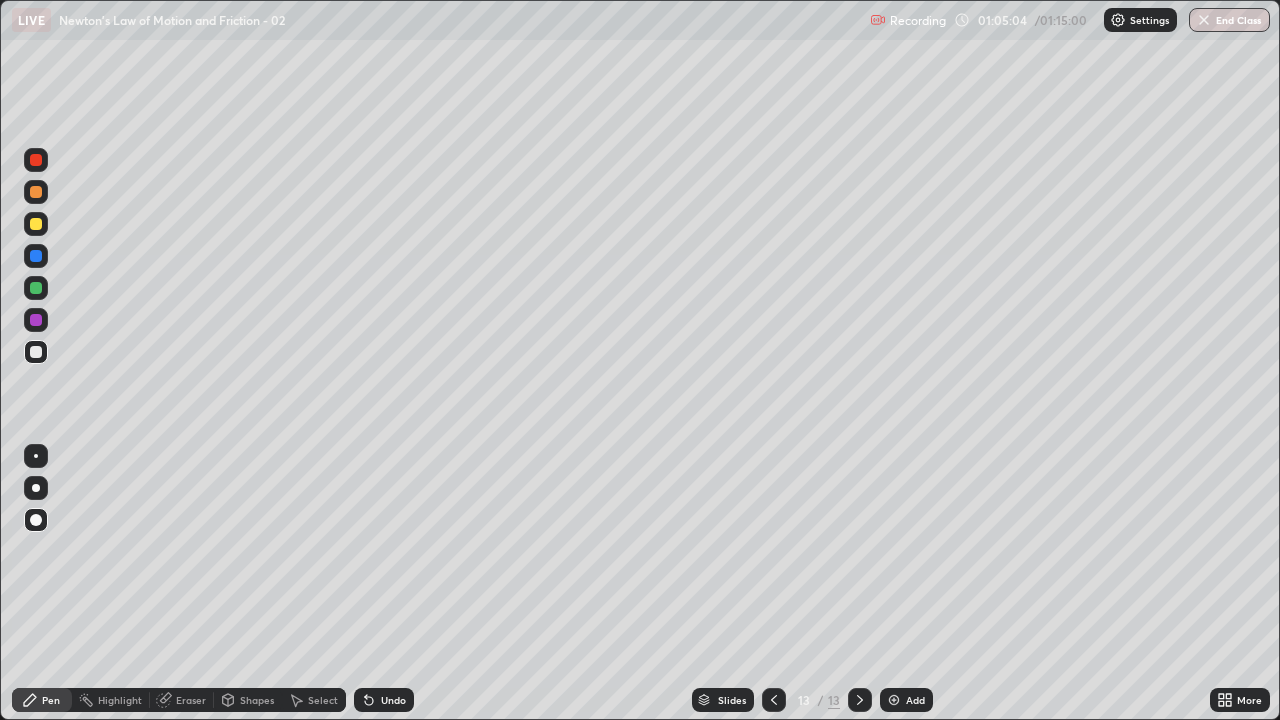click on "Add" at bounding box center (906, 700) 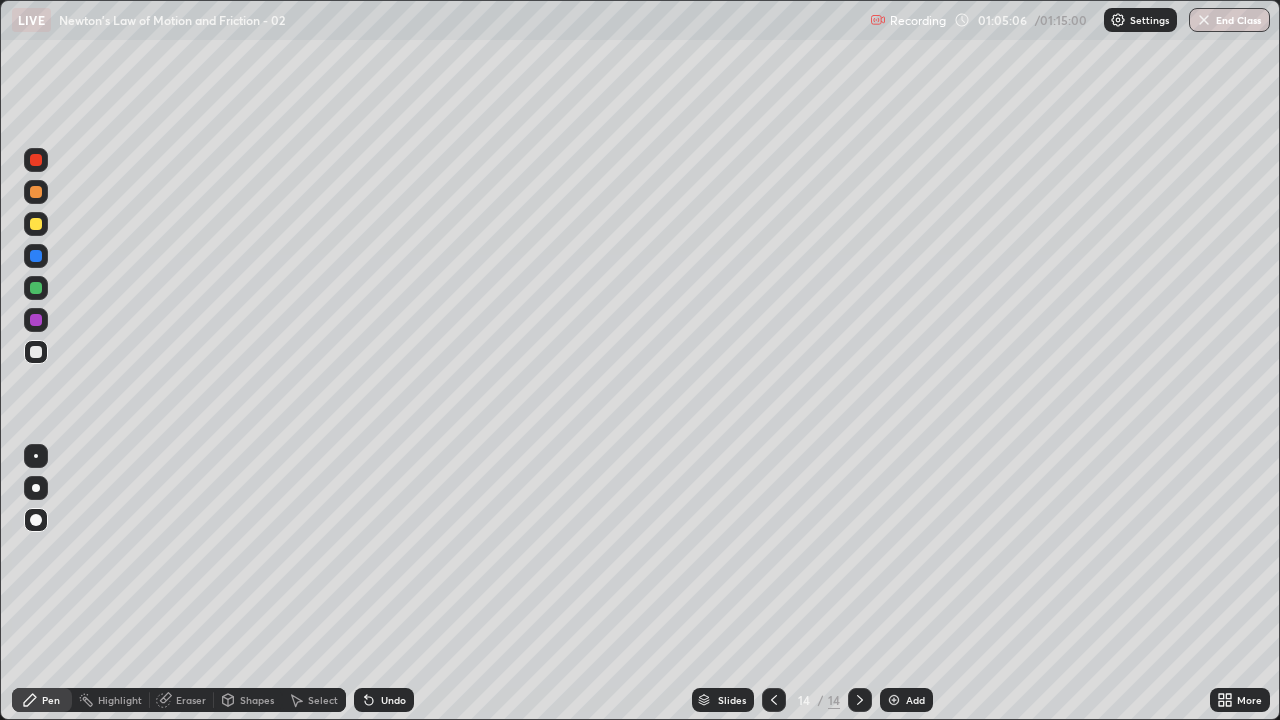 click at bounding box center [36, 352] 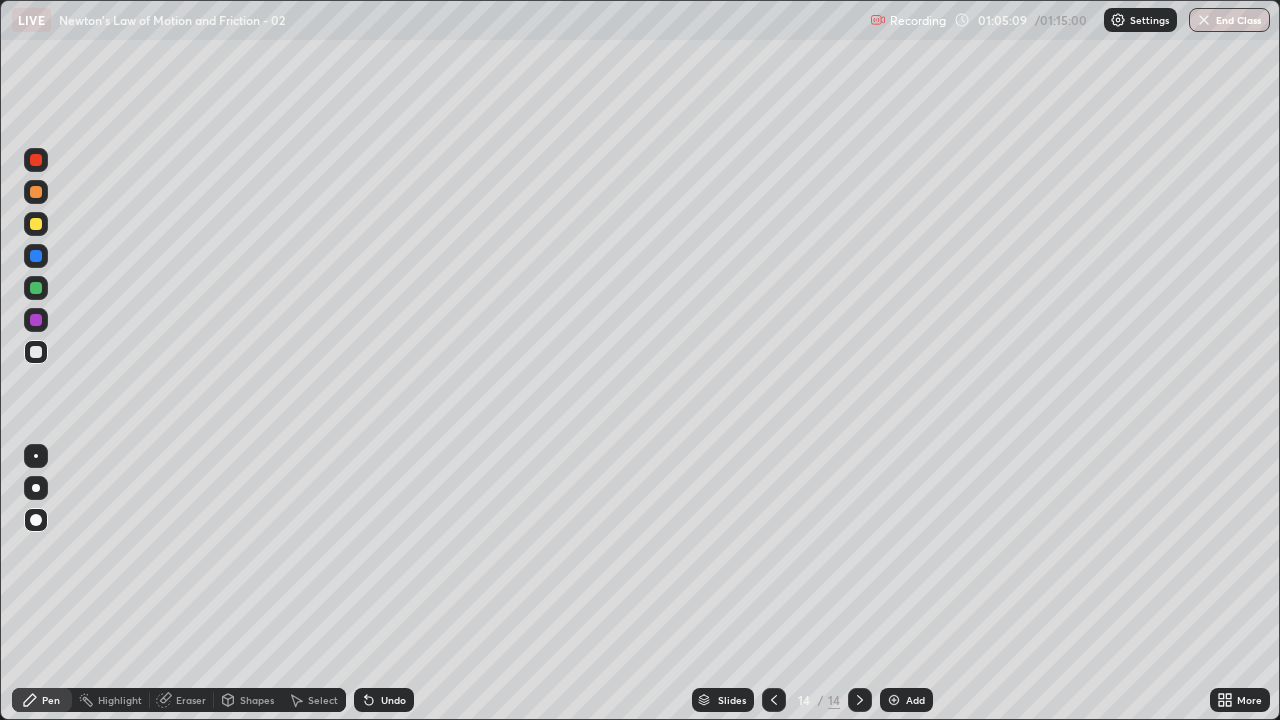 click at bounding box center [36, 160] 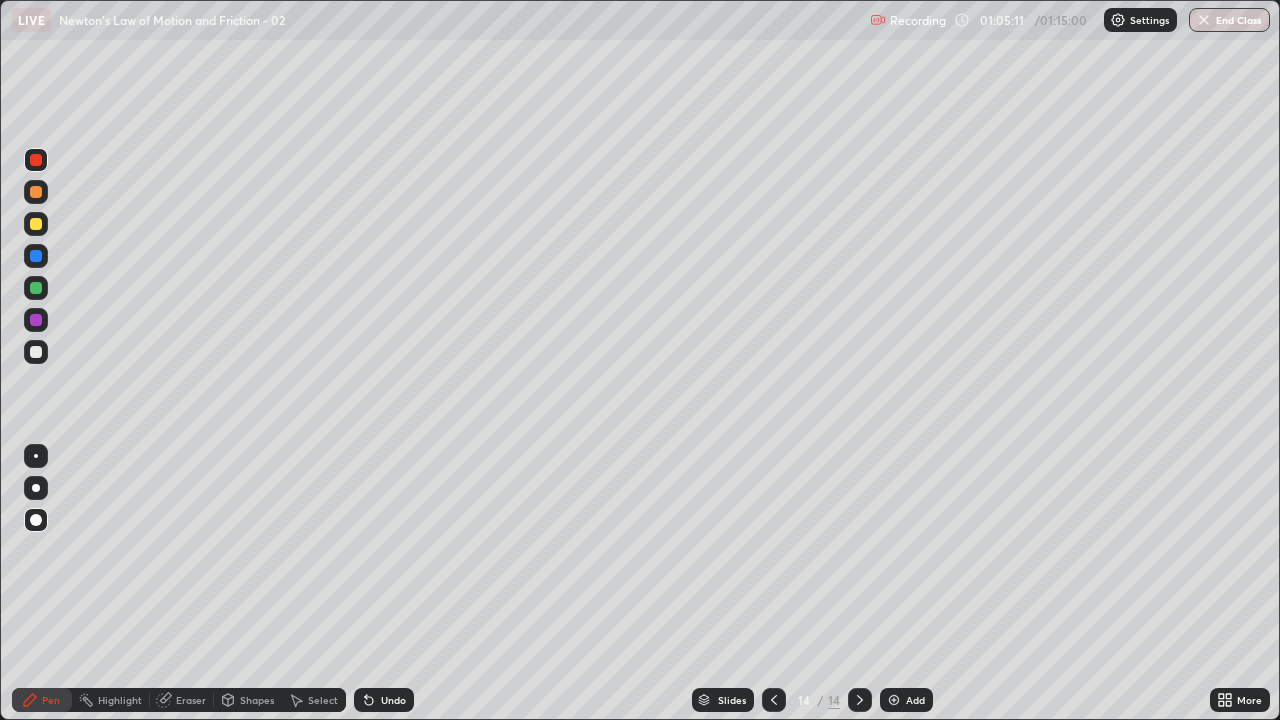 click on "Undo" at bounding box center [393, 700] 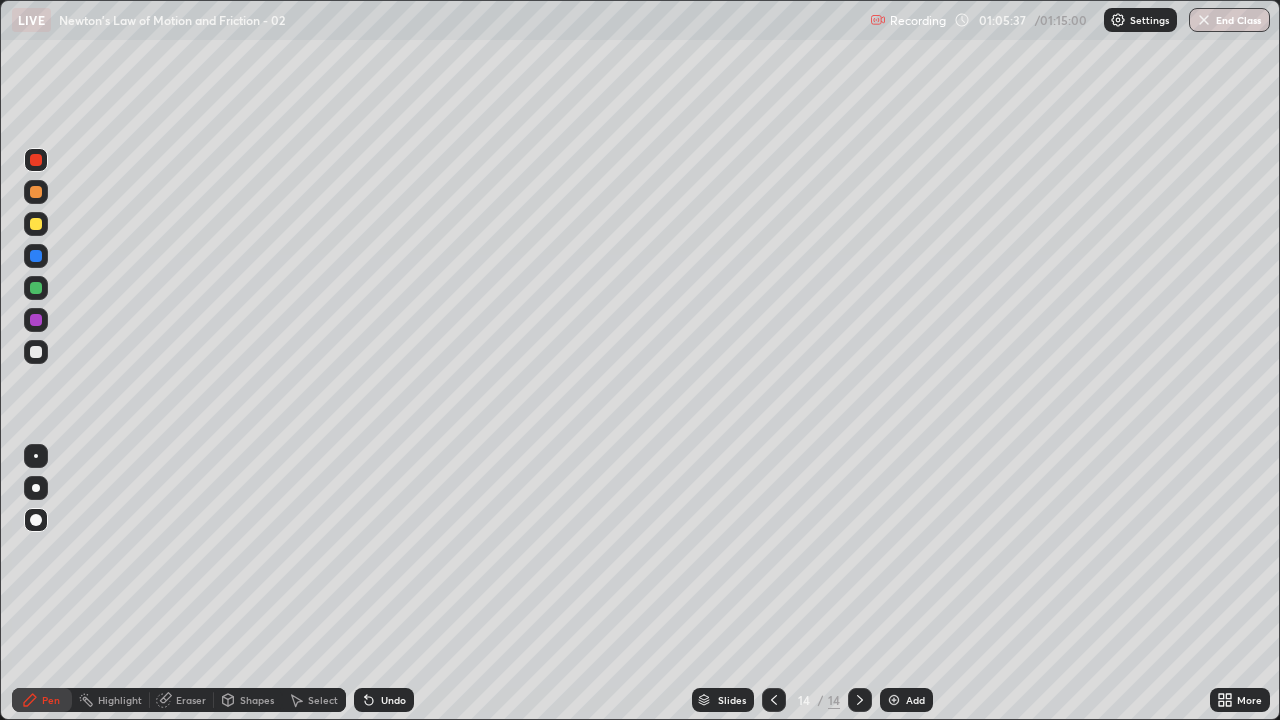 click at bounding box center (36, 160) 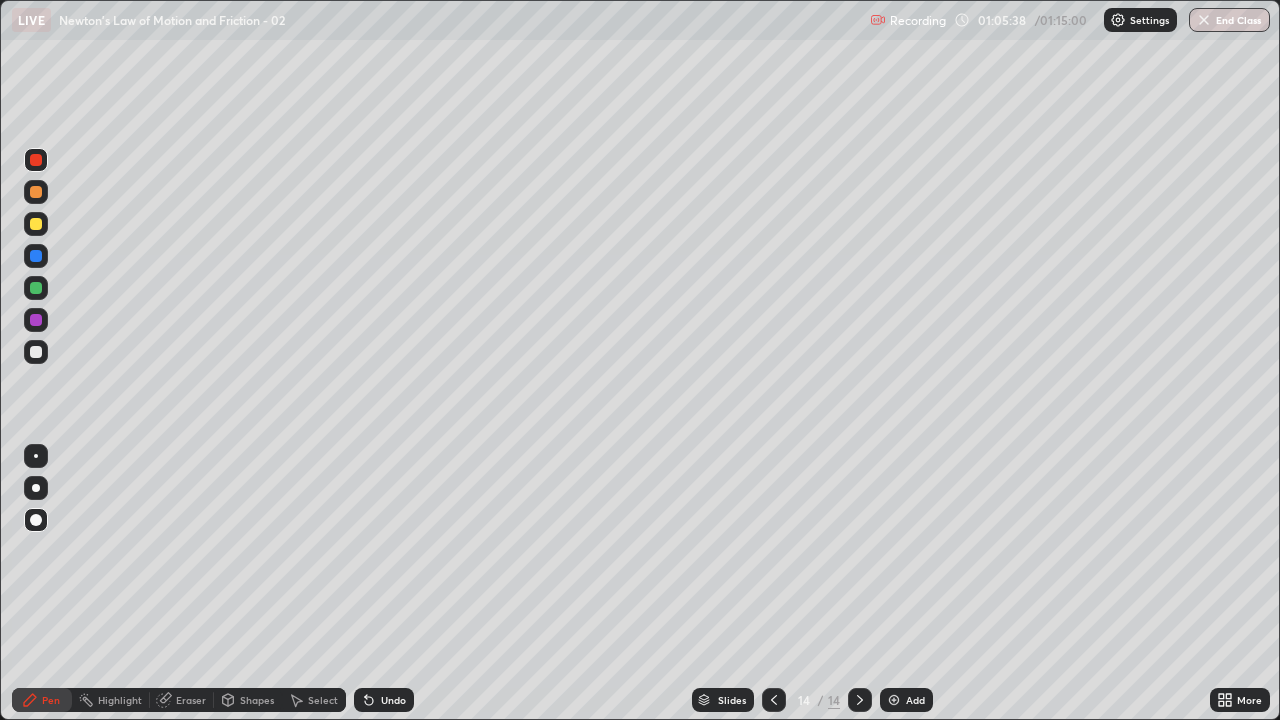 click at bounding box center [36, 192] 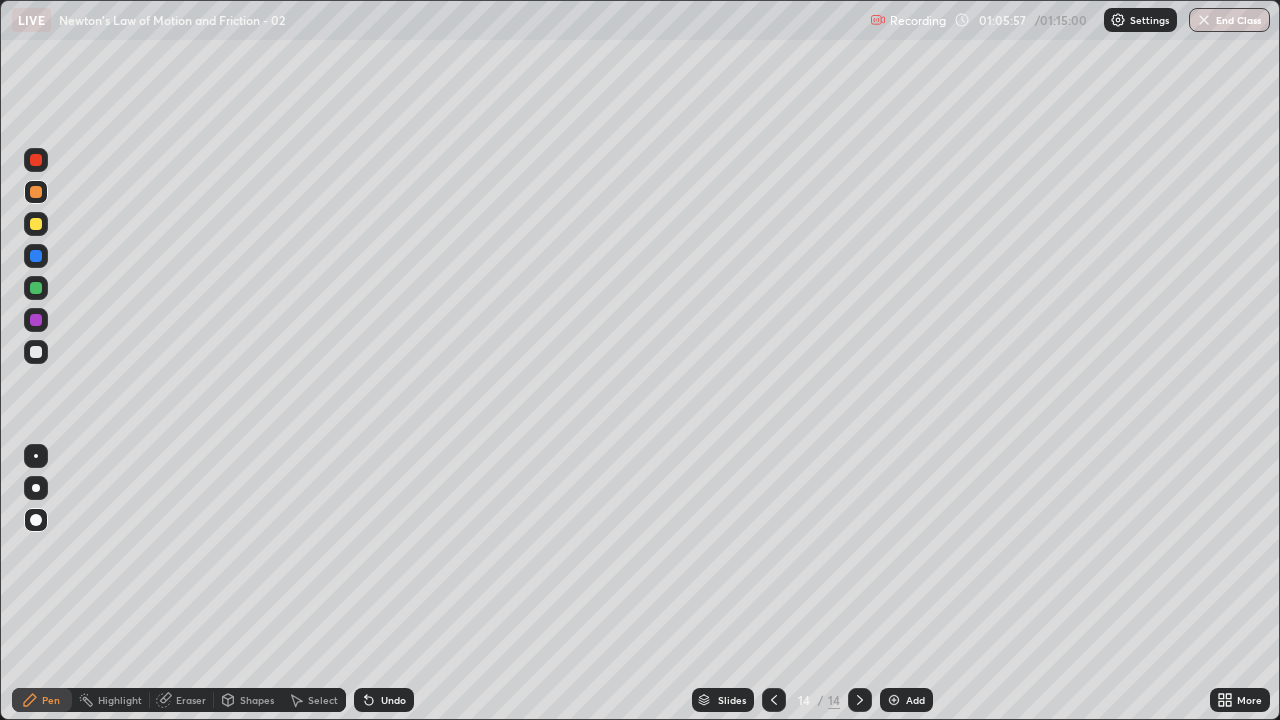 click at bounding box center [36, 352] 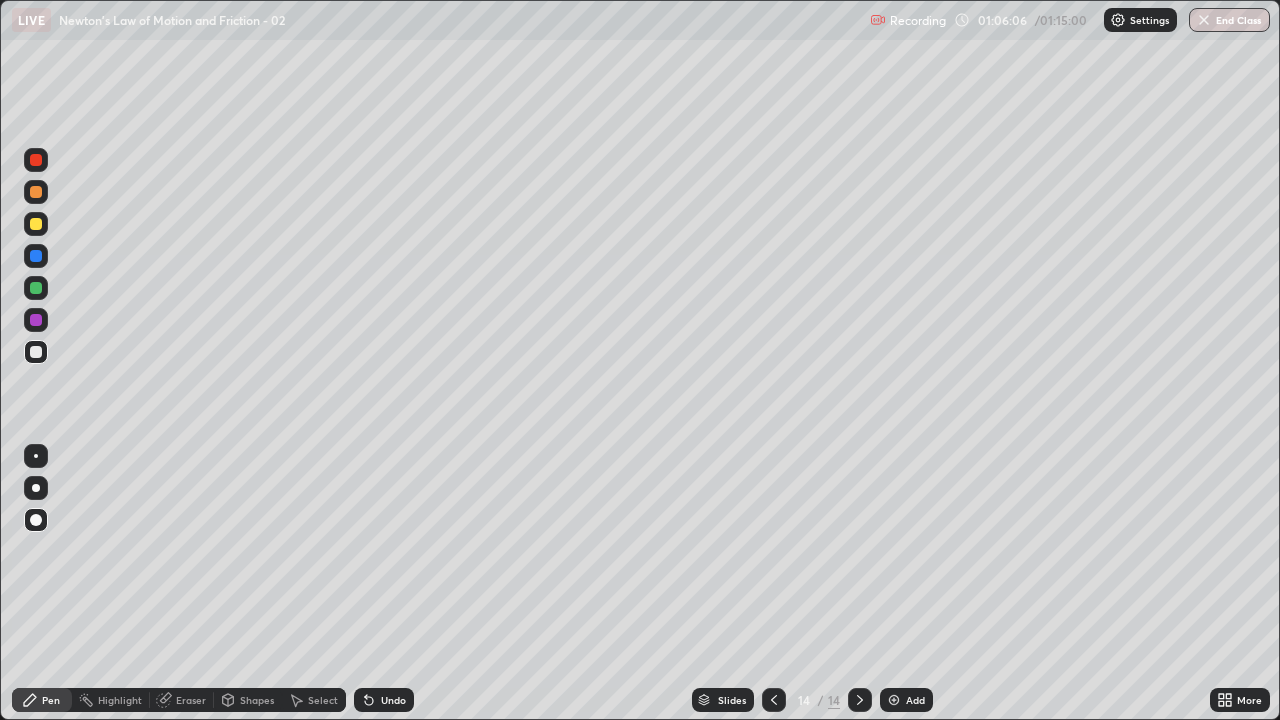 click at bounding box center [36, 256] 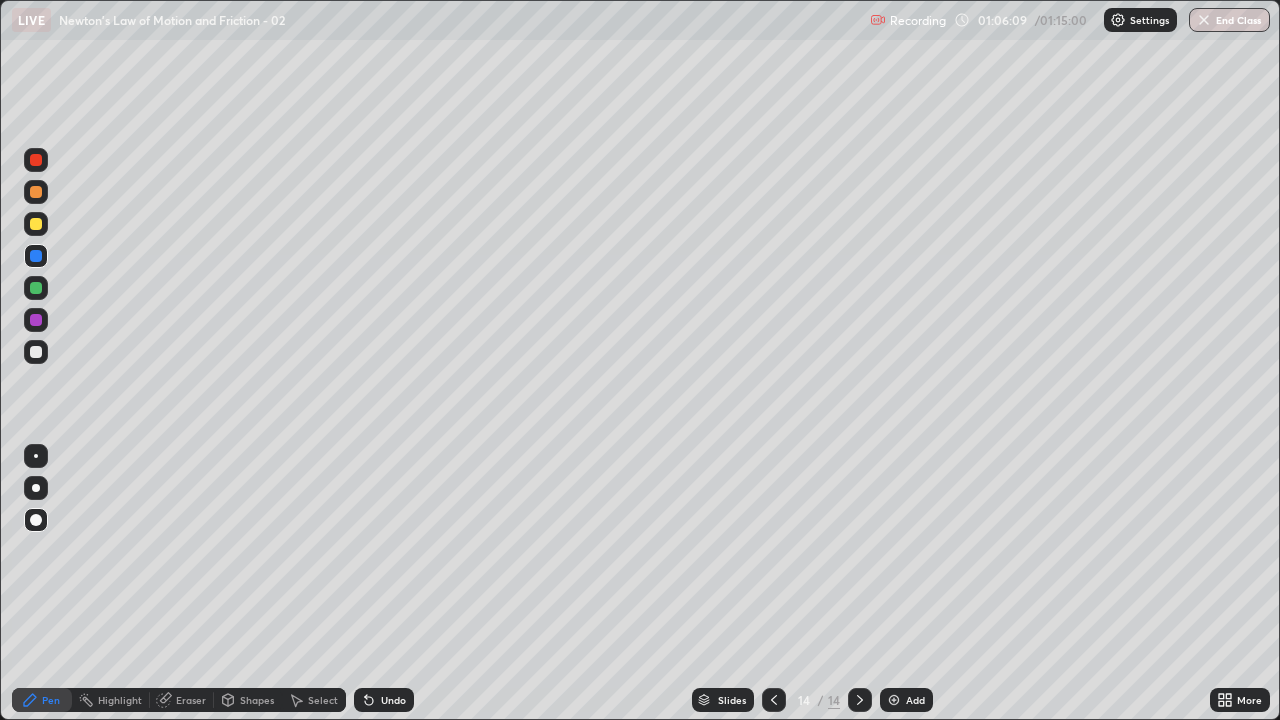 click at bounding box center [36, 224] 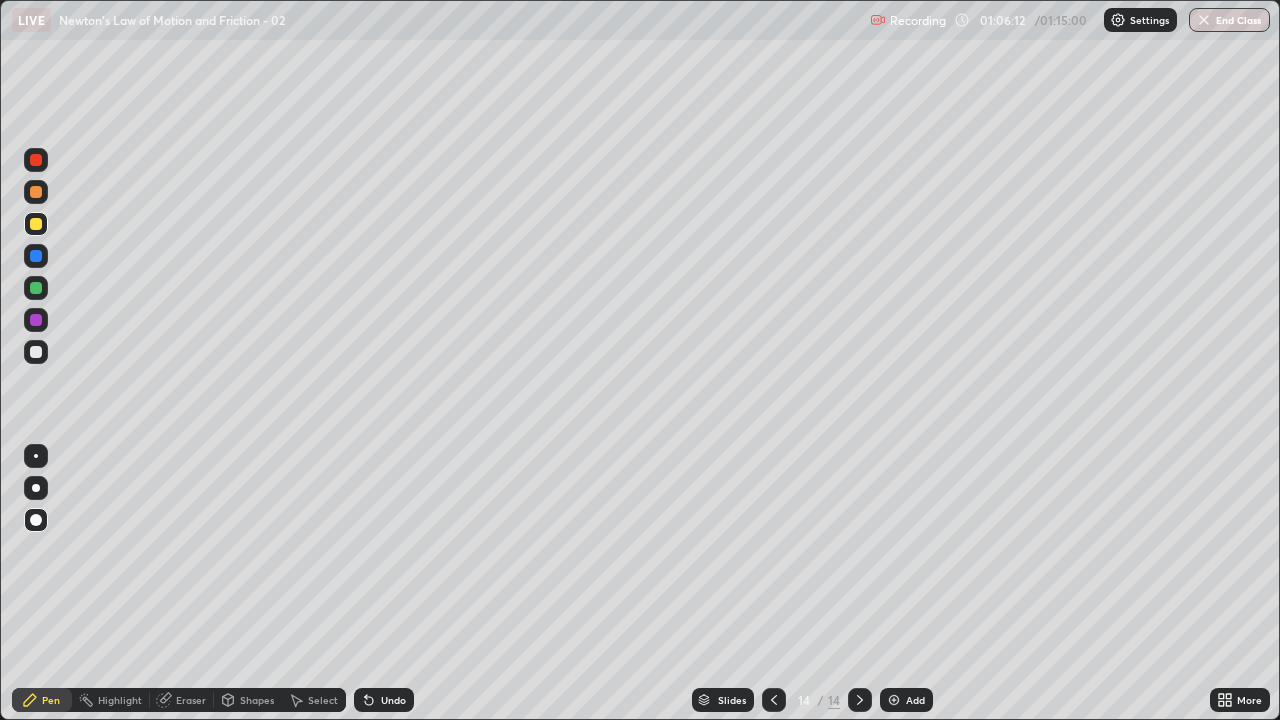 click at bounding box center [36, 352] 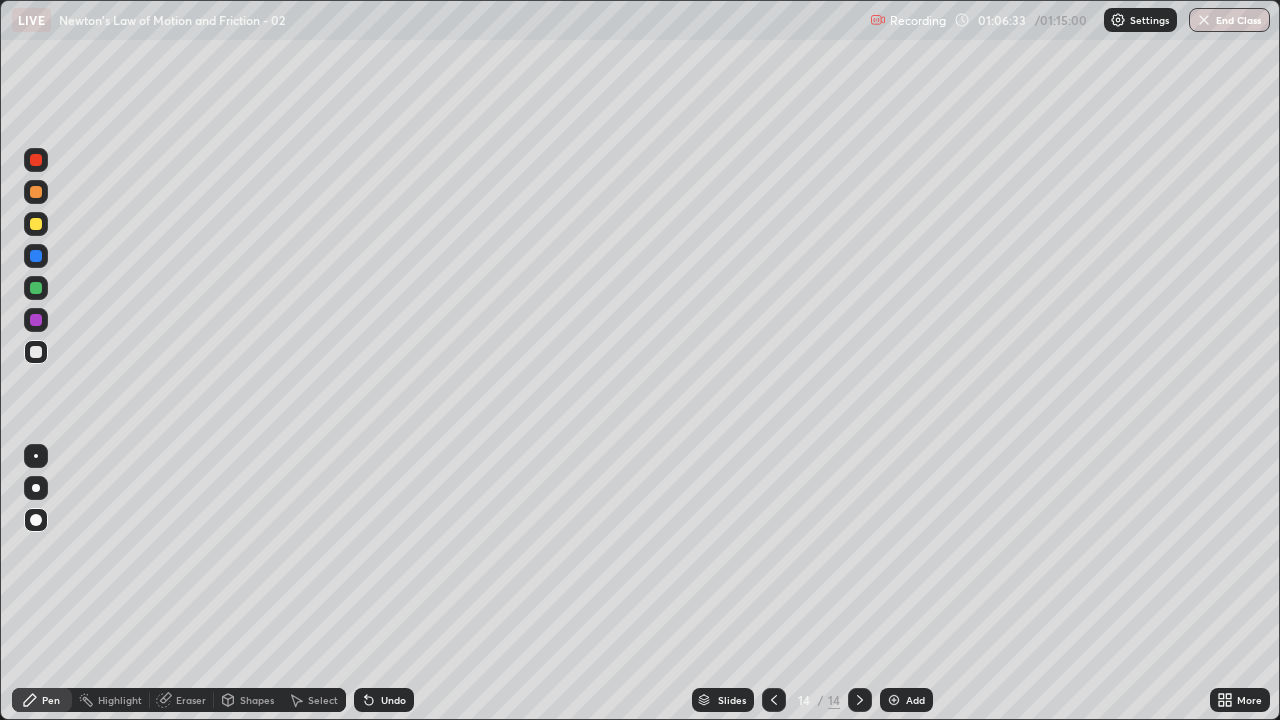 click at bounding box center [36, 288] 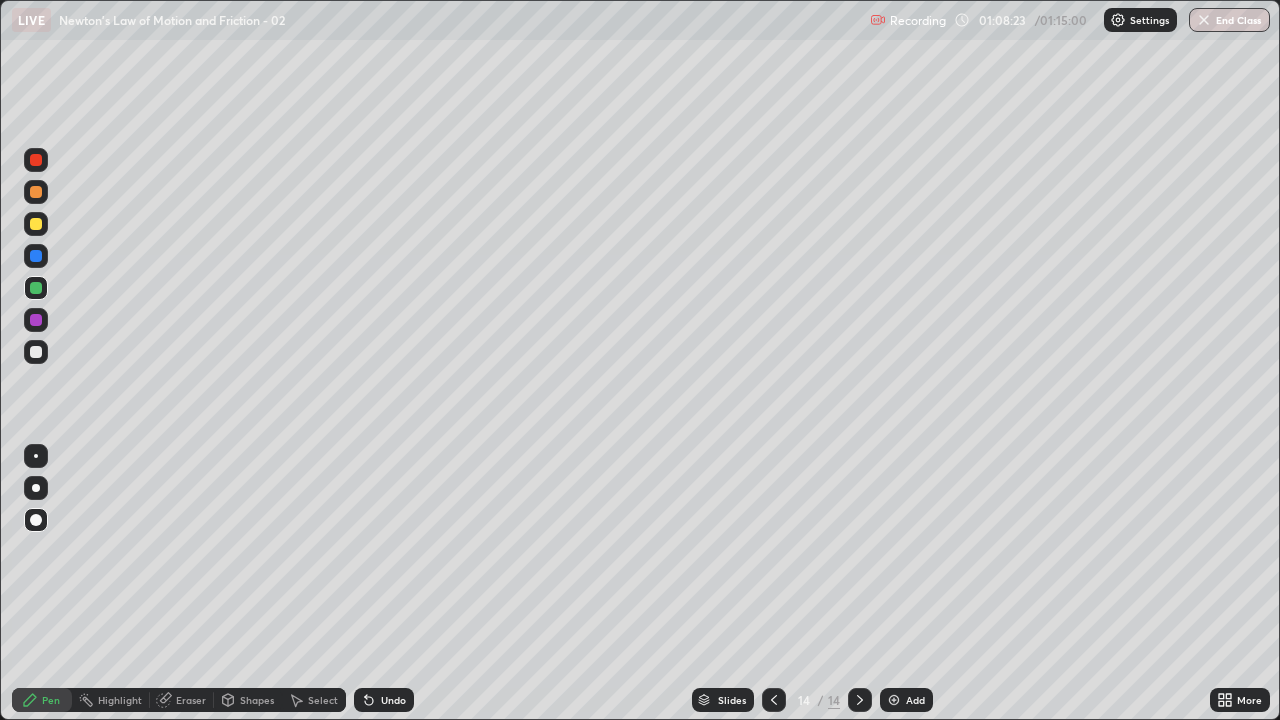 click on "Undo" at bounding box center (384, 700) 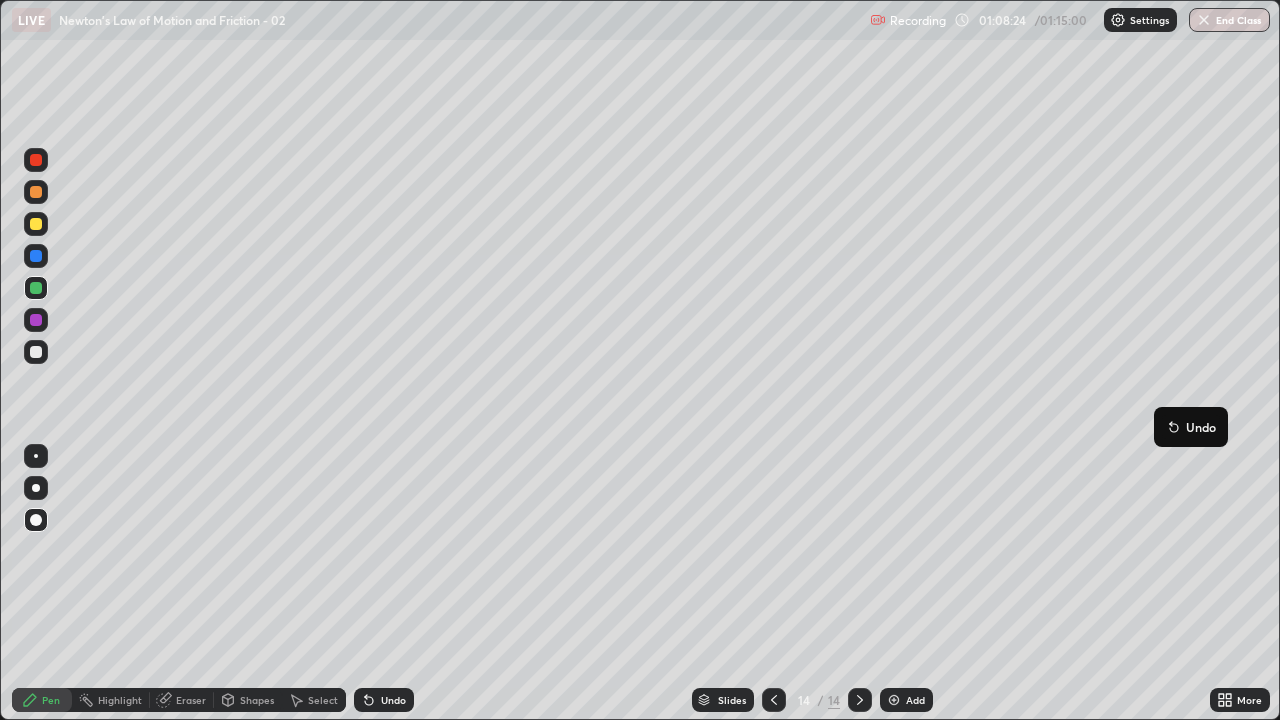 click 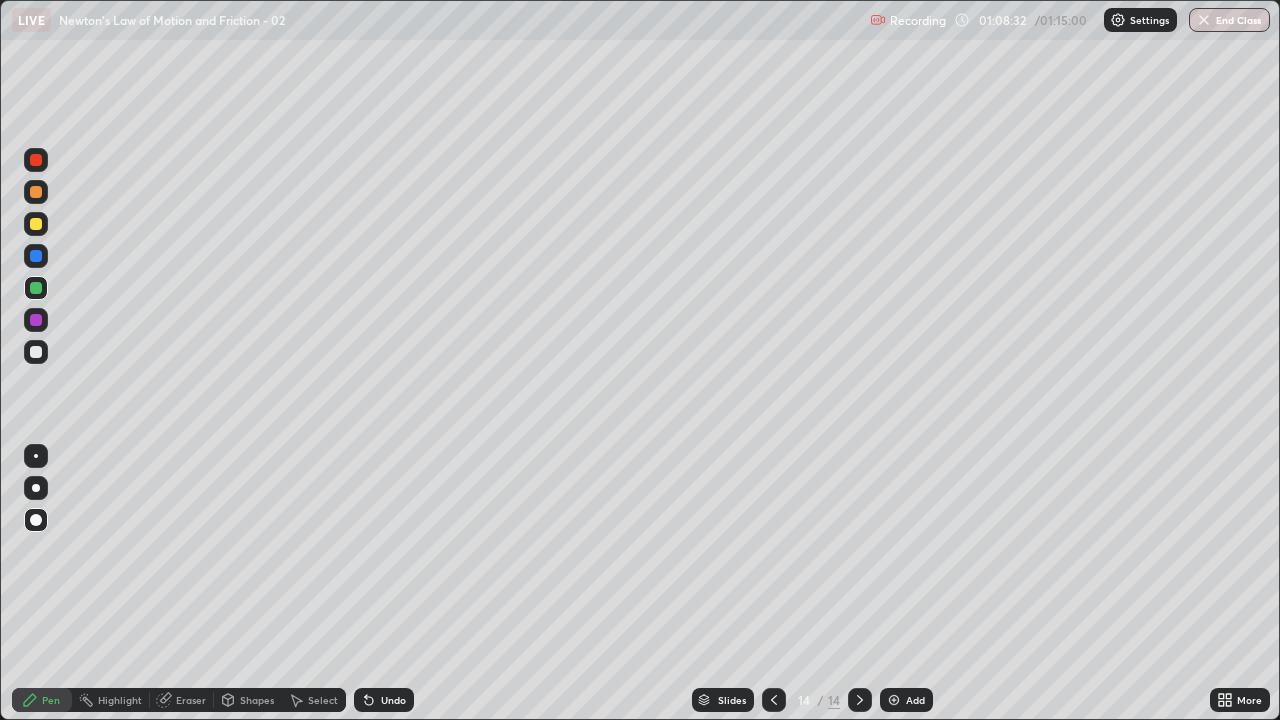 click at bounding box center [36, 352] 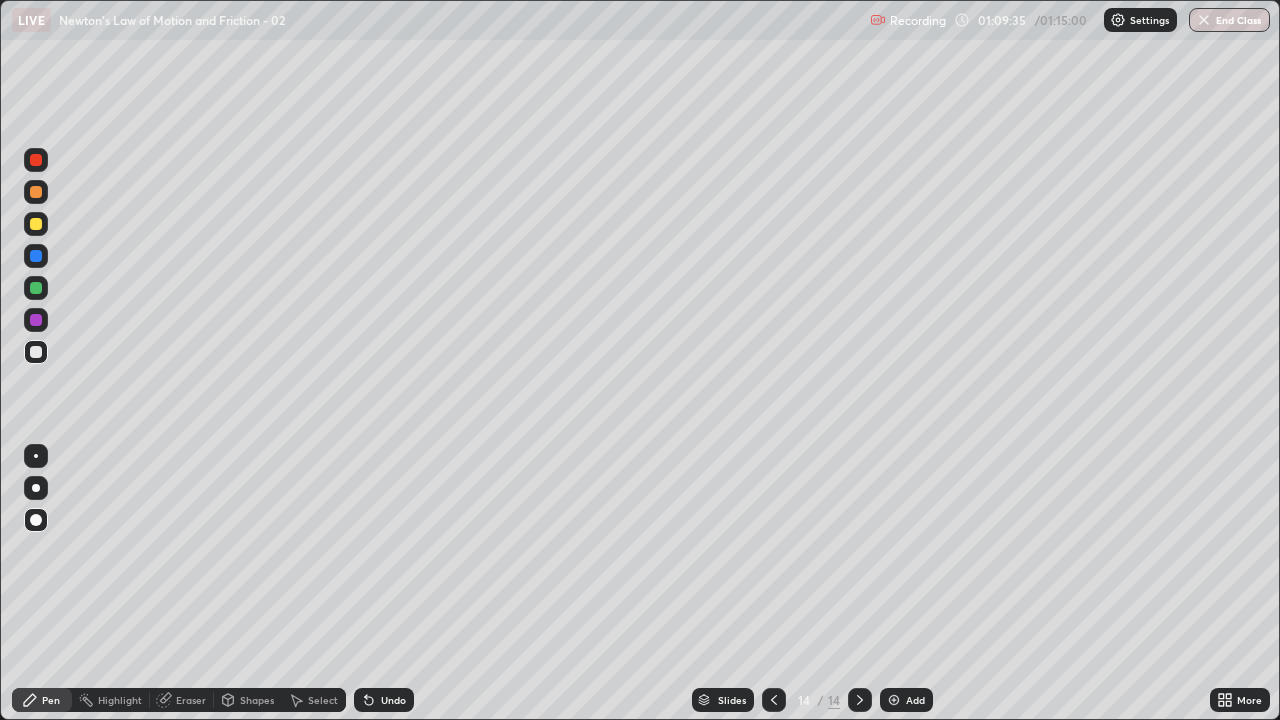 click at bounding box center (36, 160) 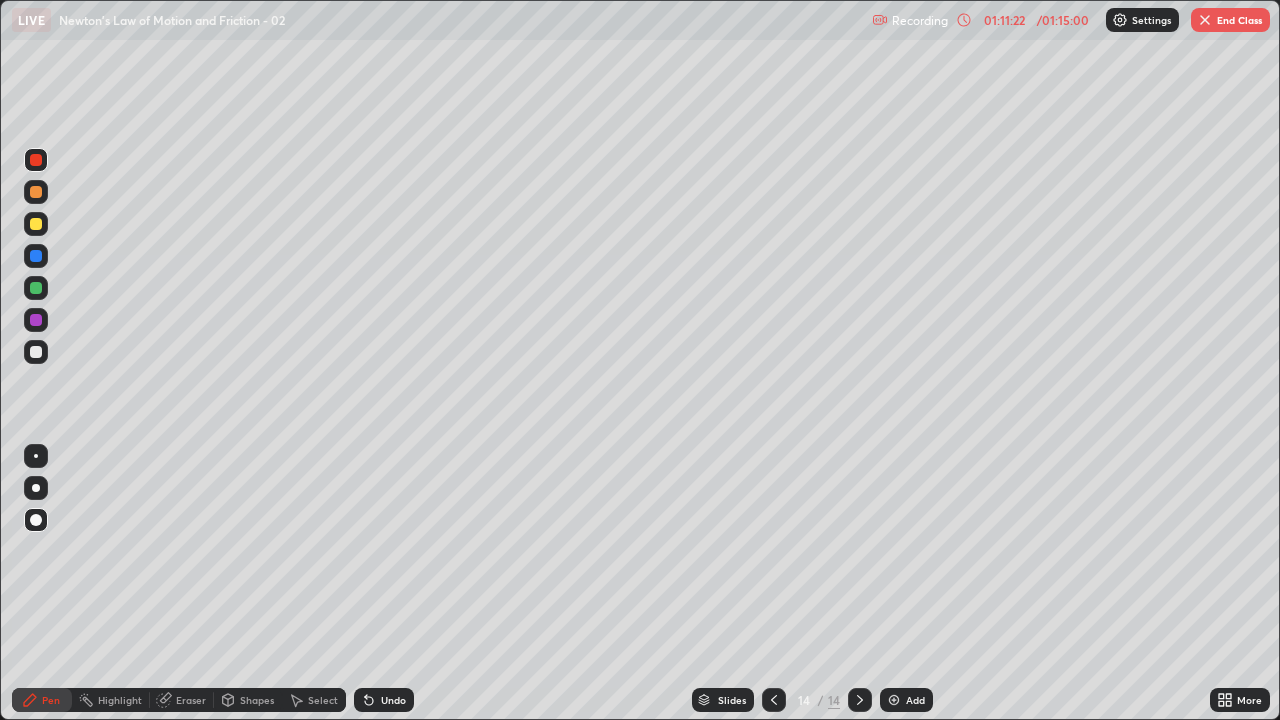 click at bounding box center [1205, 20] 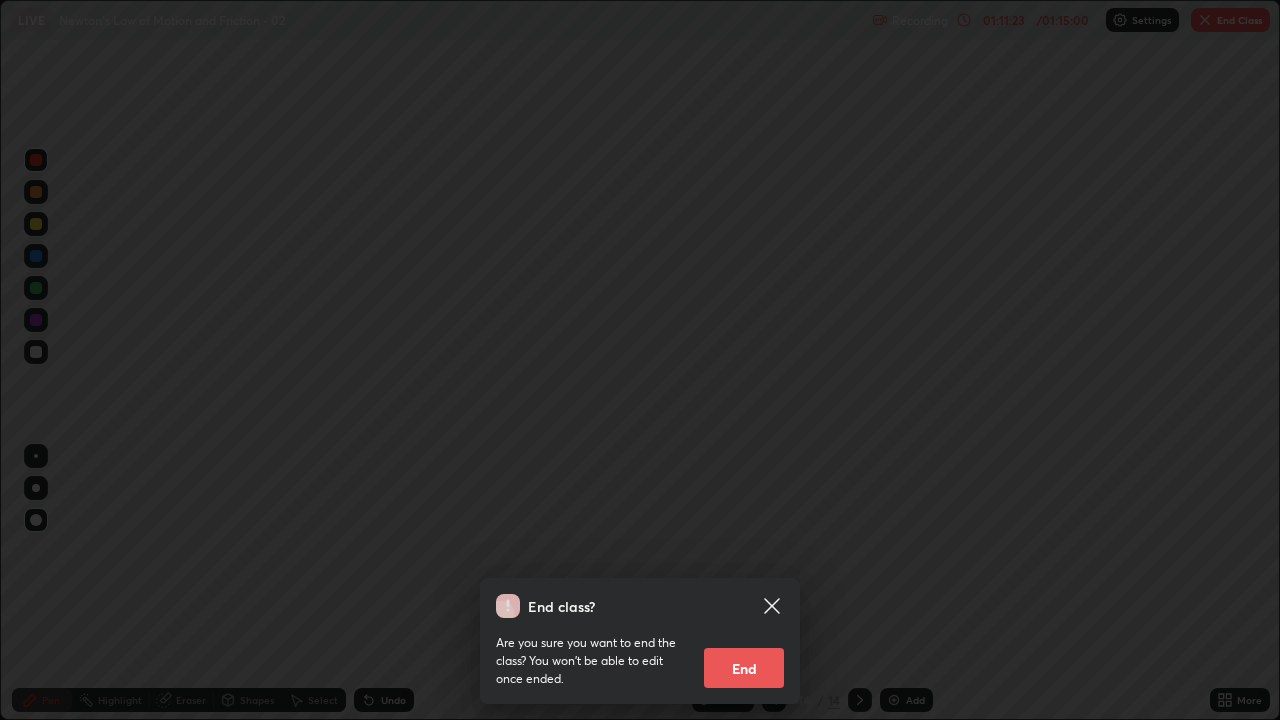 click on "End" at bounding box center (744, 668) 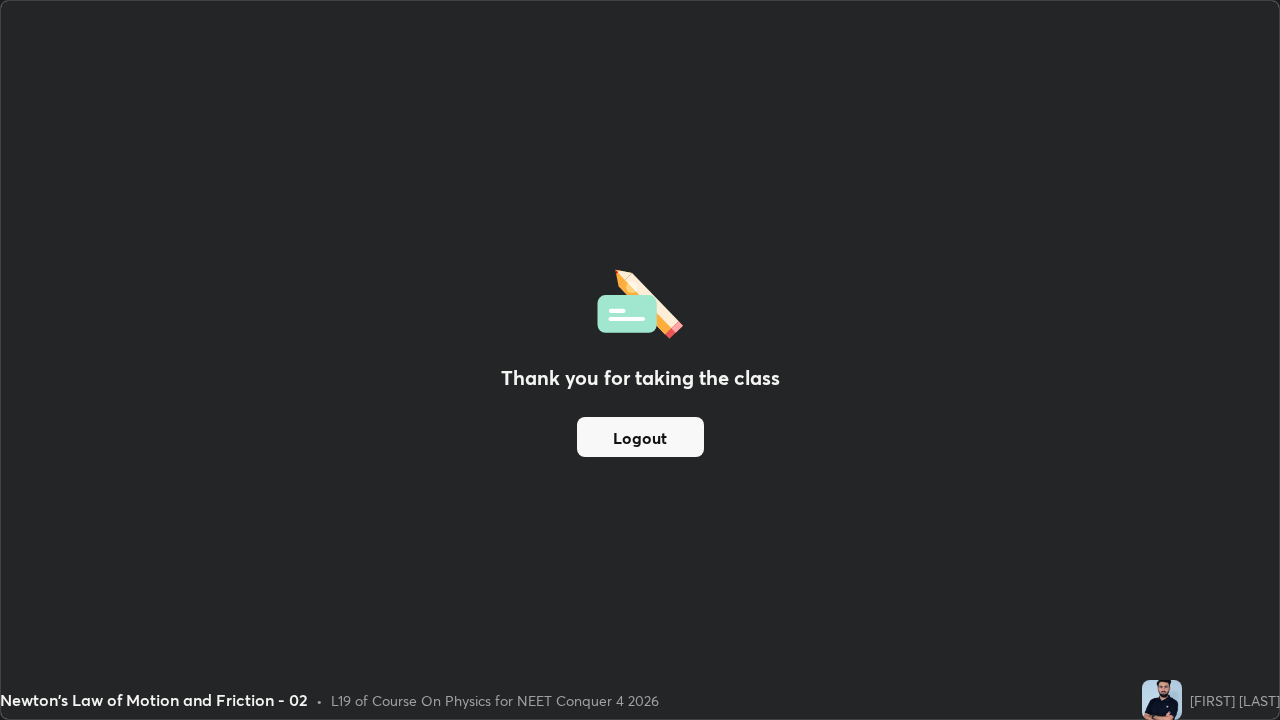 click on "Logout" at bounding box center (640, 437) 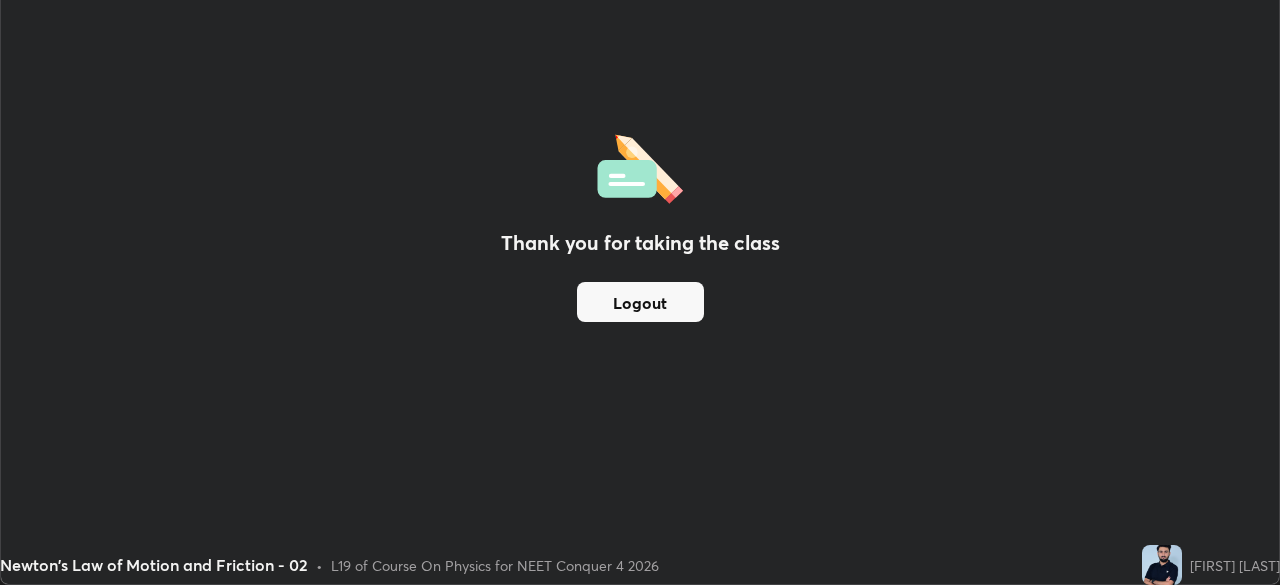 scroll, scrollTop: 585, scrollLeft: 1280, axis: both 